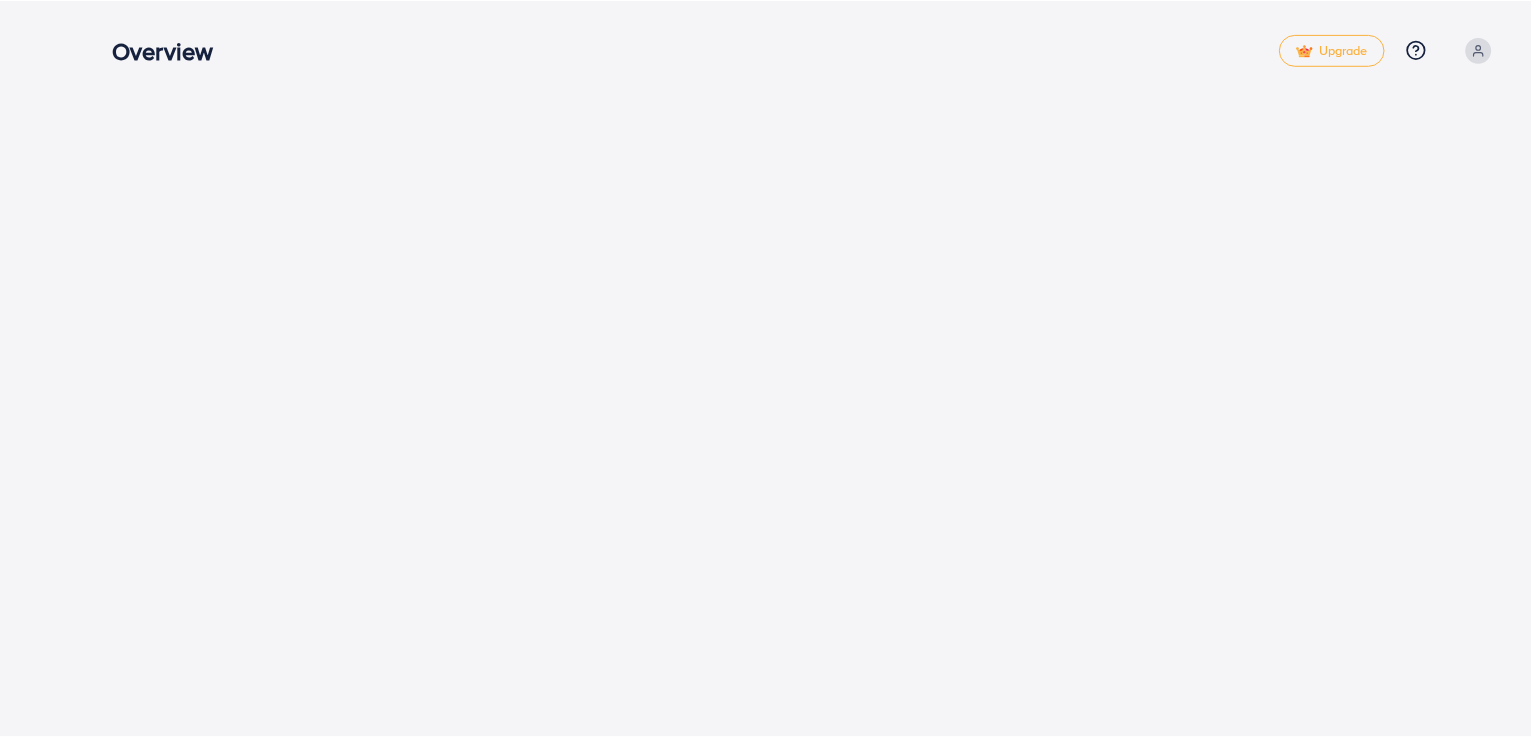 scroll, scrollTop: 0, scrollLeft: 0, axis: both 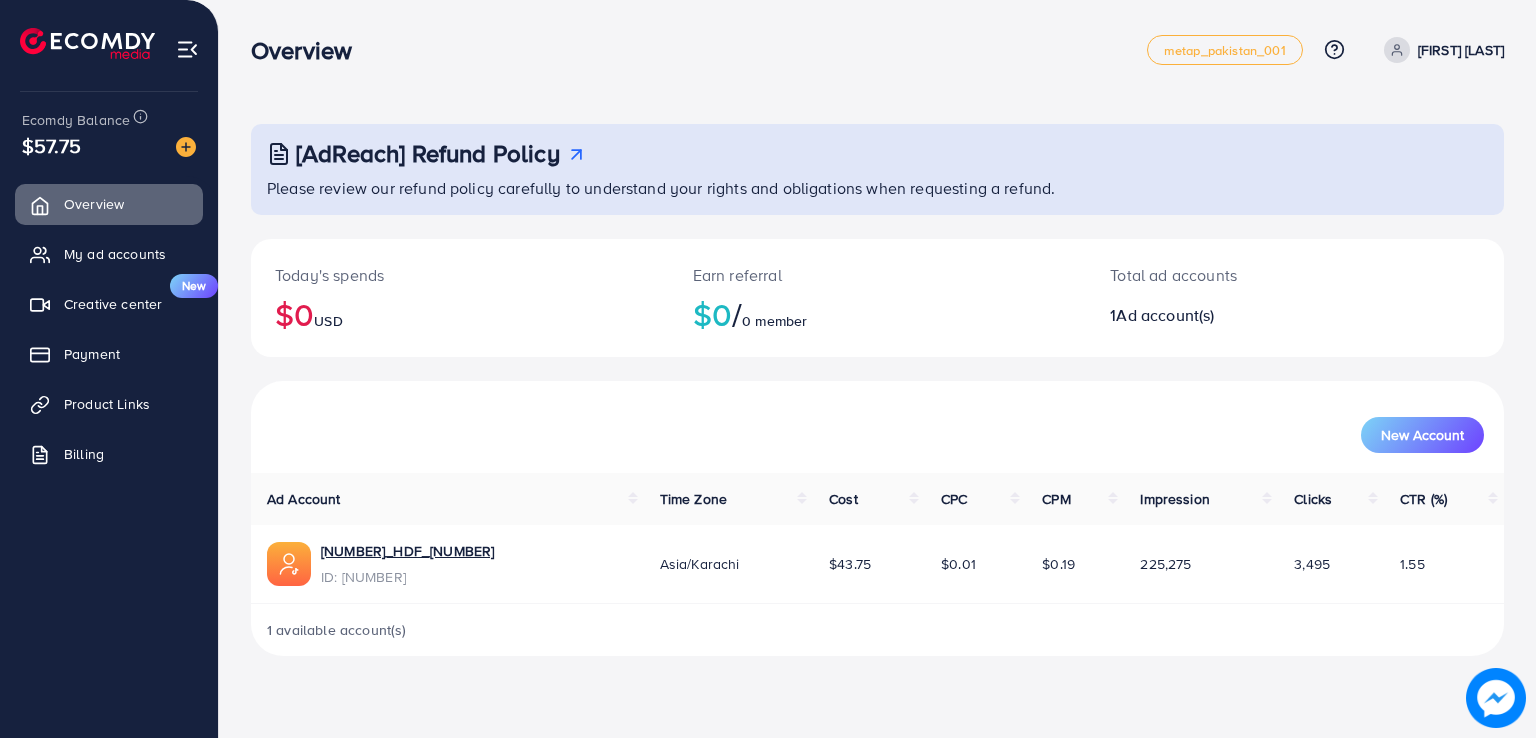 click at bounding box center [187, 49] 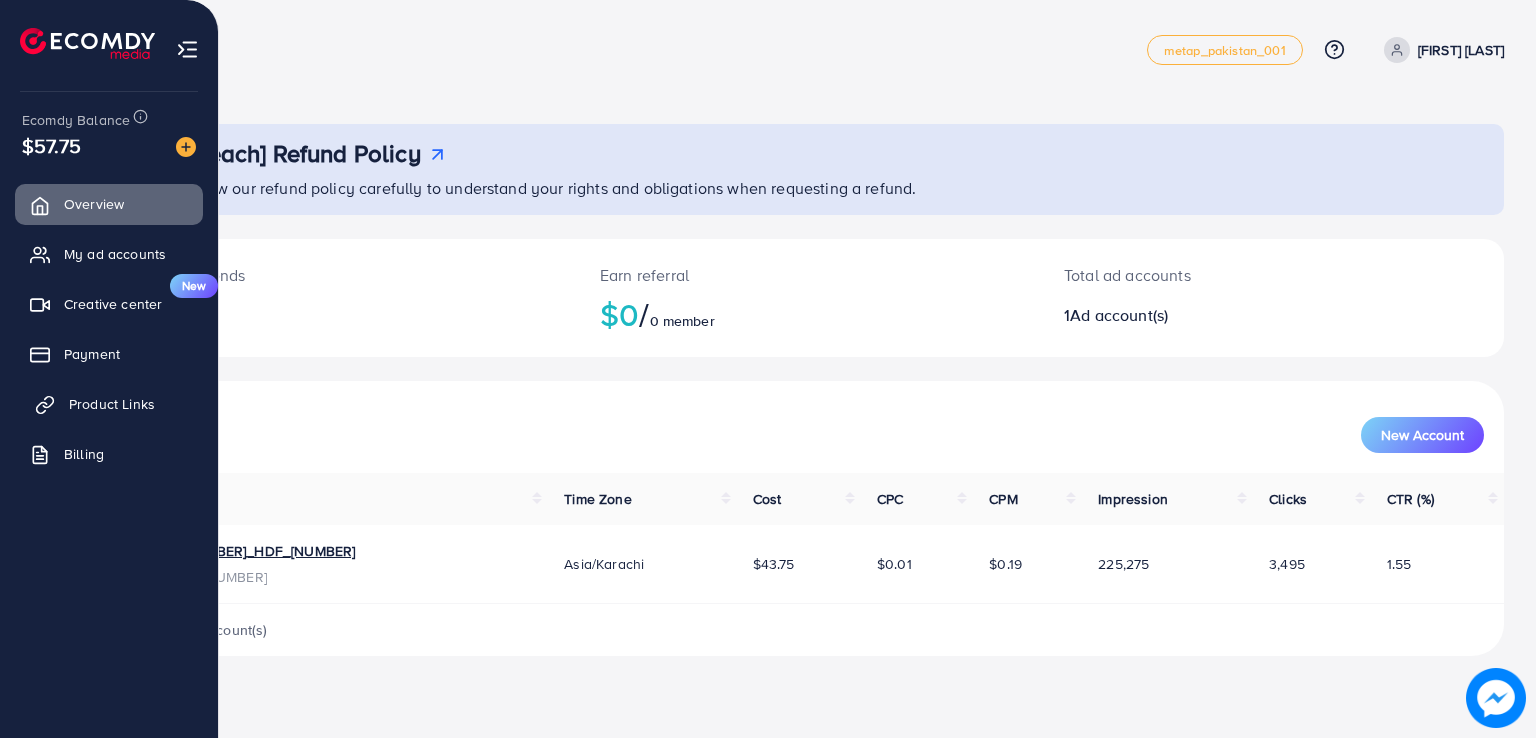 click on "Product Links" at bounding box center (112, 404) 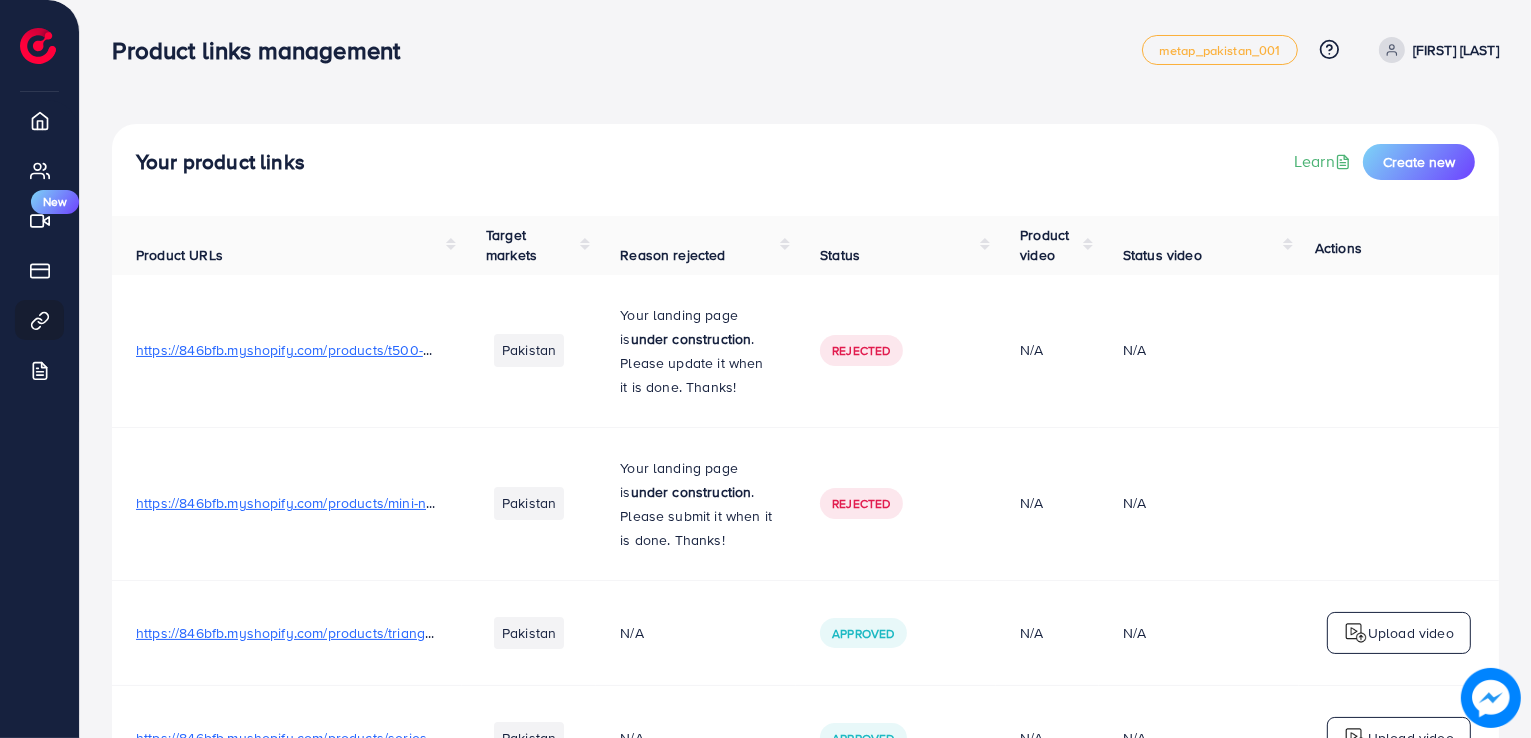 click on "[FIRST] [LAST]" at bounding box center (1456, 50) 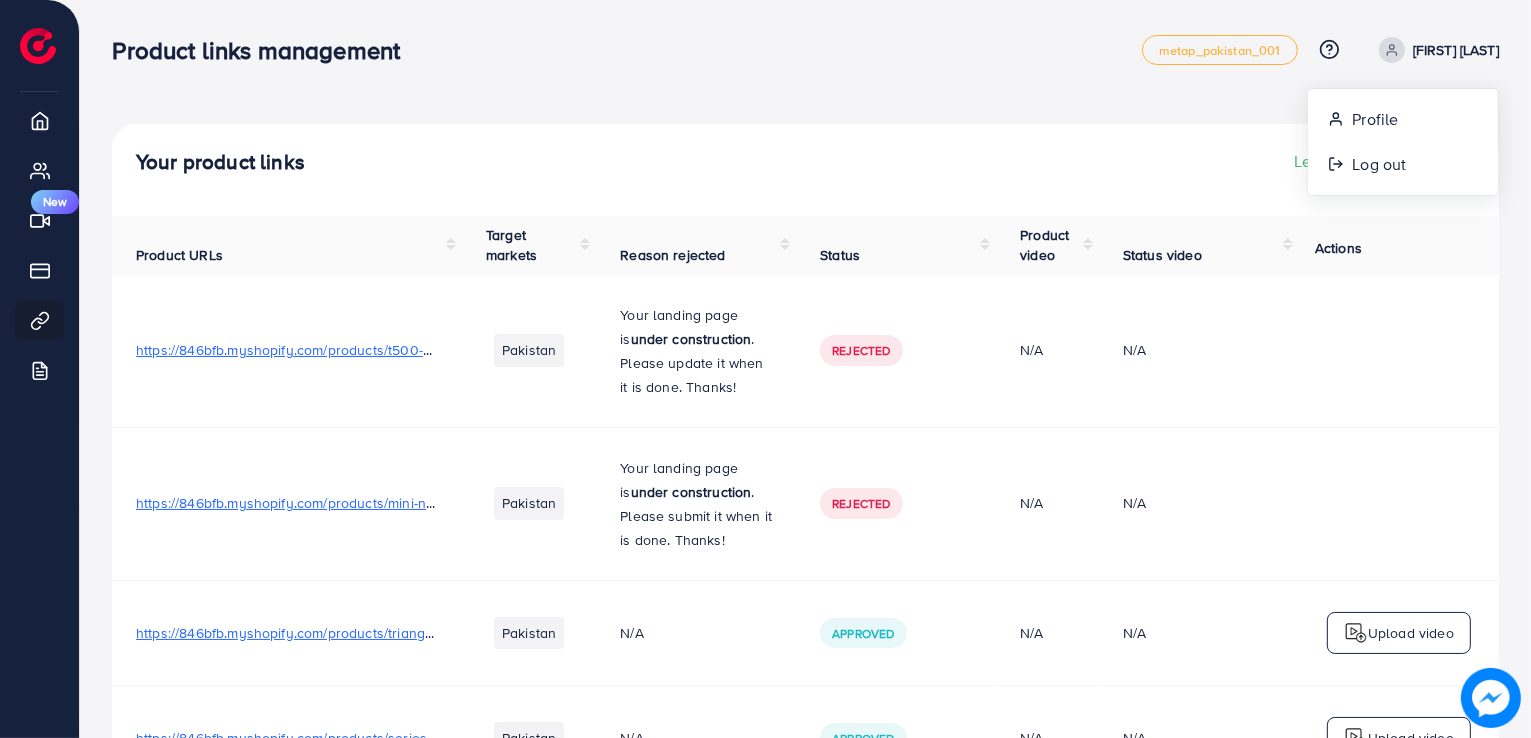 click on "[FIRST] [LAST]" at bounding box center (1456, 50) 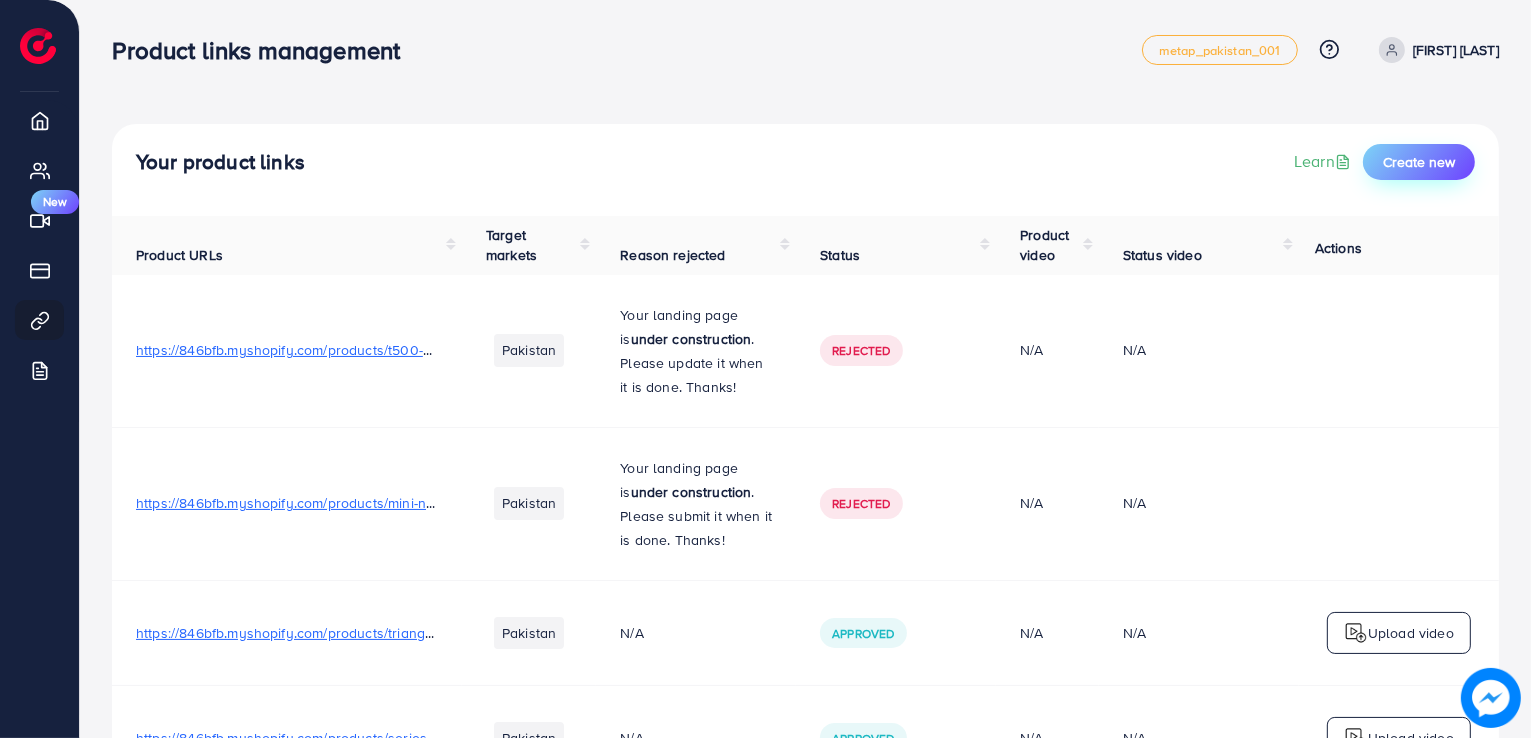 click on "Create new" at bounding box center (1419, 162) 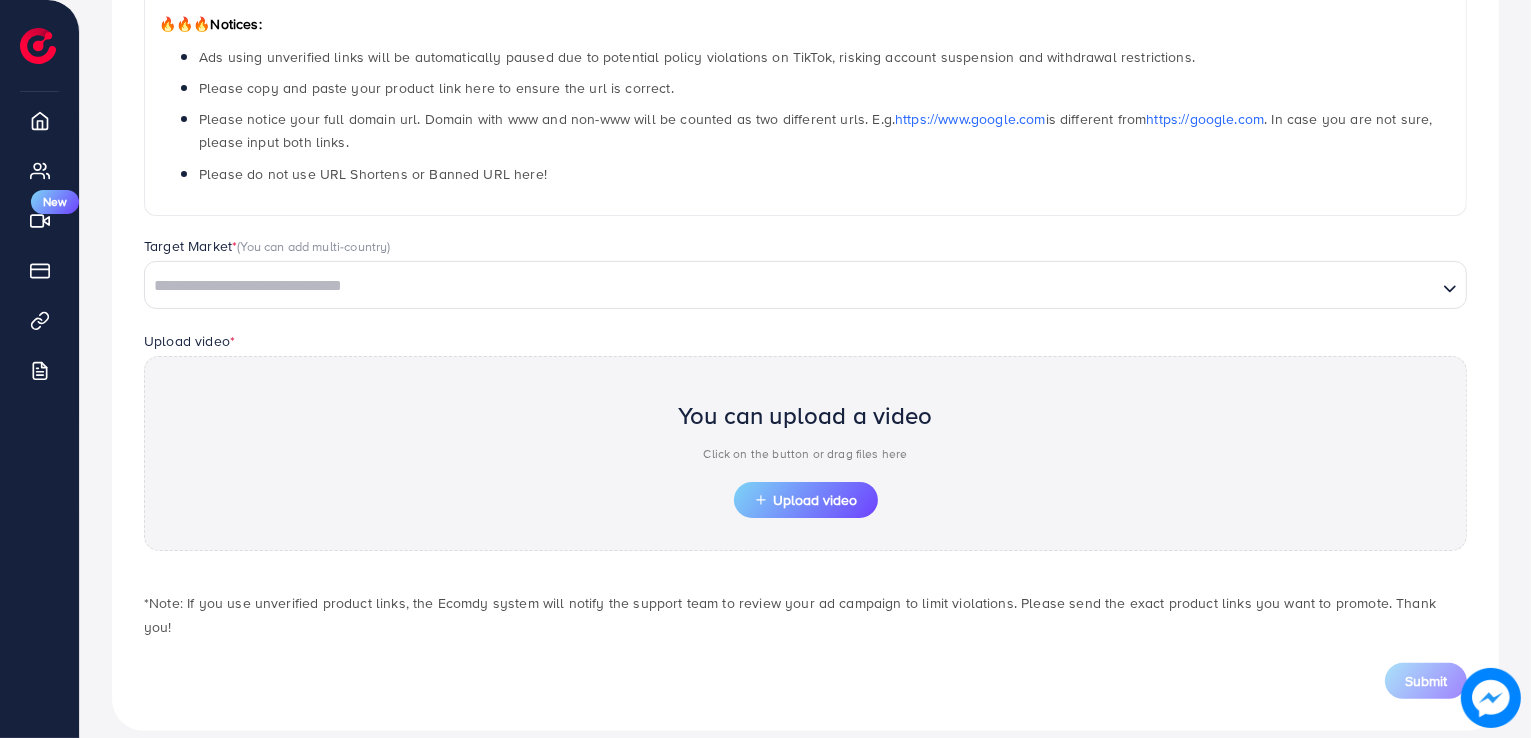 scroll, scrollTop: 0, scrollLeft: 0, axis: both 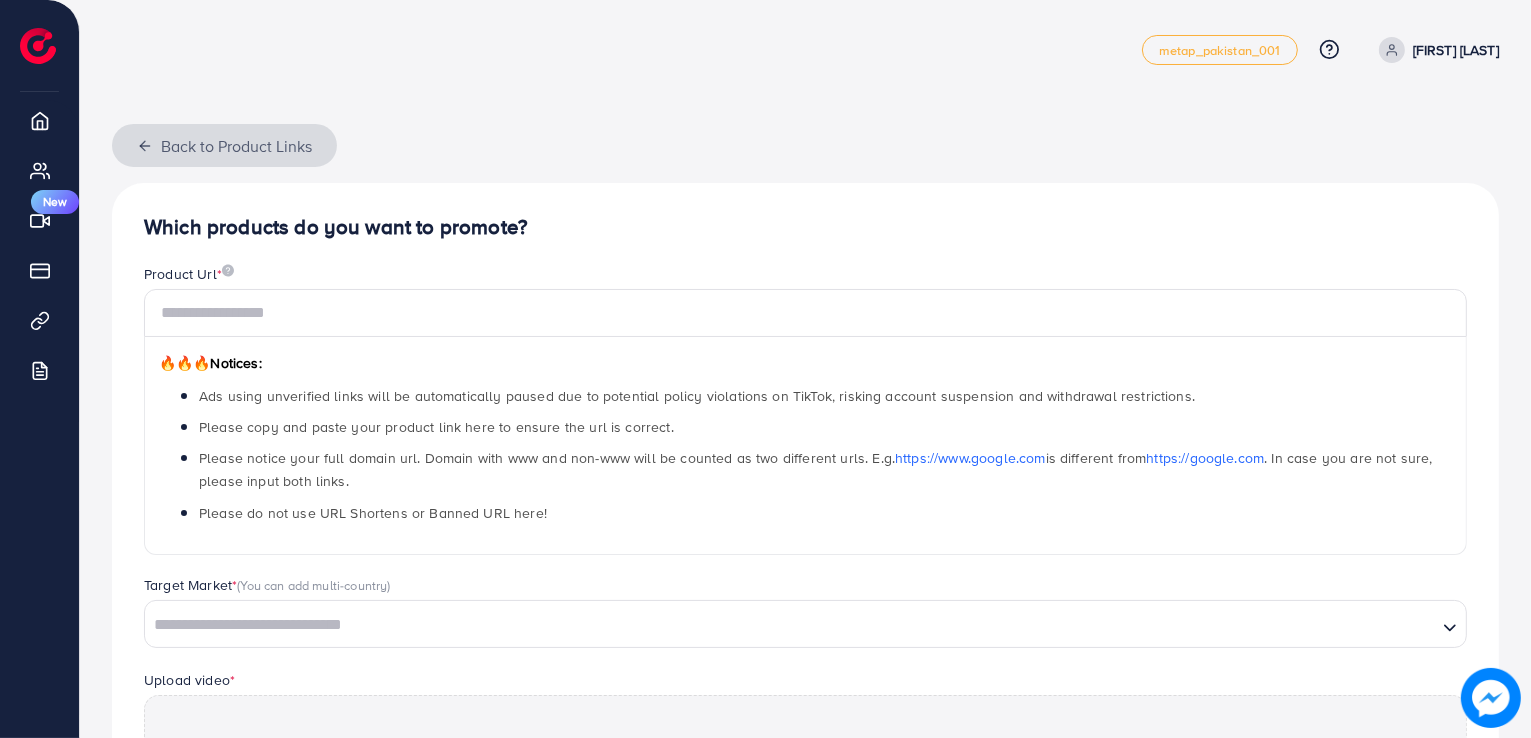 click on "Back to Product Links" at bounding box center [224, 145] 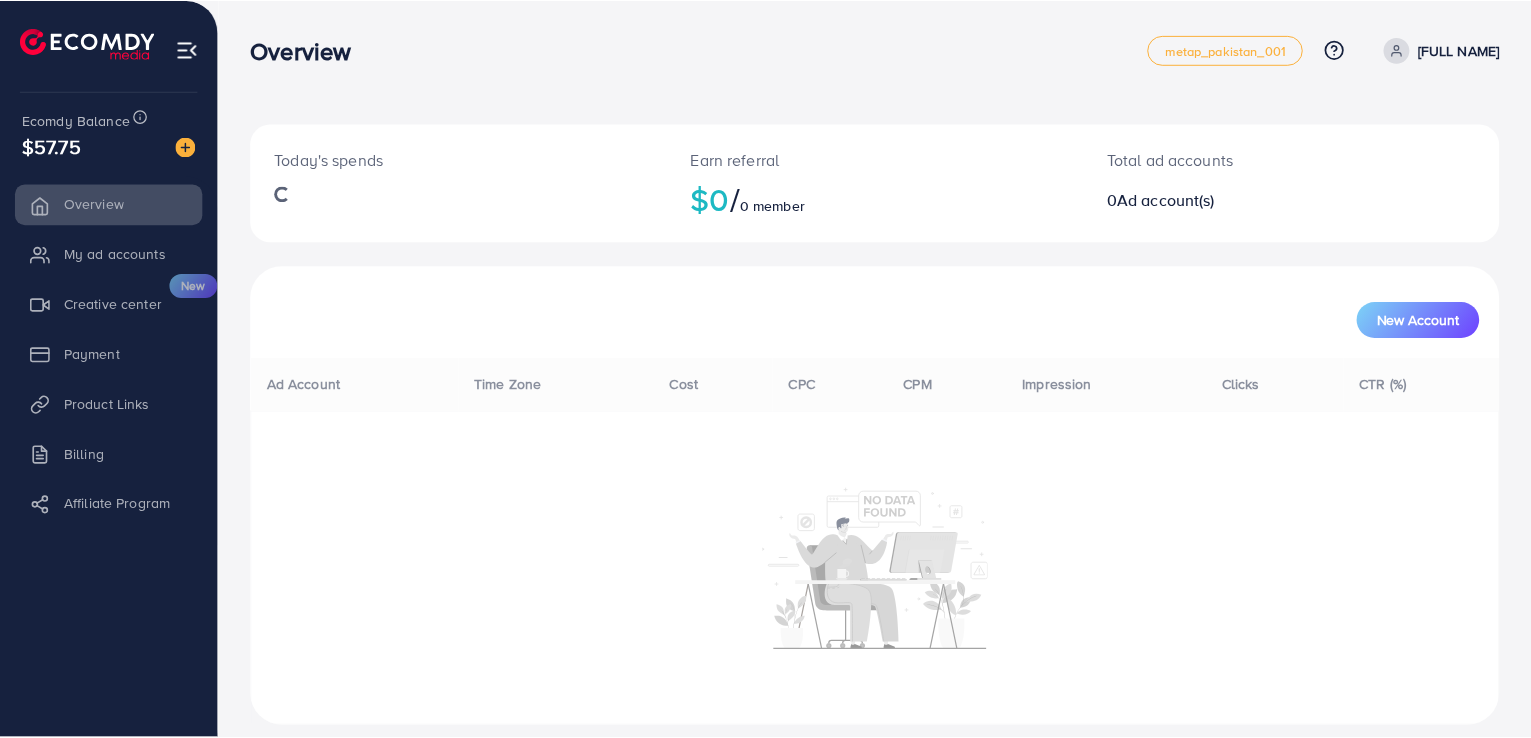 scroll, scrollTop: 0, scrollLeft: 0, axis: both 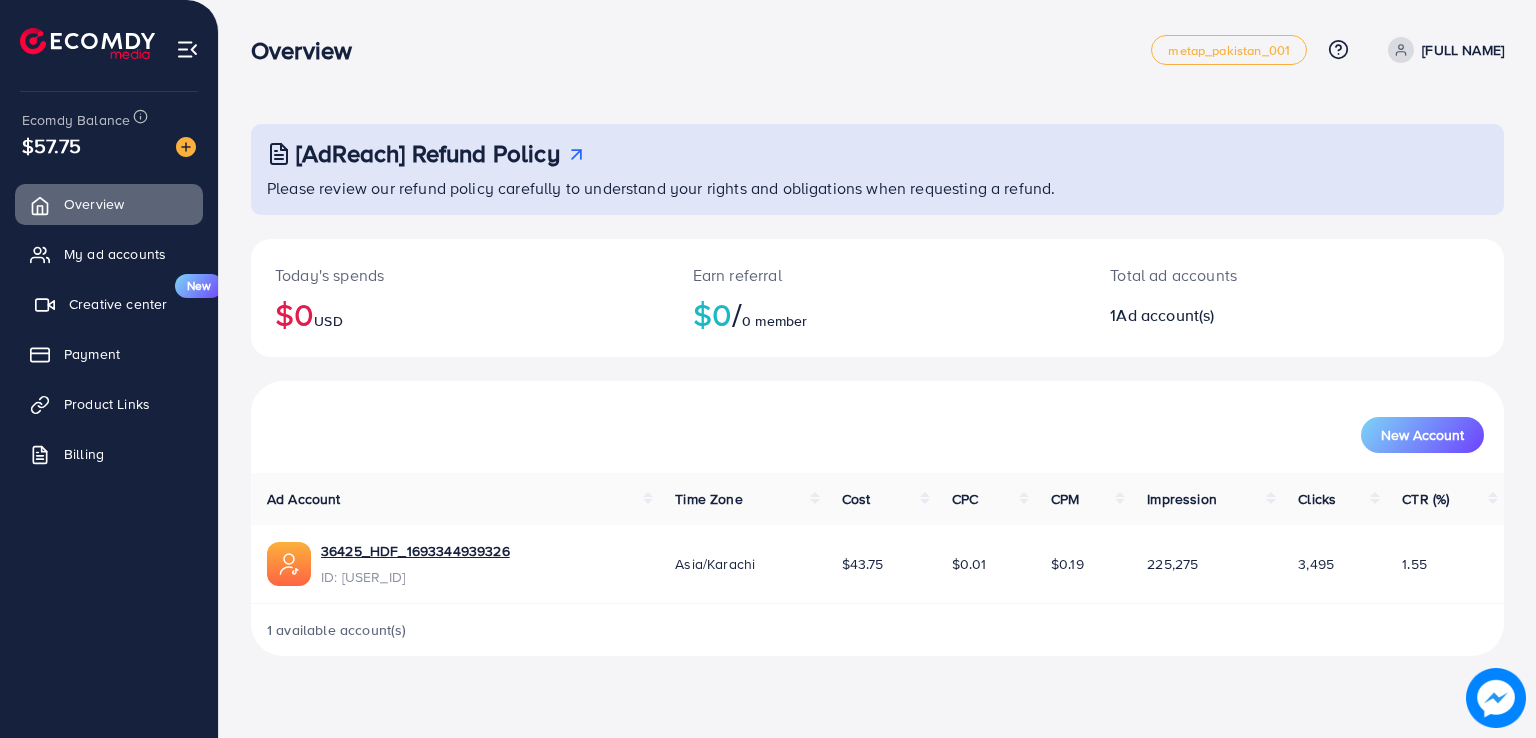 click on "Creative center" at bounding box center (118, 304) 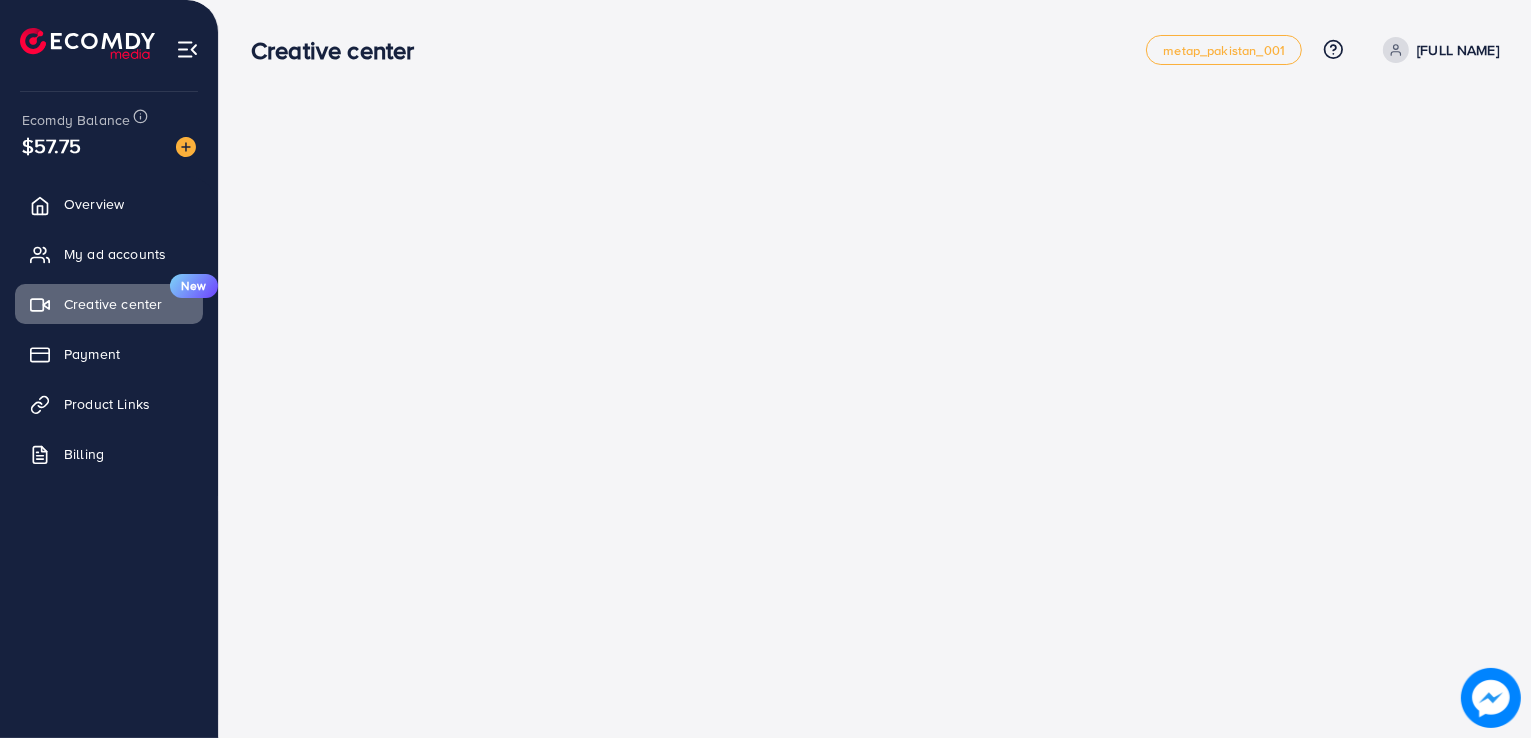 click on "[FULL NAME]" at bounding box center [1458, 50] 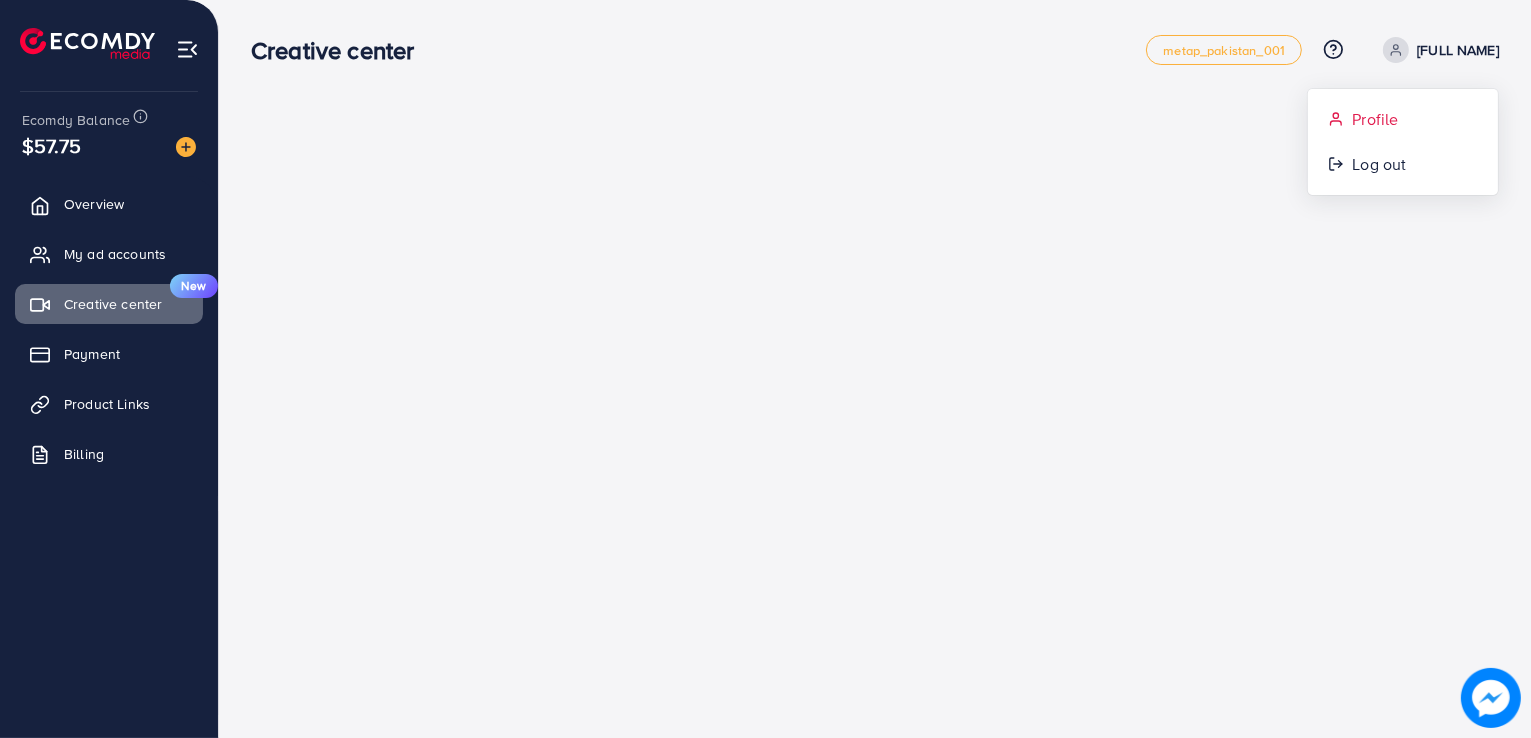 click on "Profile" at bounding box center (1375, 119) 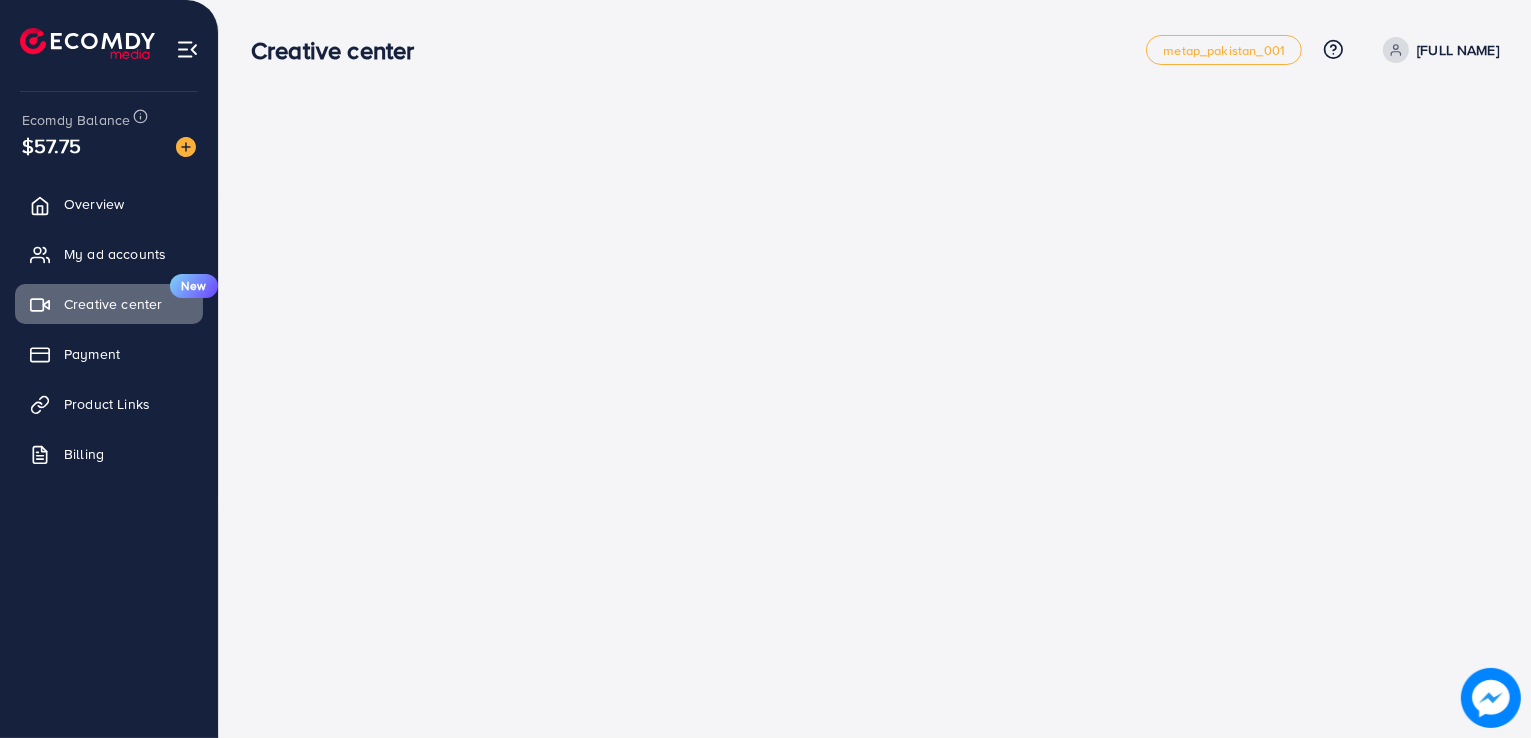 select on "********" 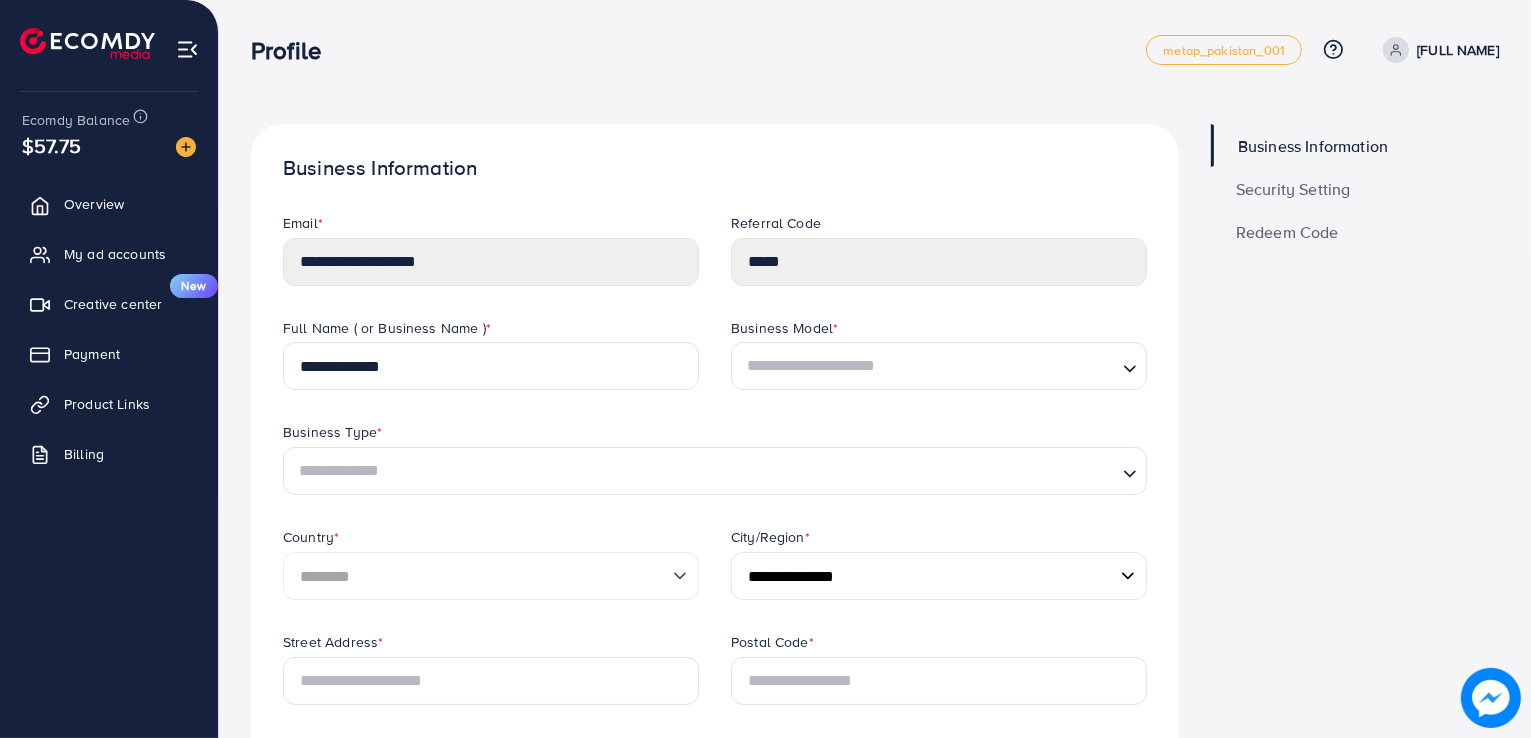 click at bounding box center (927, 366) 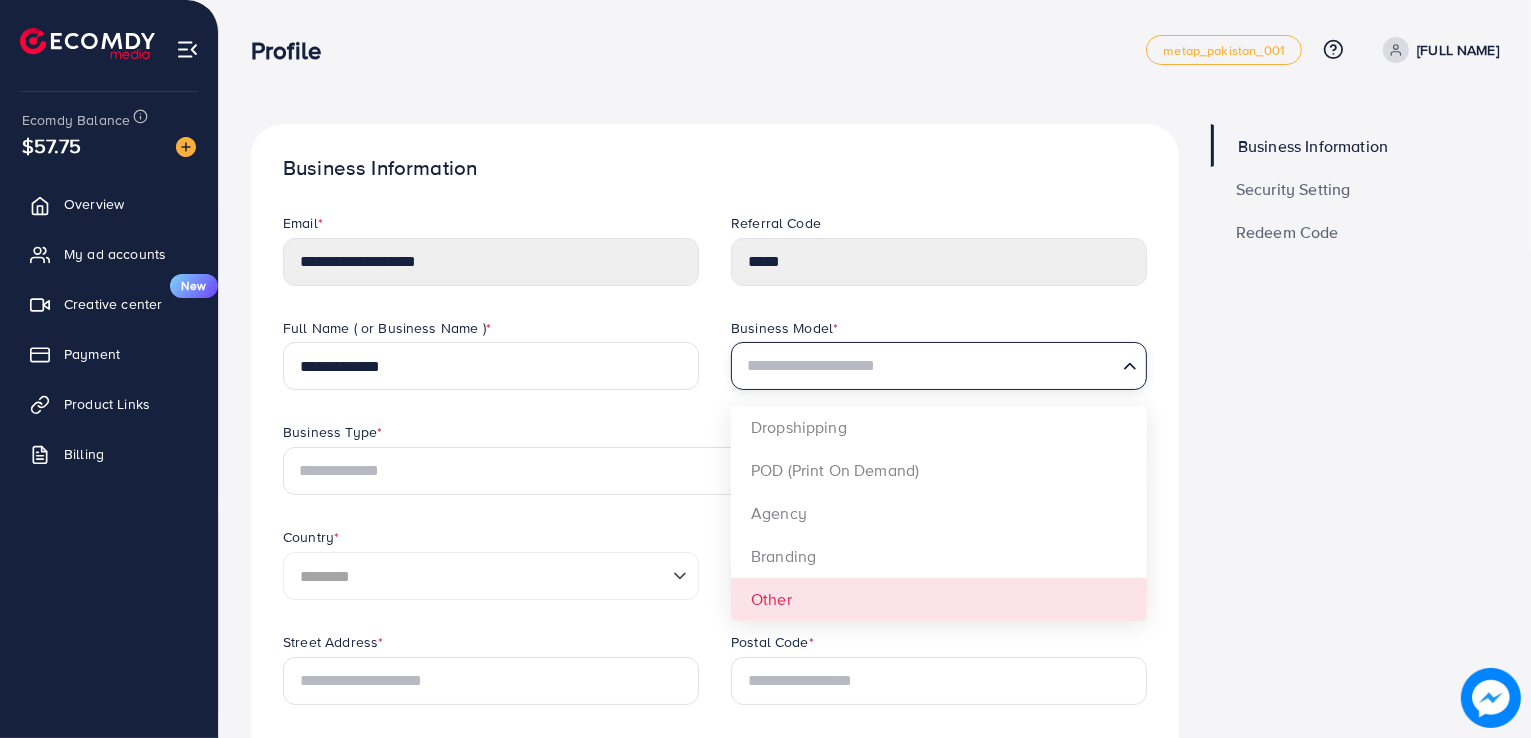 click on "**********" at bounding box center [715, 475] 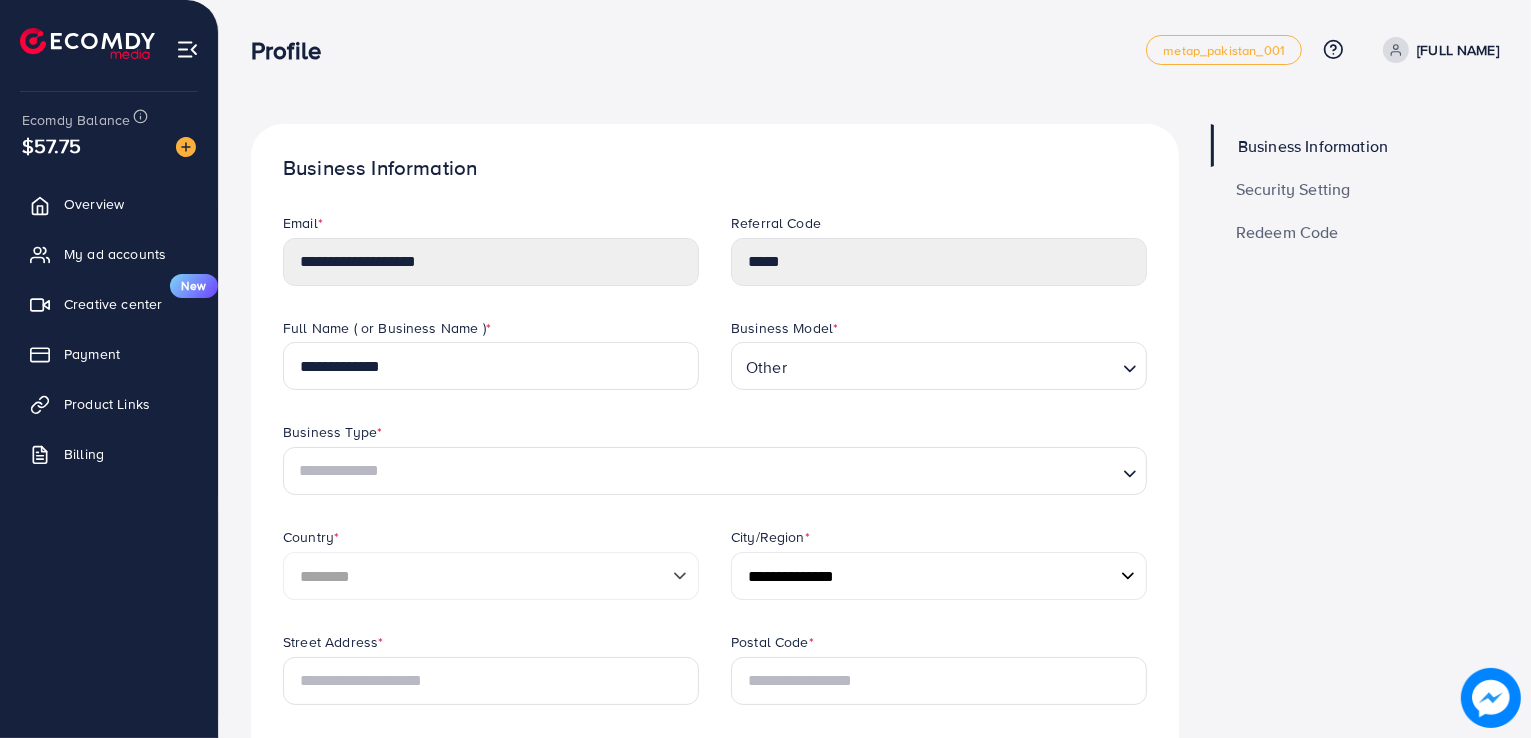 click at bounding box center (703, 471) 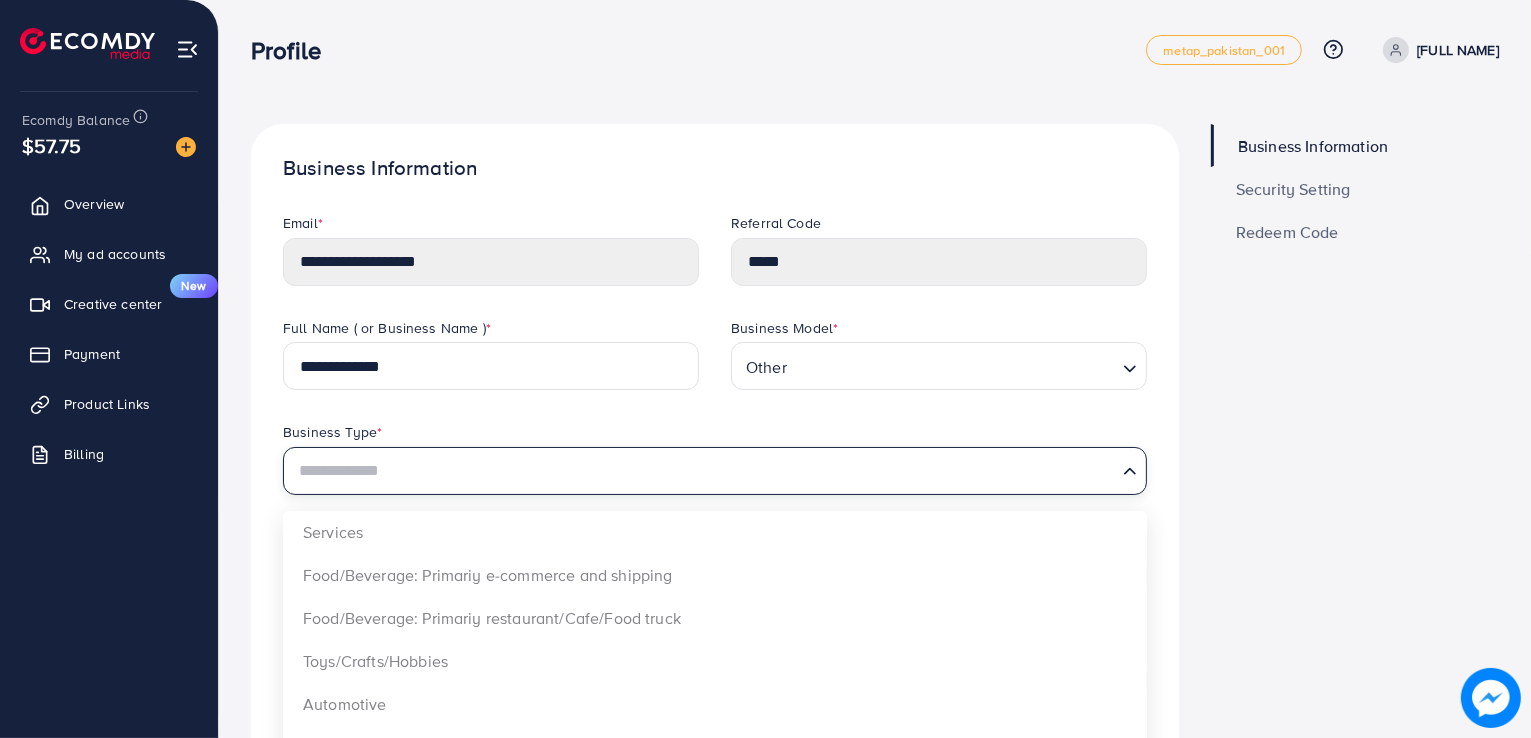 scroll, scrollTop: 100, scrollLeft: 0, axis: vertical 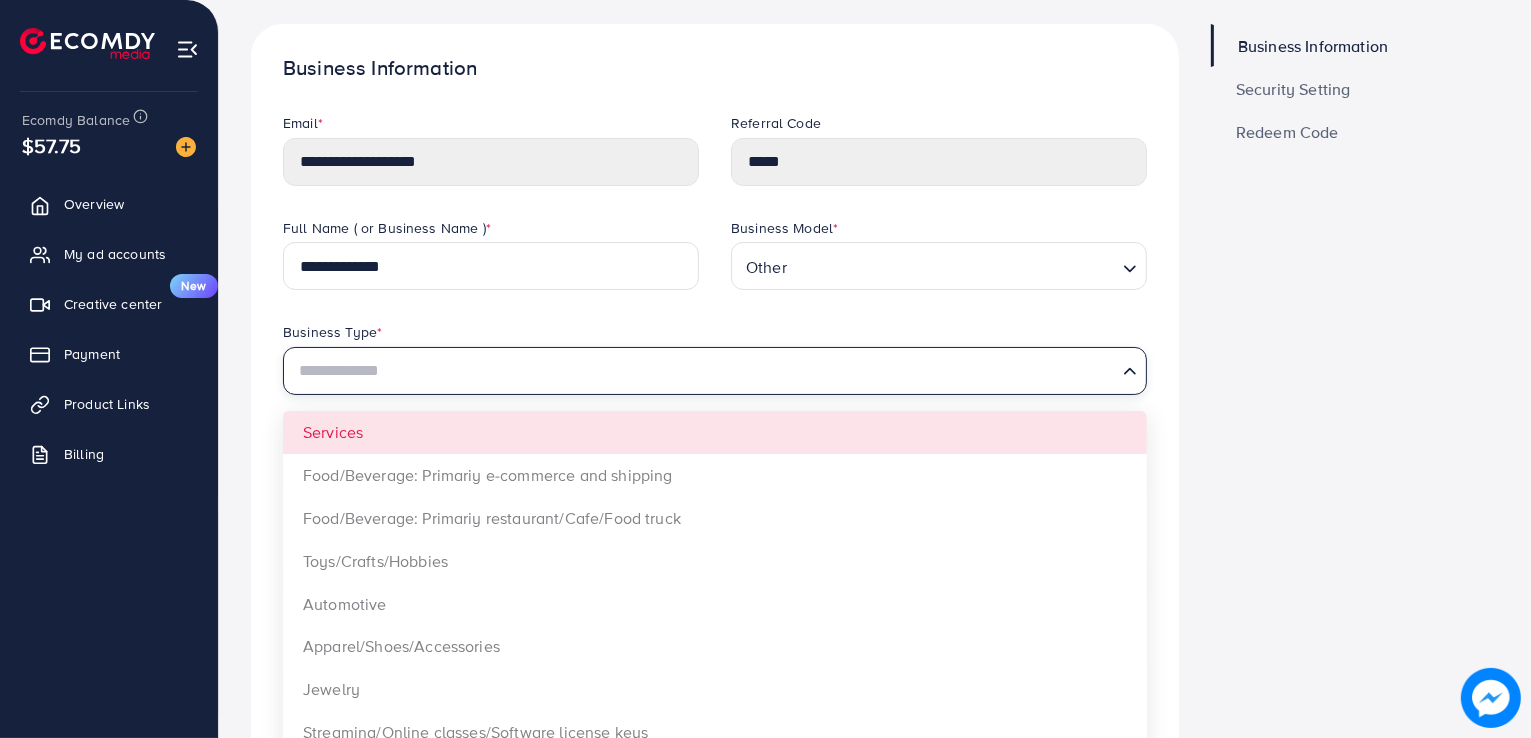 click at bounding box center [703, 371] 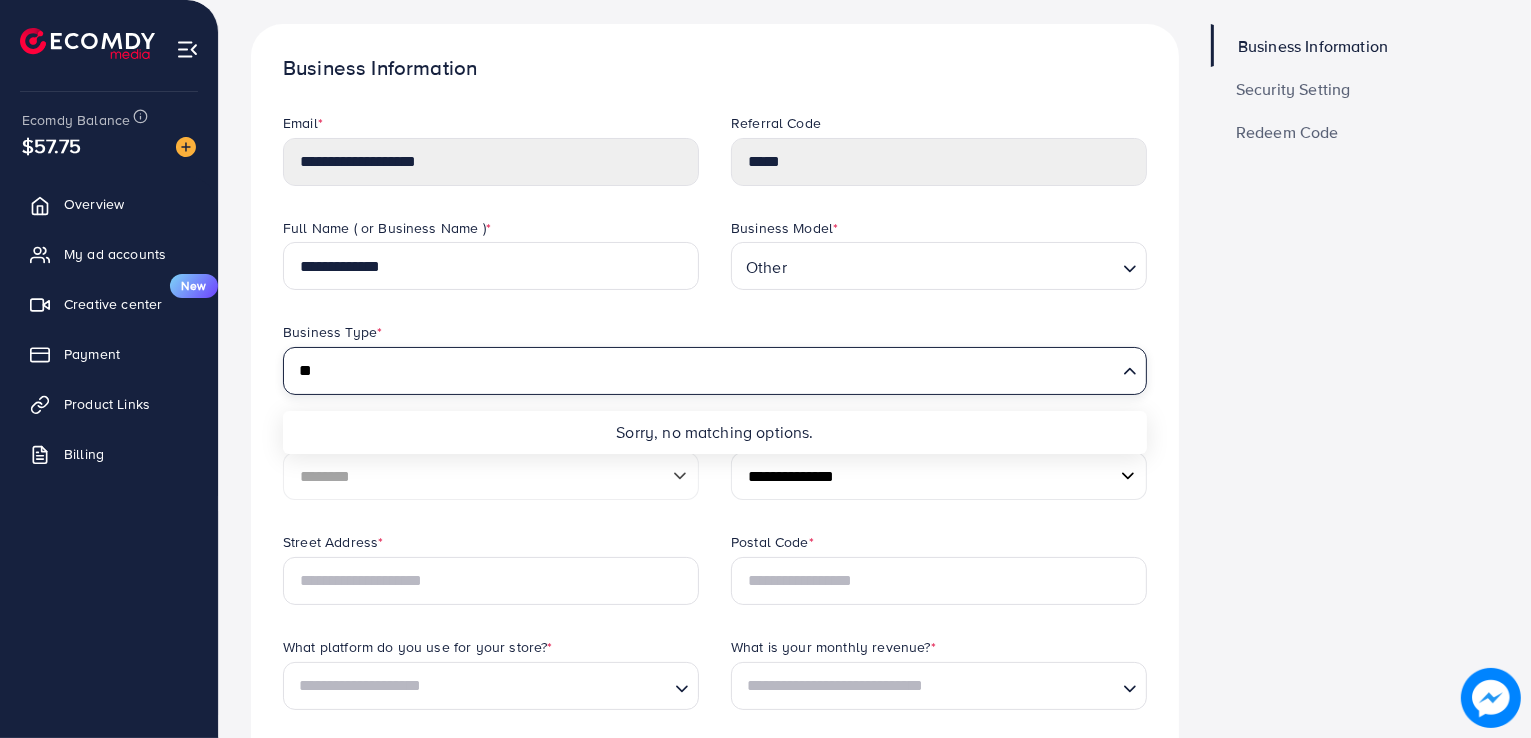 type on "*" 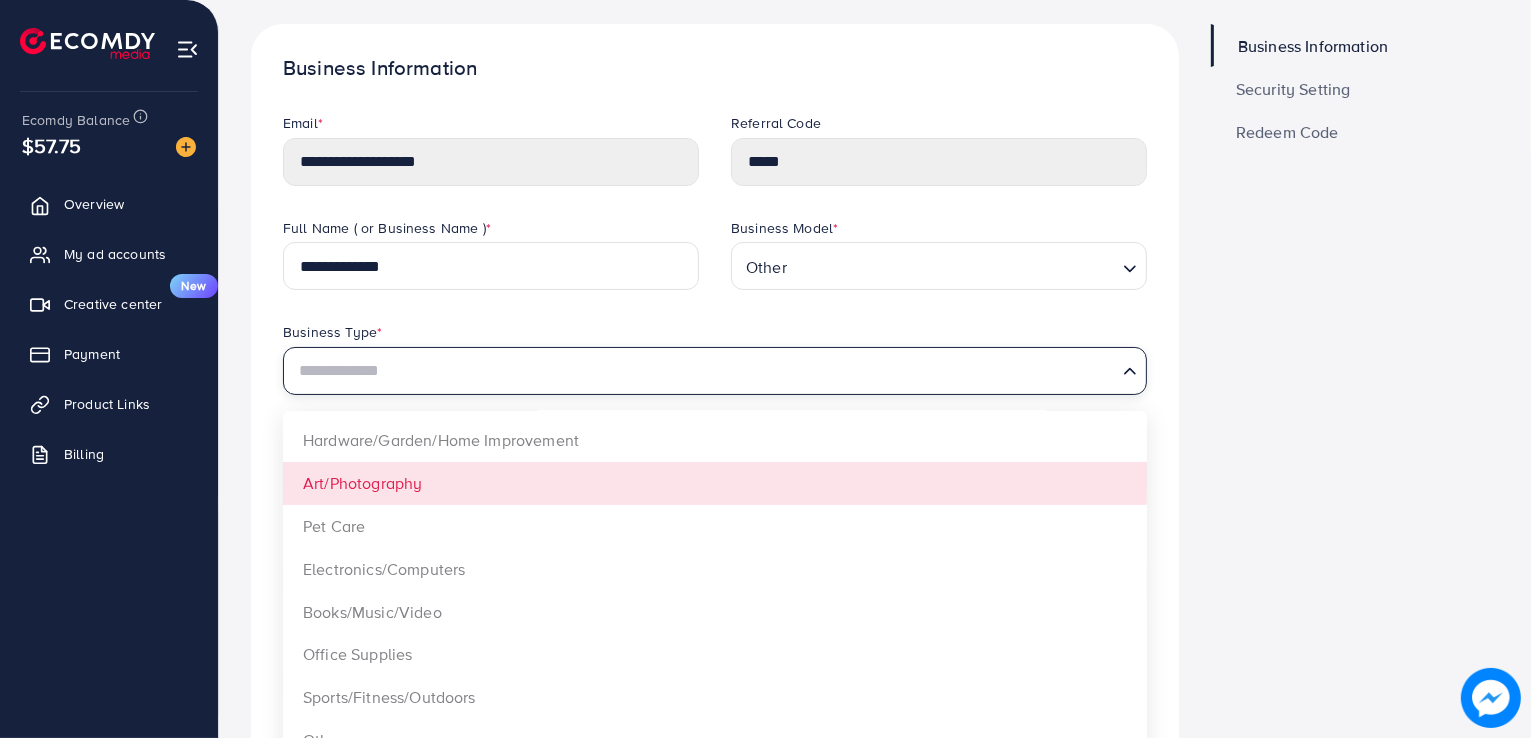 scroll, scrollTop: 514, scrollLeft: 0, axis: vertical 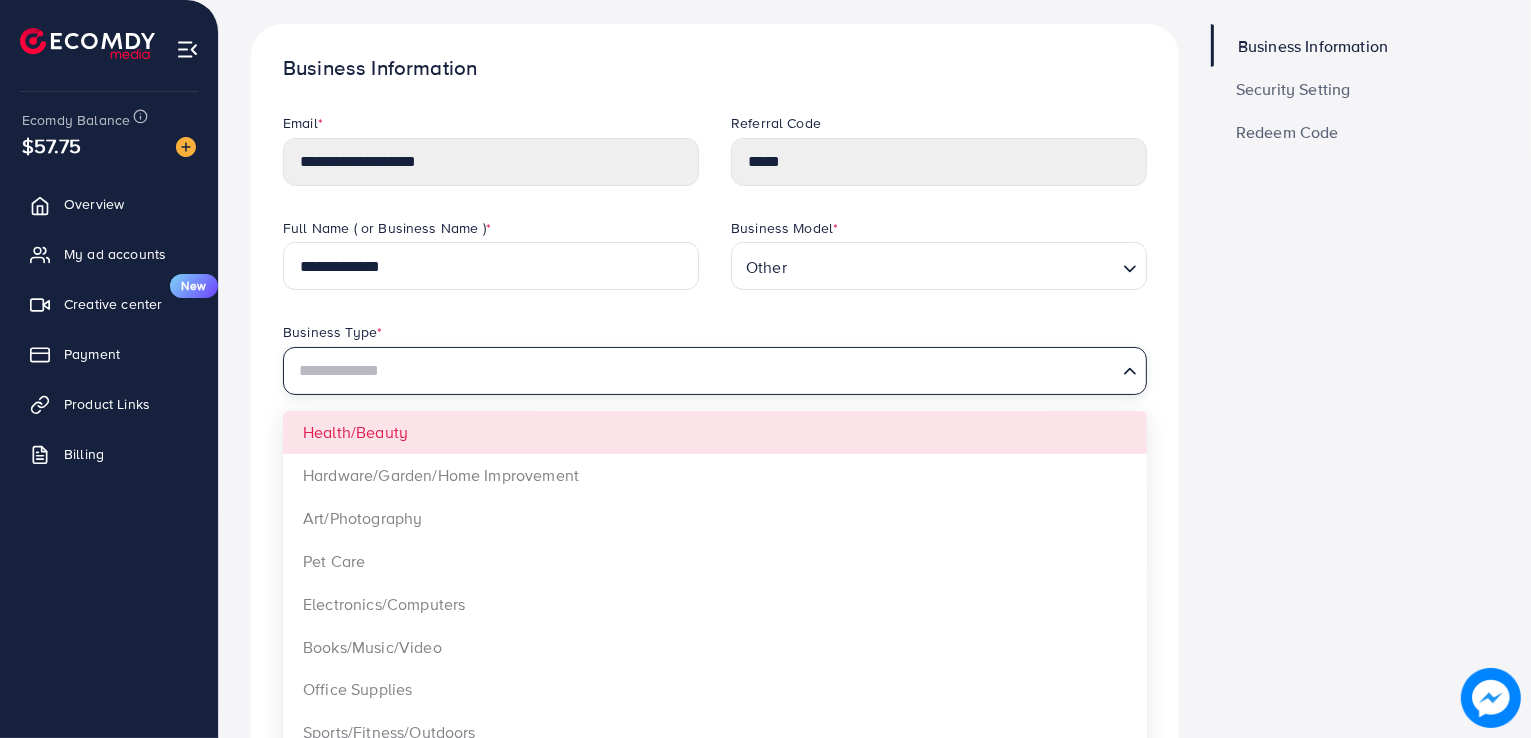 click at bounding box center (703, 371) 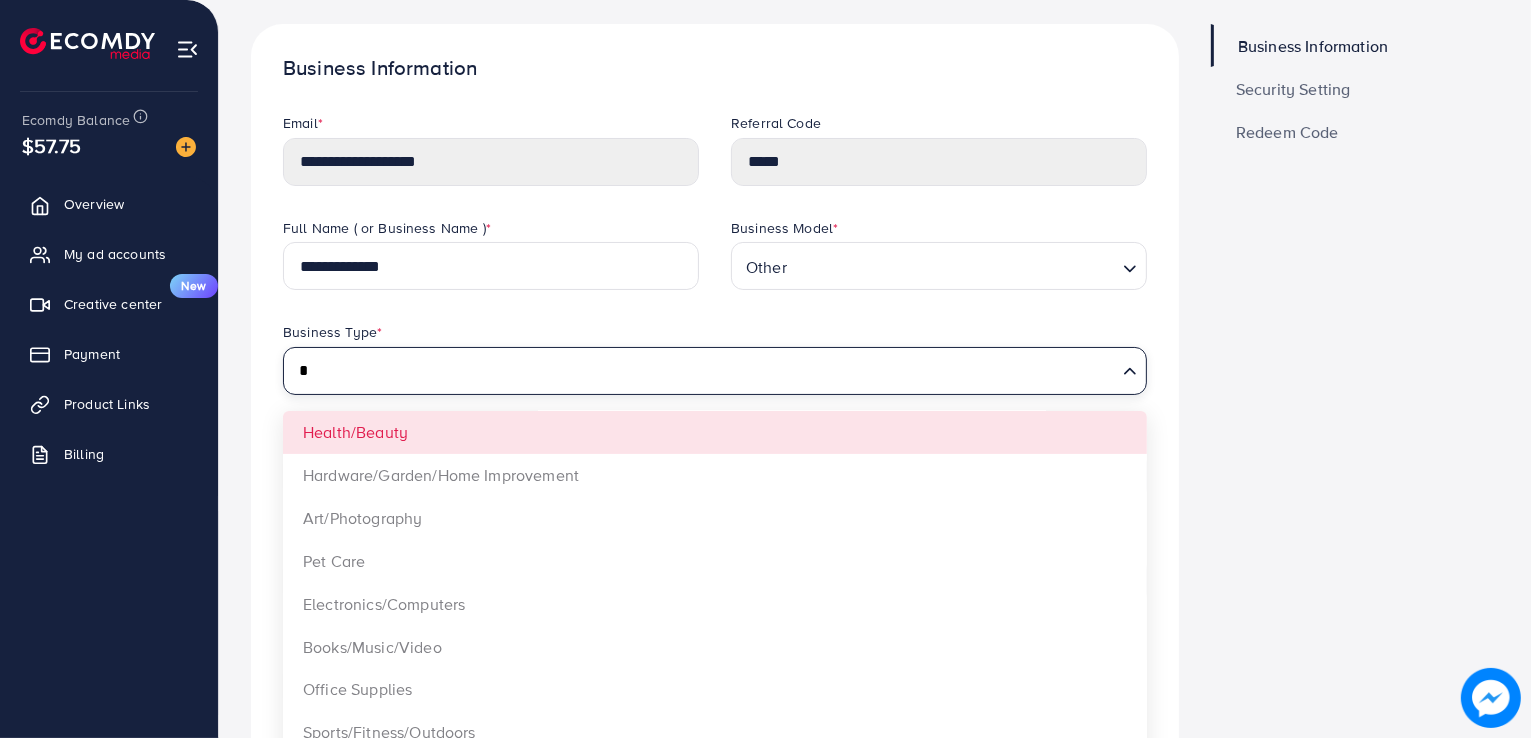 scroll, scrollTop: 0, scrollLeft: 0, axis: both 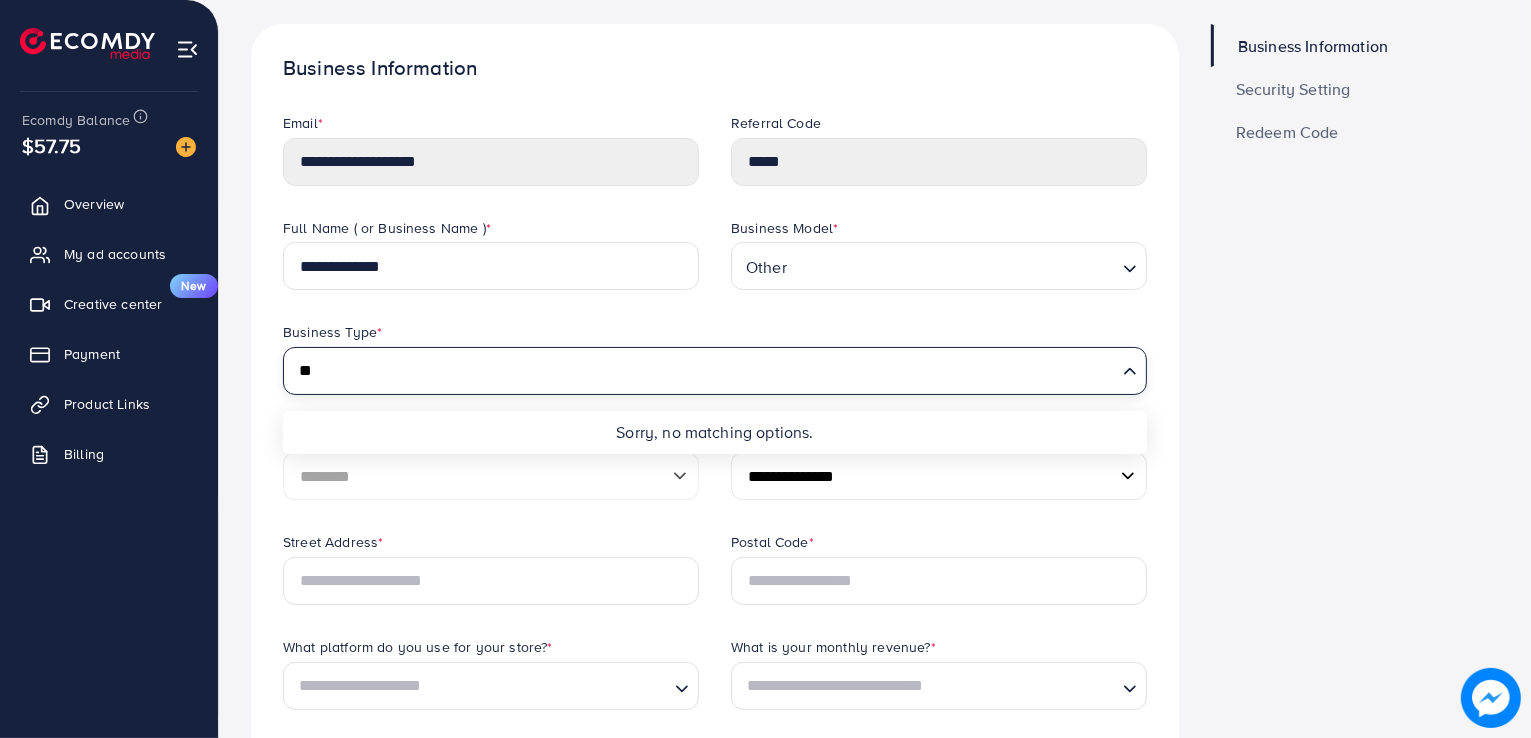 type on "*" 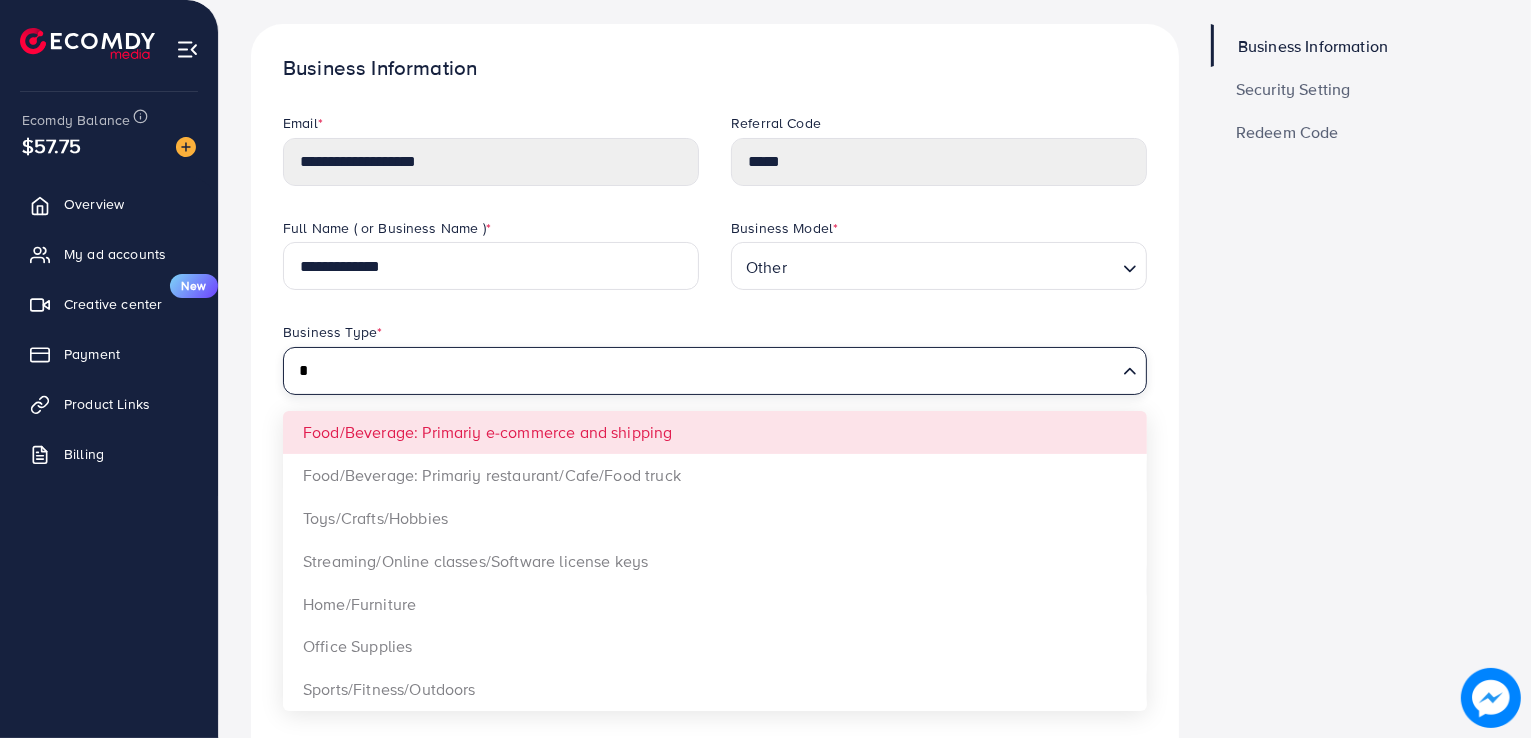 type 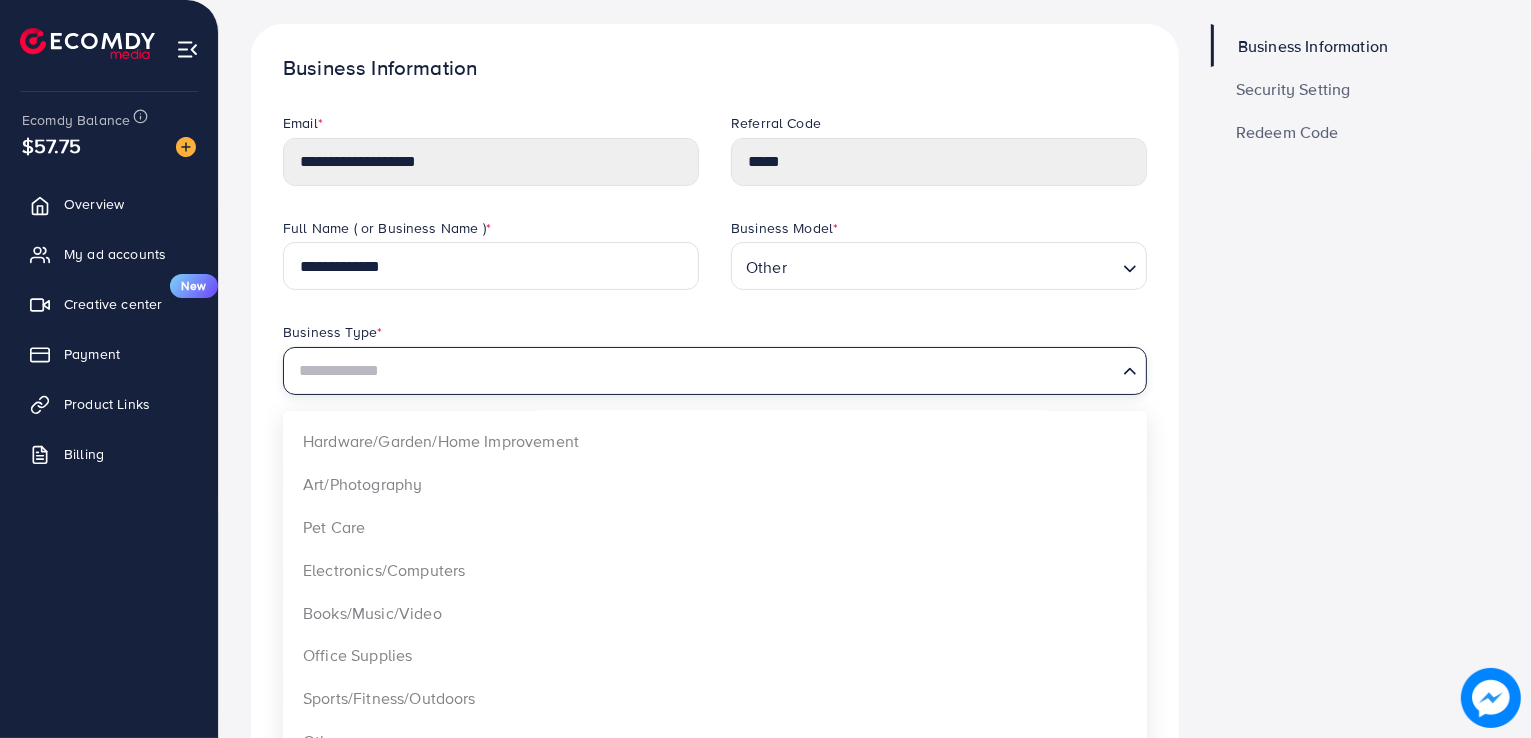scroll, scrollTop: 549, scrollLeft: 0, axis: vertical 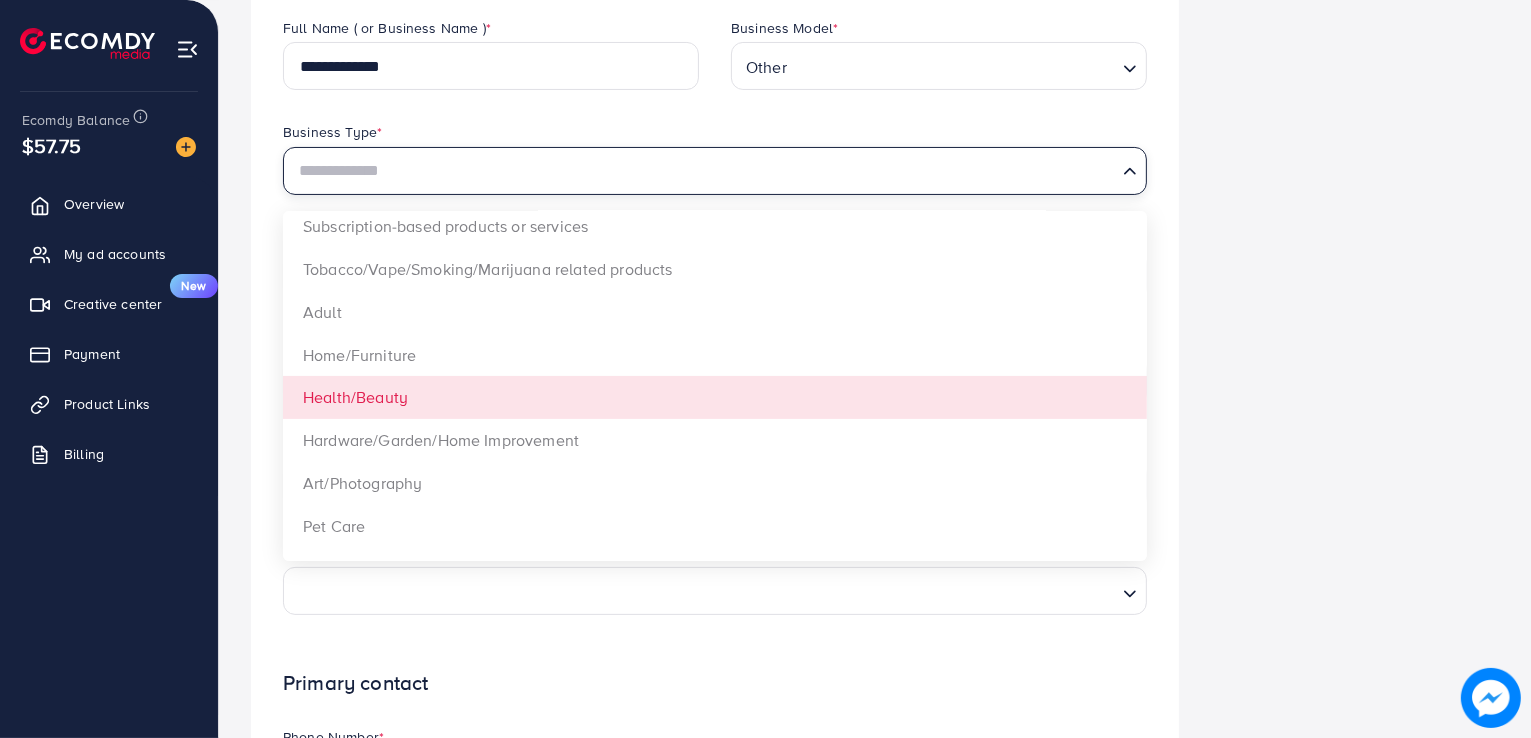 click on "**********" at bounding box center [715, 548] 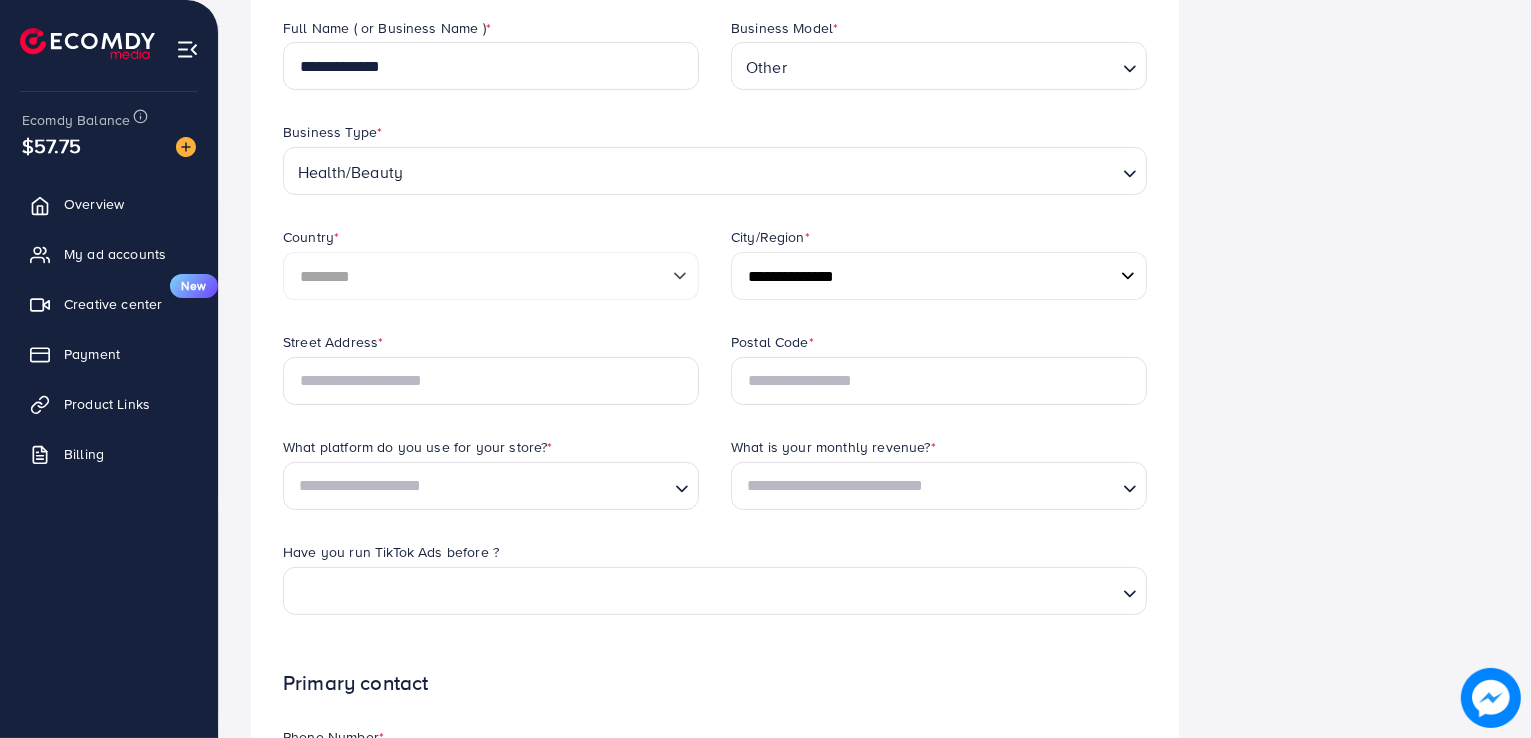 click on "**********" at bounding box center [939, 276] 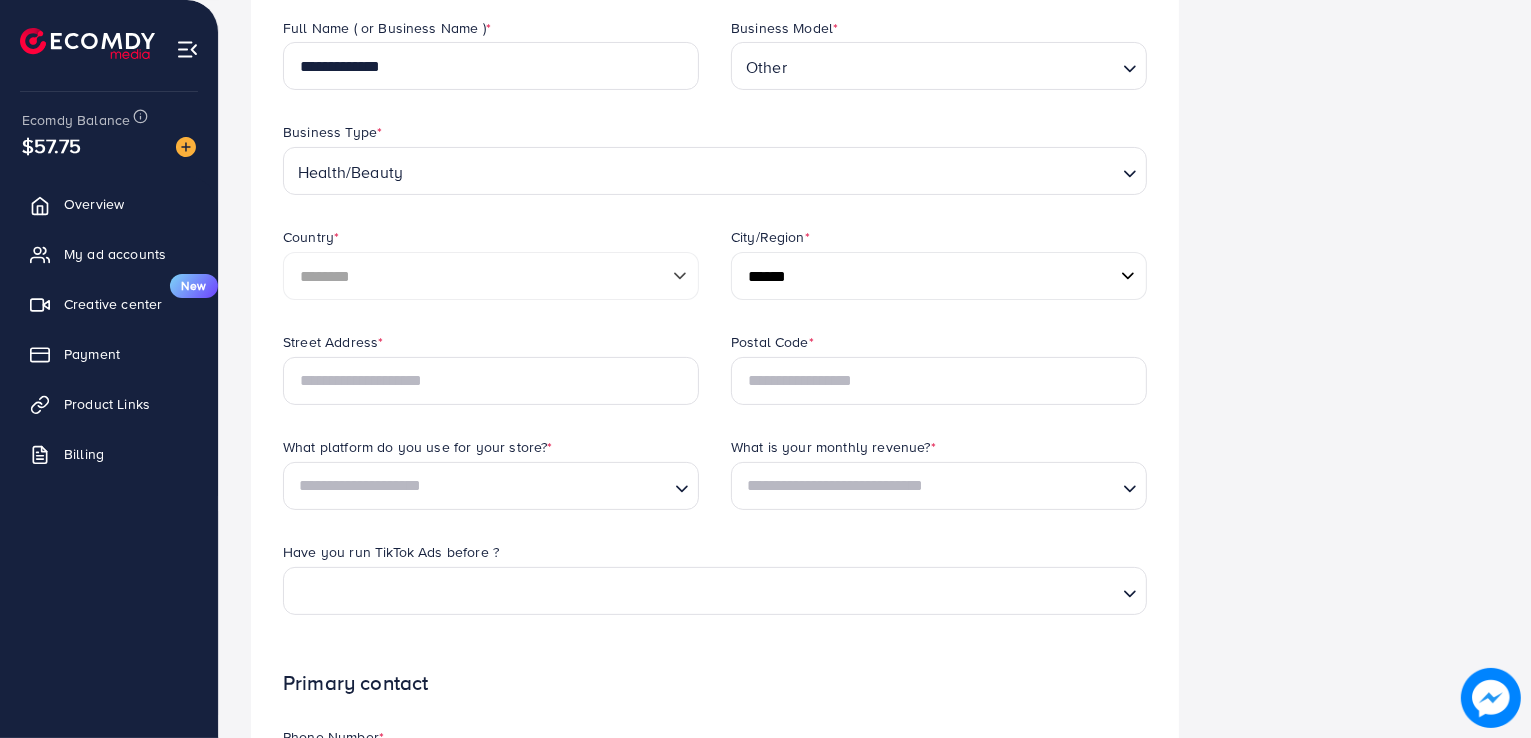 click on "**********" at bounding box center [939, 276] 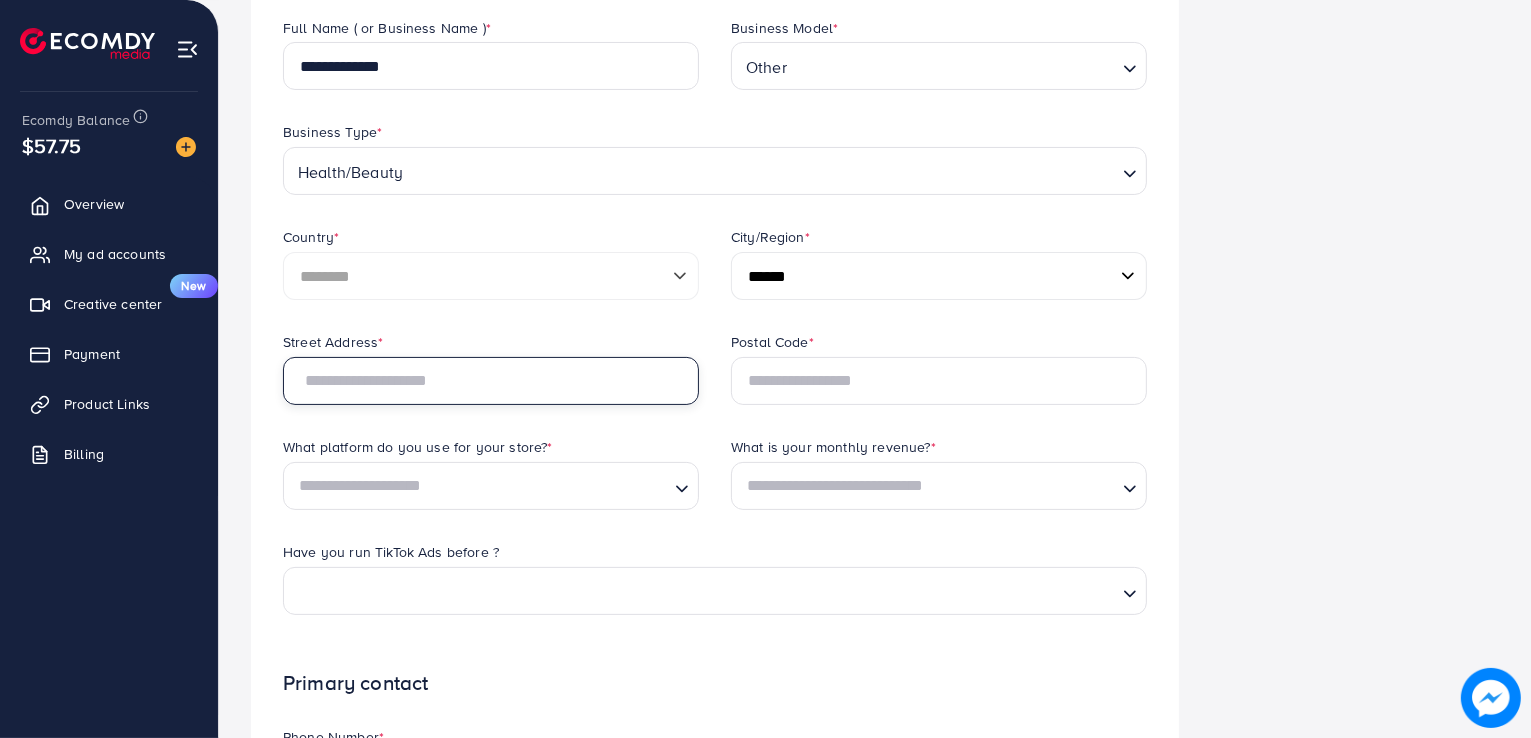 click at bounding box center (491, 381) 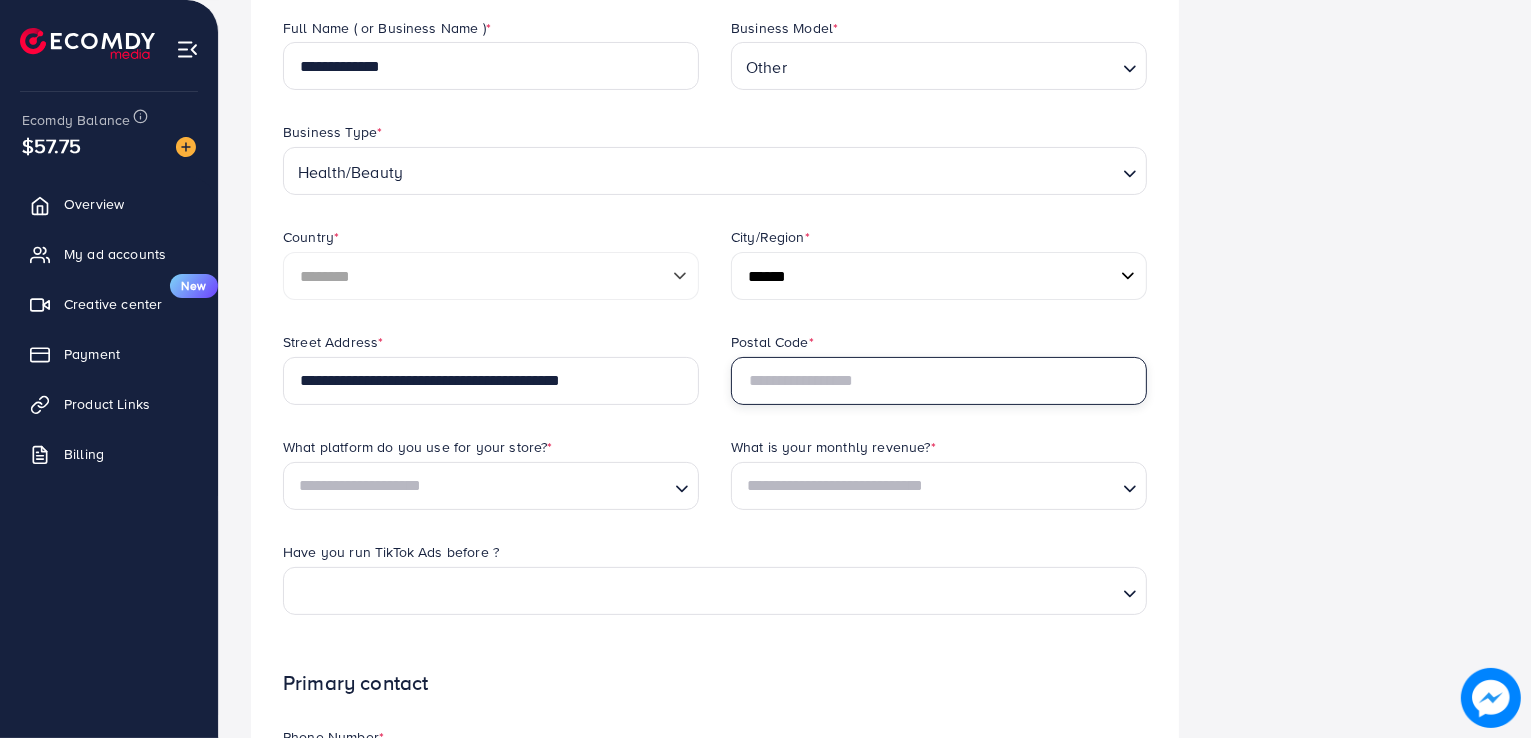 type on "*****" 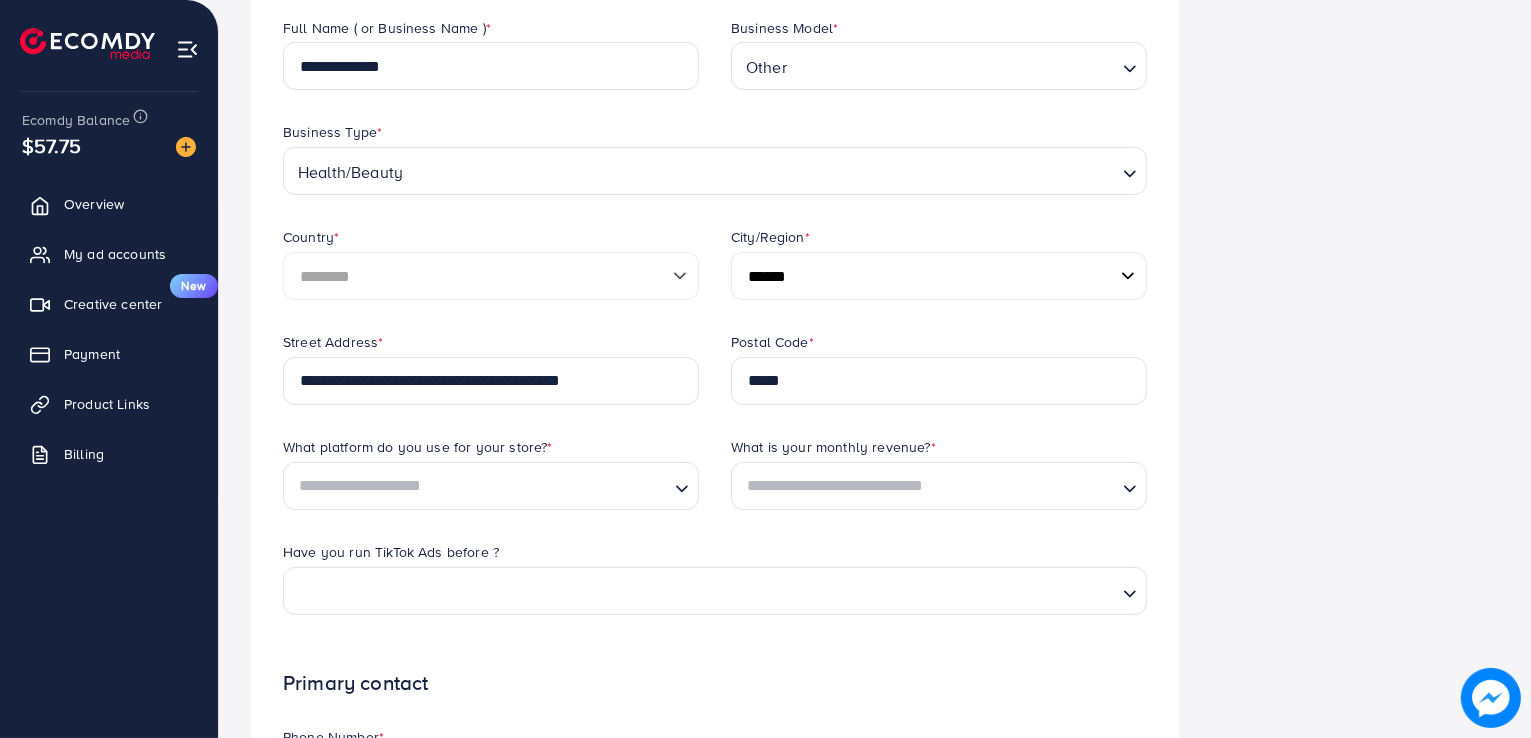 click at bounding box center (479, 485) 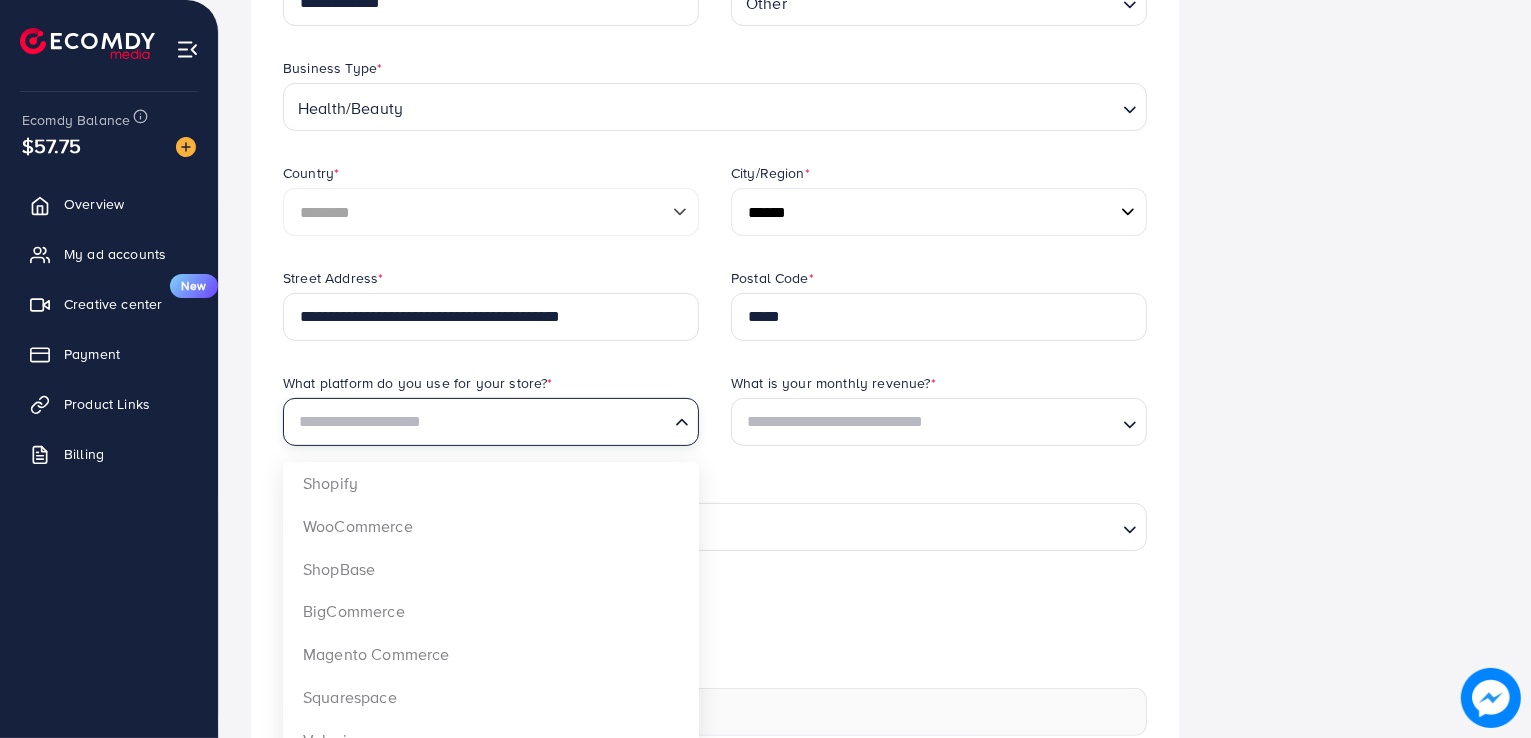 scroll, scrollTop: 400, scrollLeft: 0, axis: vertical 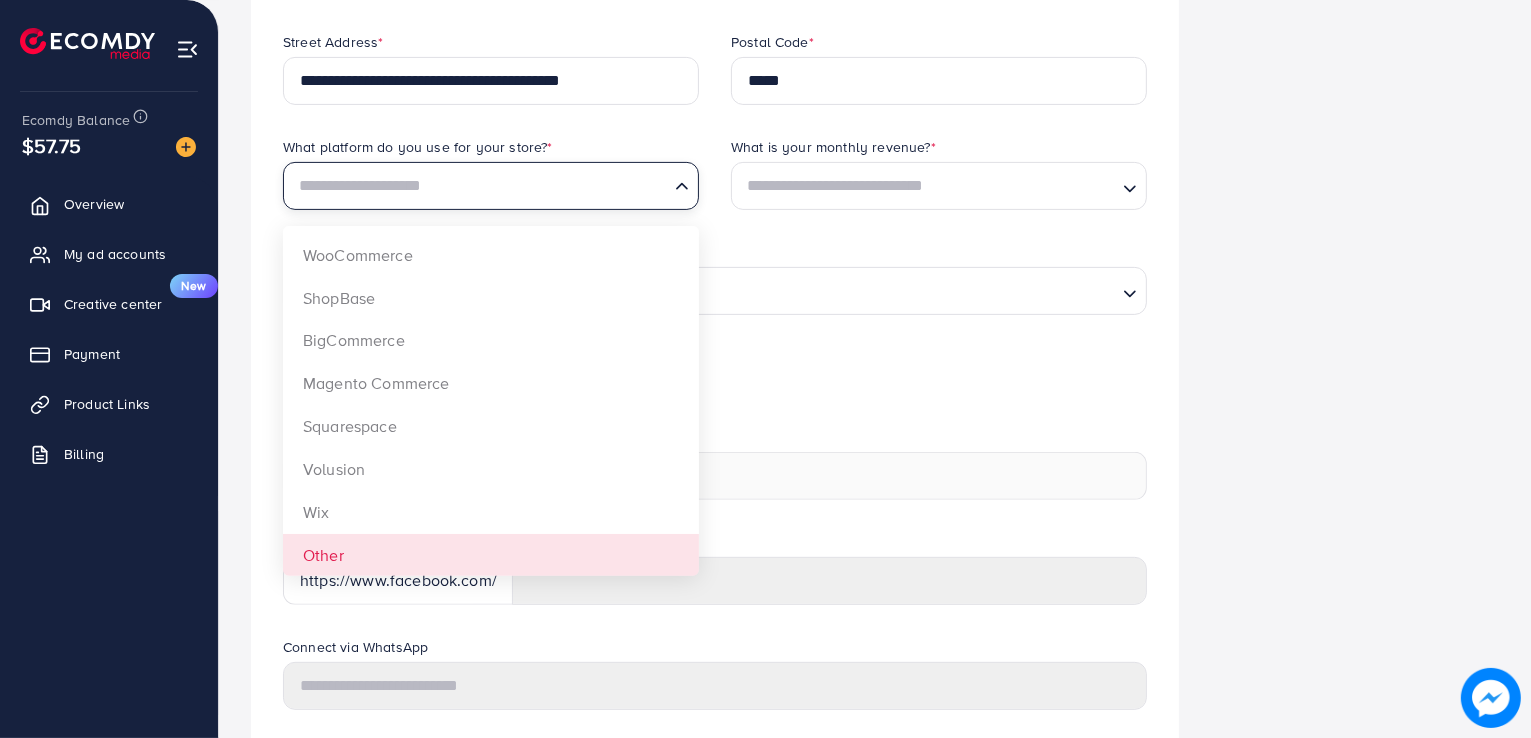 click on "**********" at bounding box center (715, 248) 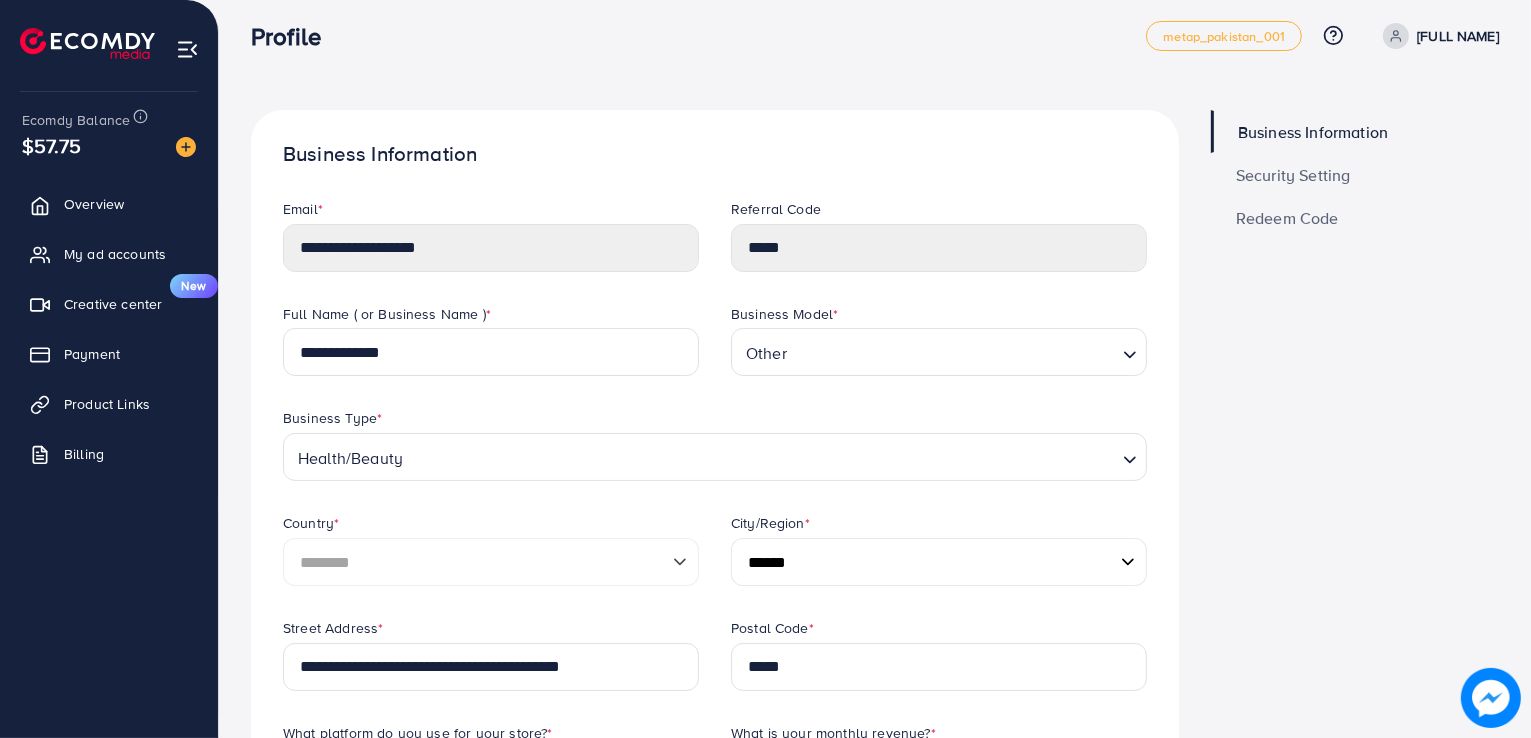 scroll, scrollTop: 0, scrollLeft: 0, axis: both 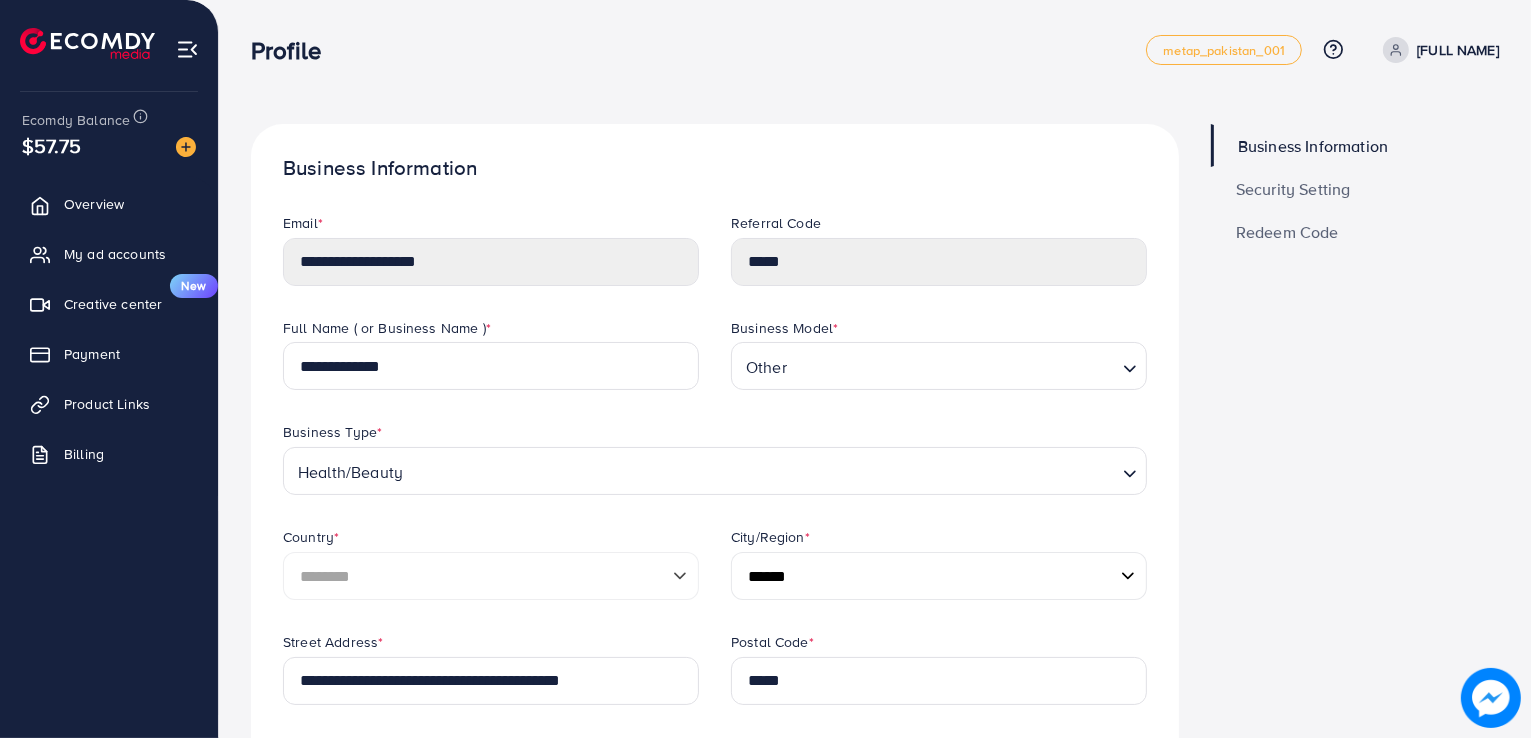 click on "Security Setting" at bounding box center (1293, 189) 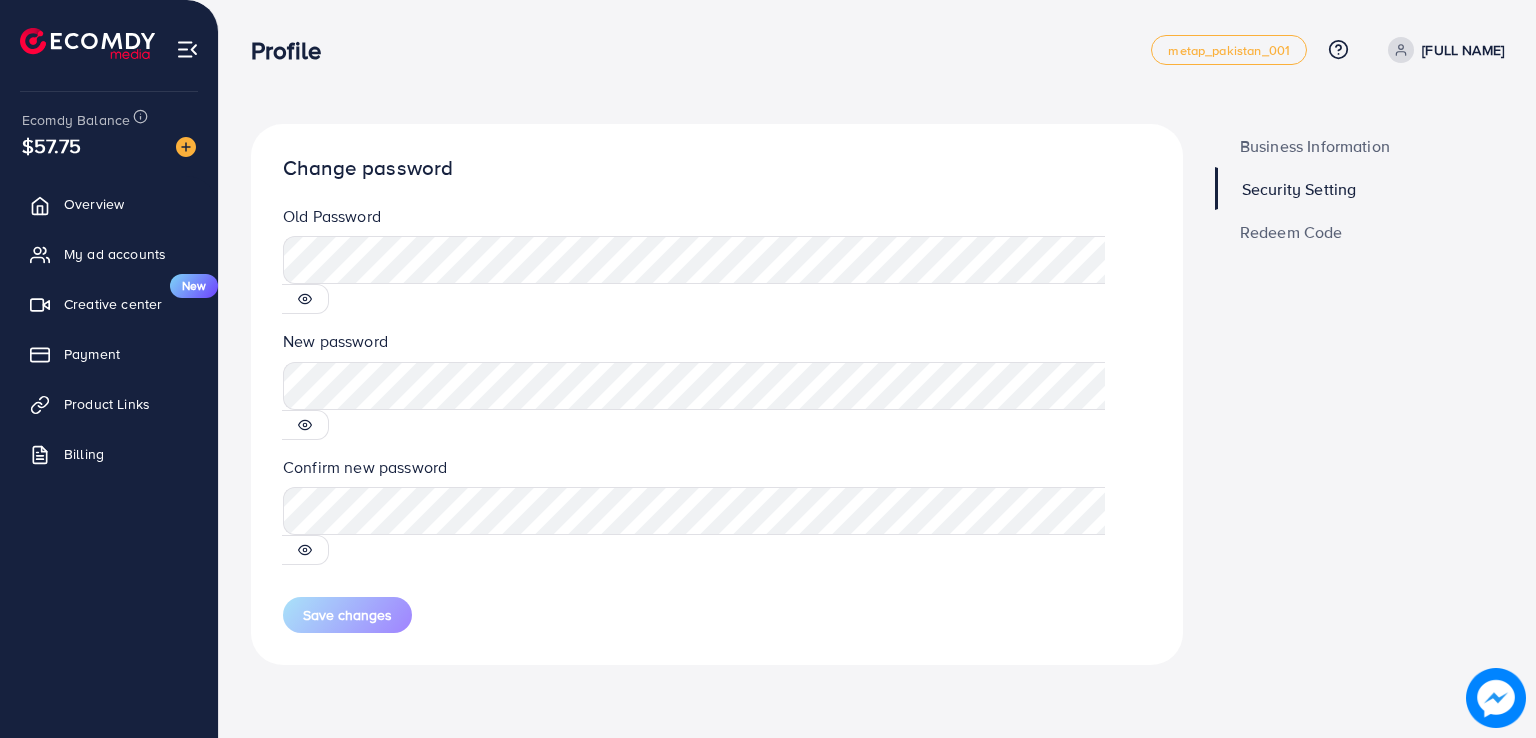 click on "Redeem Code" at bounding box center (1291, 232) 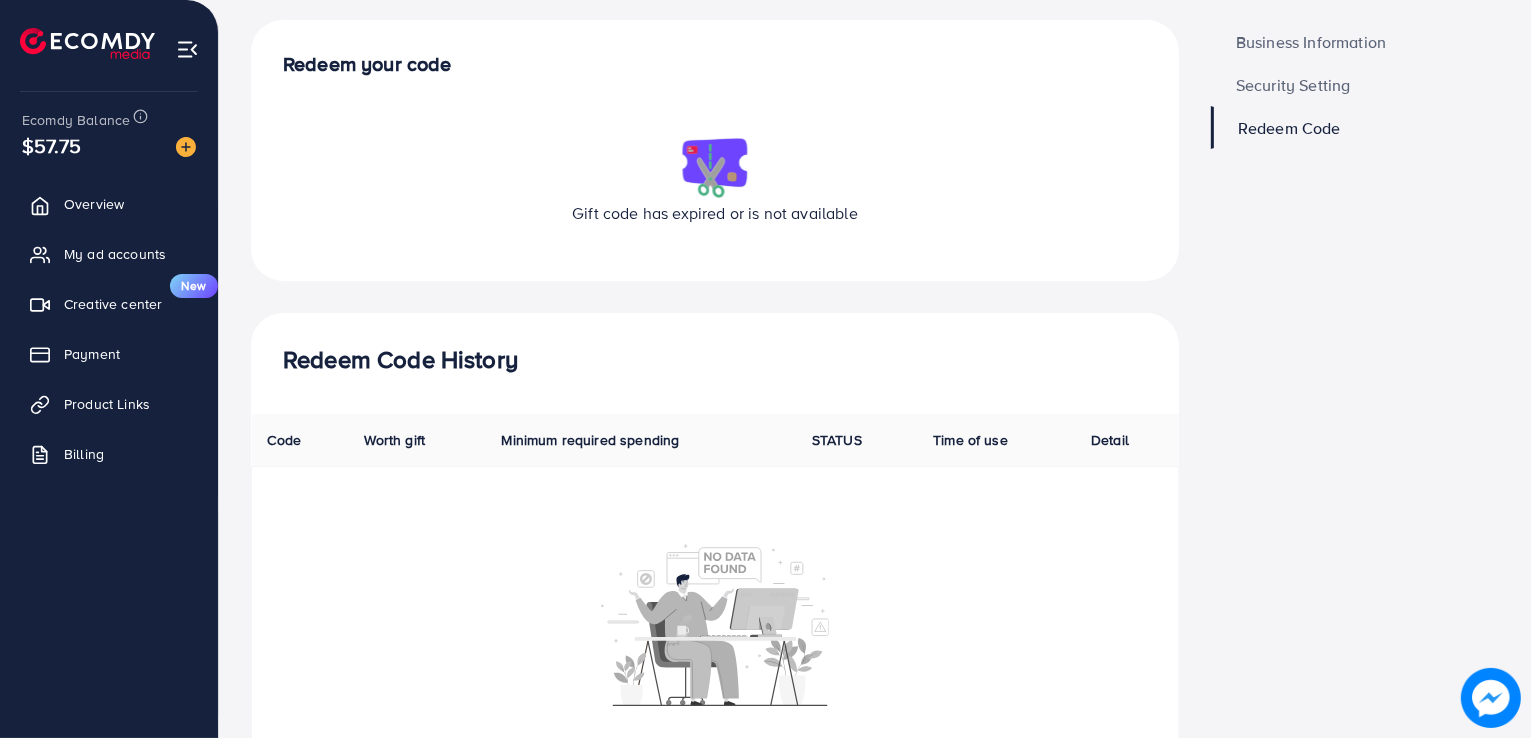 scroll, scrollTop: 0, scrollLeft: 0, axis: both 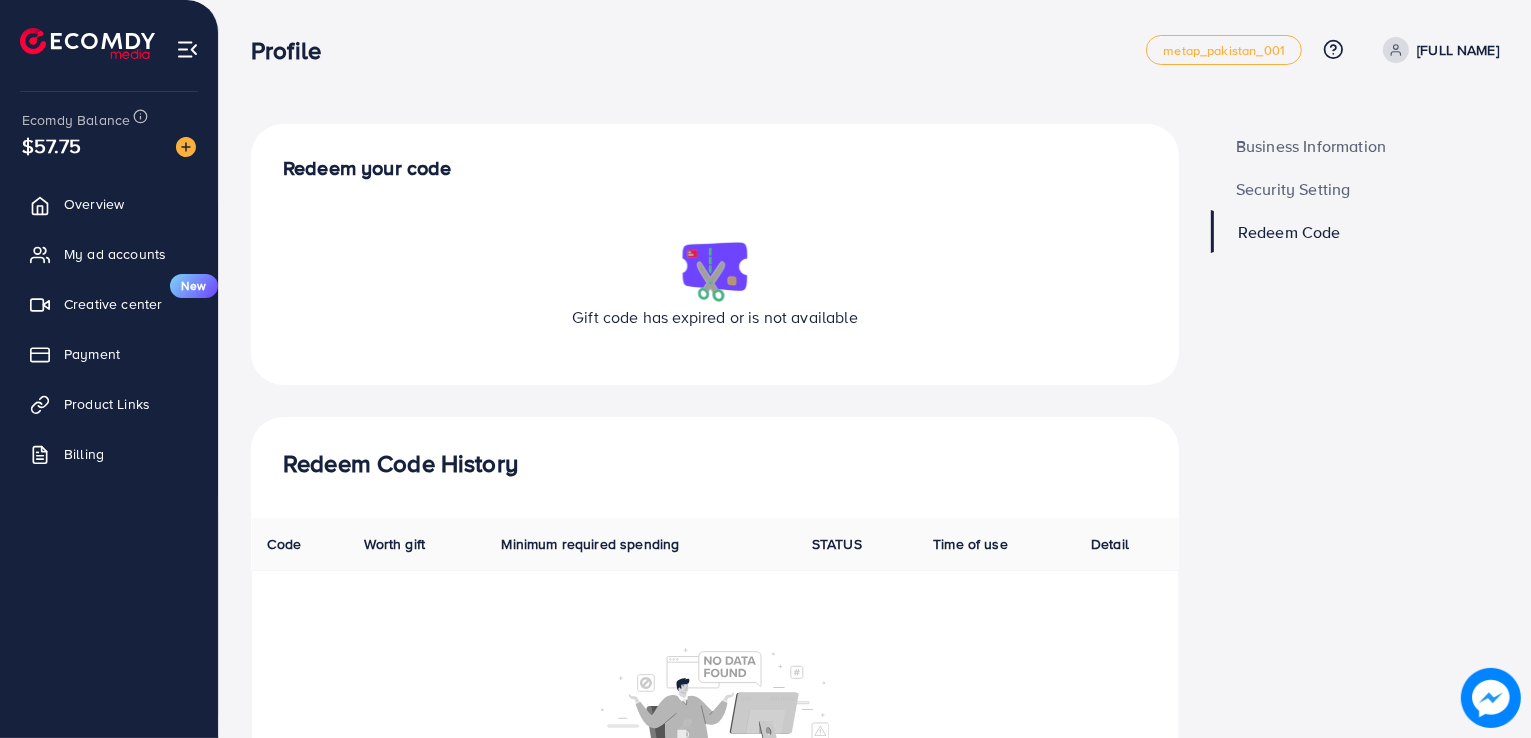 click on "Business Information" at bounding box center (1311, 146) 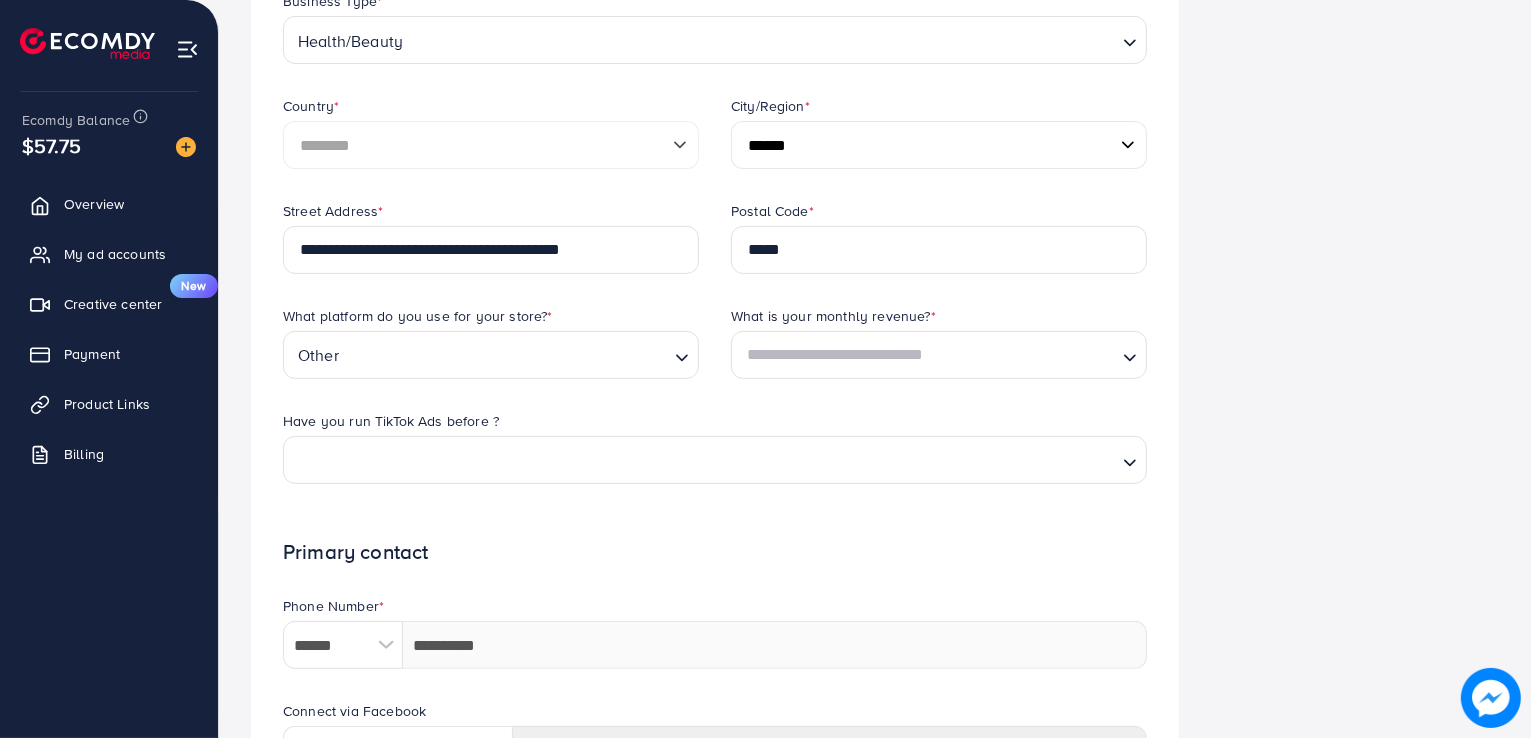 scroll, scrollTop: 500, scrollLeft: 0, axis: vertical 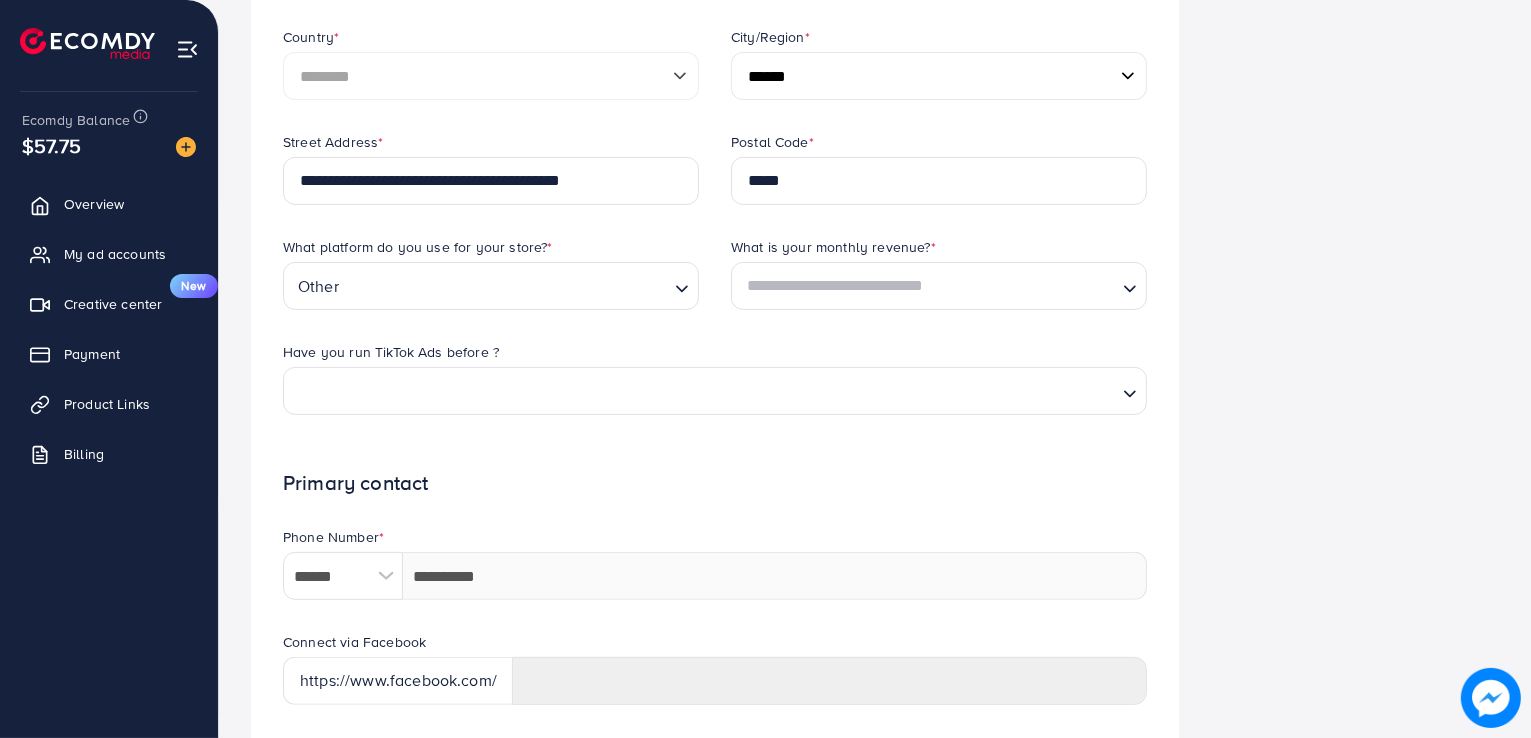 click on "What platform do you use for your store?  *
Other
Loading..." at bounding box center (491, 289) 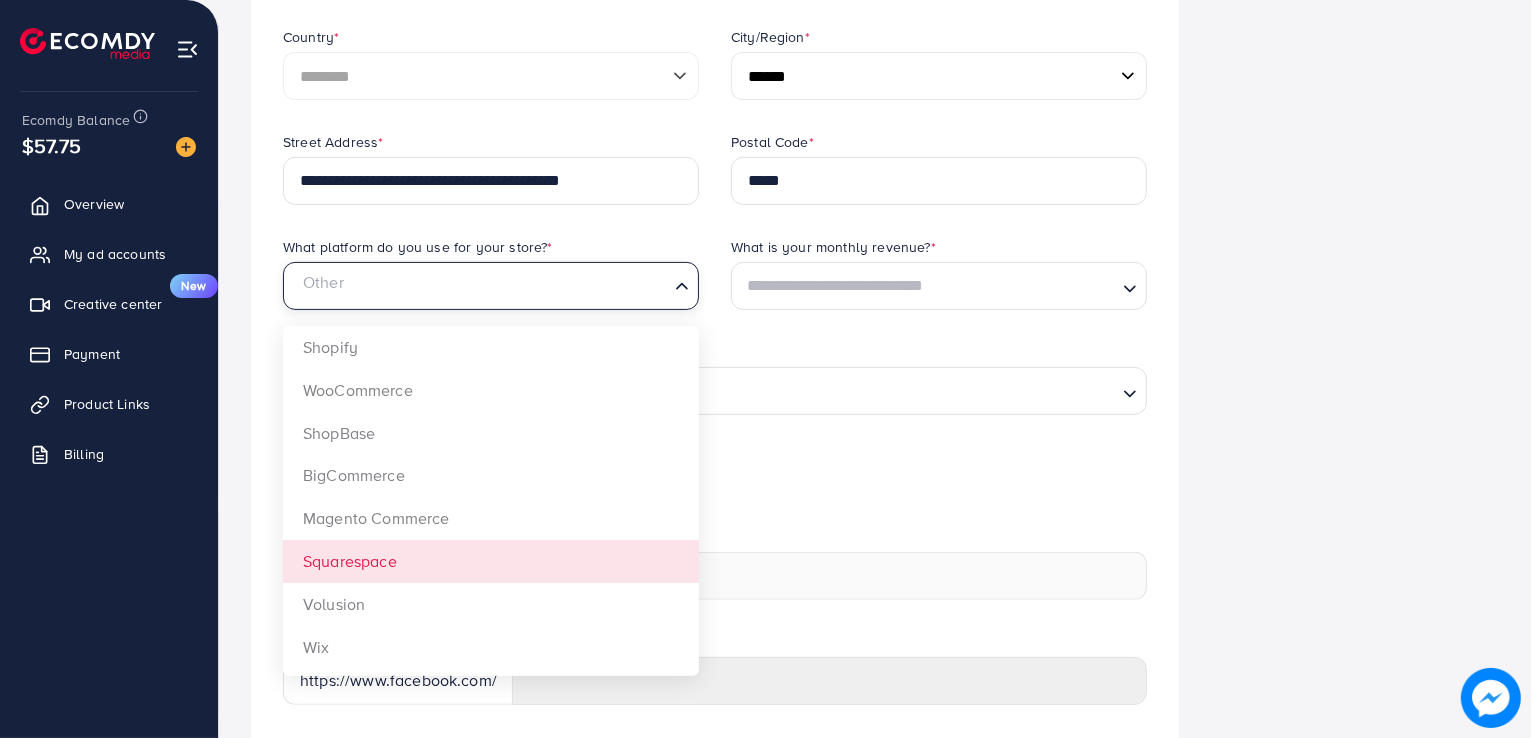 click on "**********" at bounding box center (715, 335) 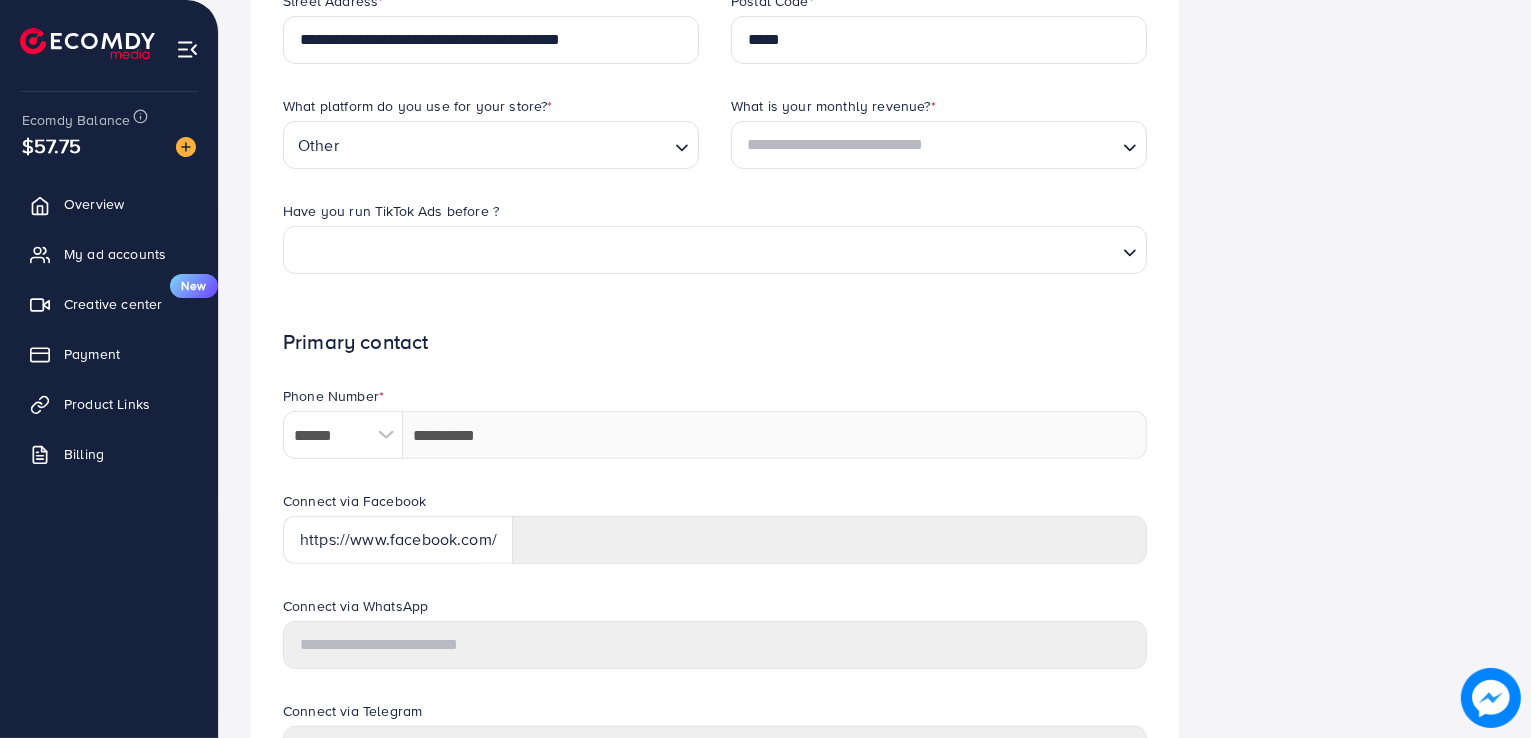 scroll, scrollTop: 541, scrollLeft: 0, axis: vertical 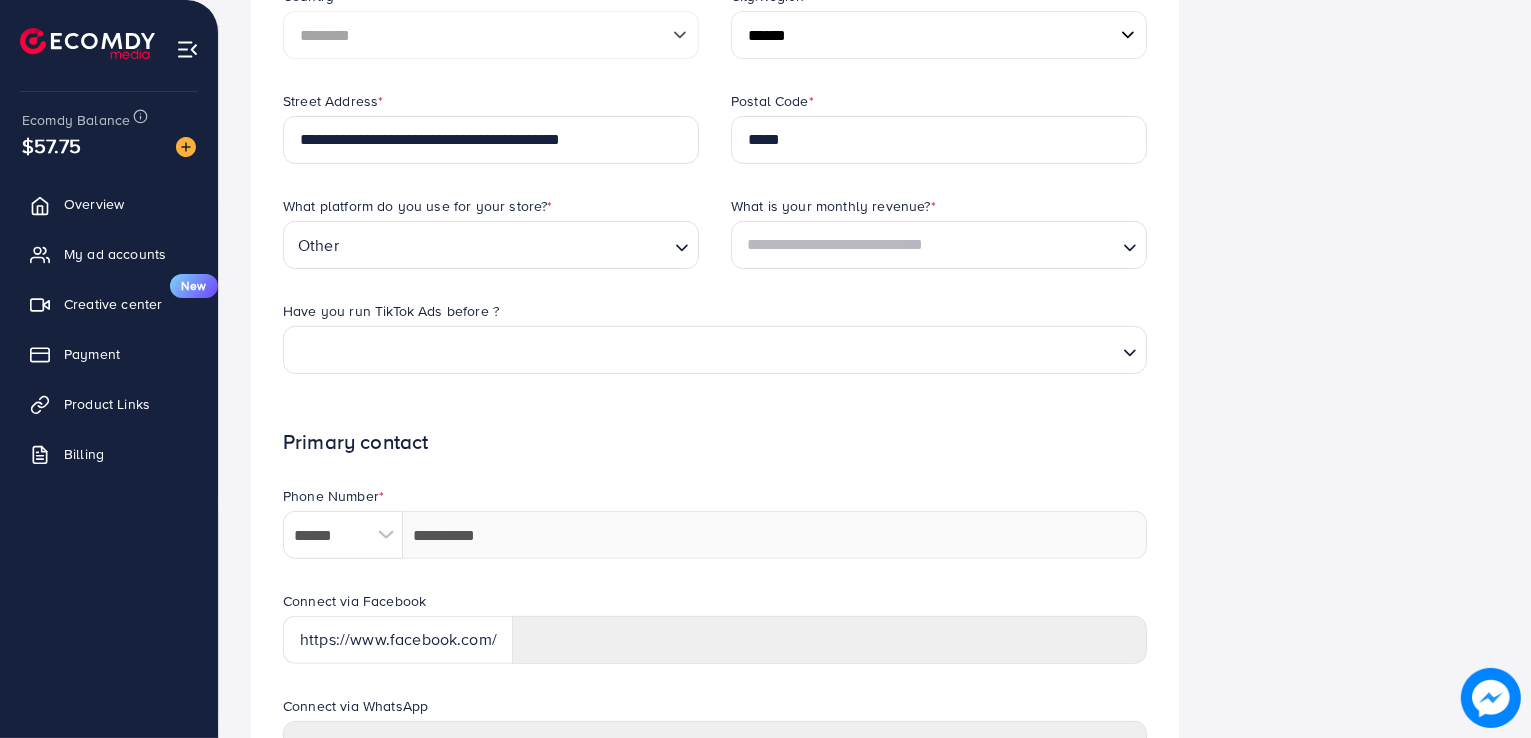 click at bounding box center (709, 349) 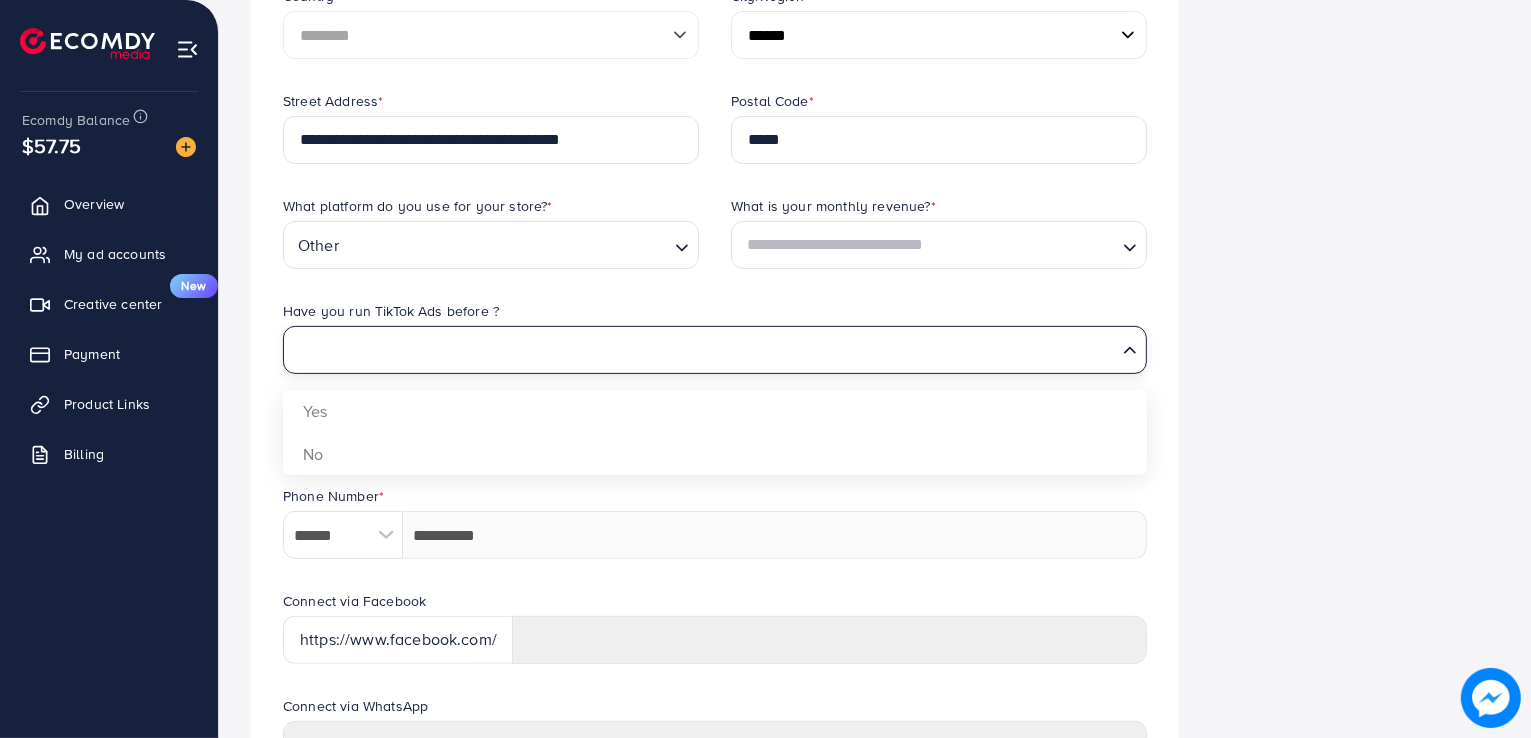 click at bounding box center (927, 244) 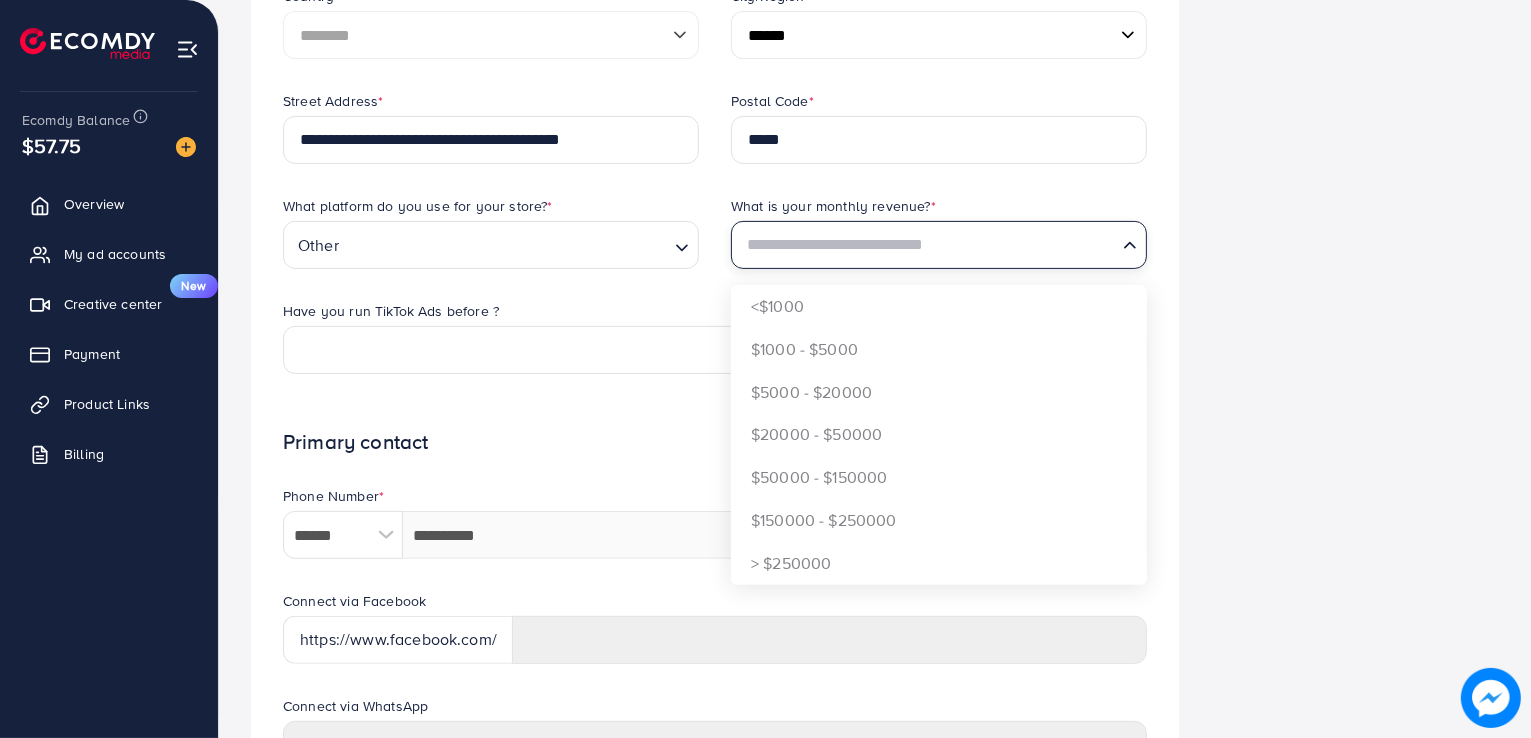 click on "Business Information Security Setting Redeem Code" at bounding box center (1355, 294) 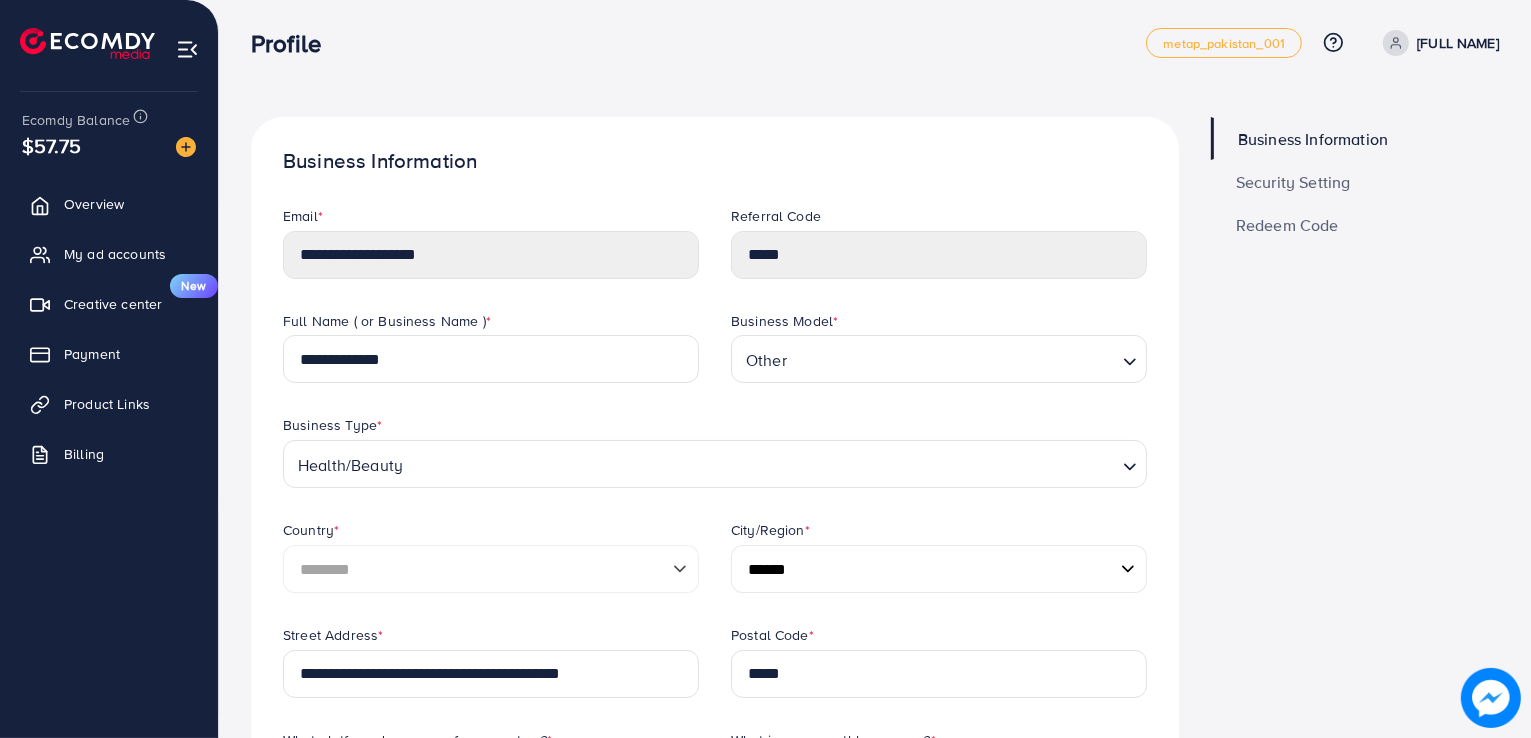 scroll, scrollTop: 0, scrollLeft: 0, axis: both 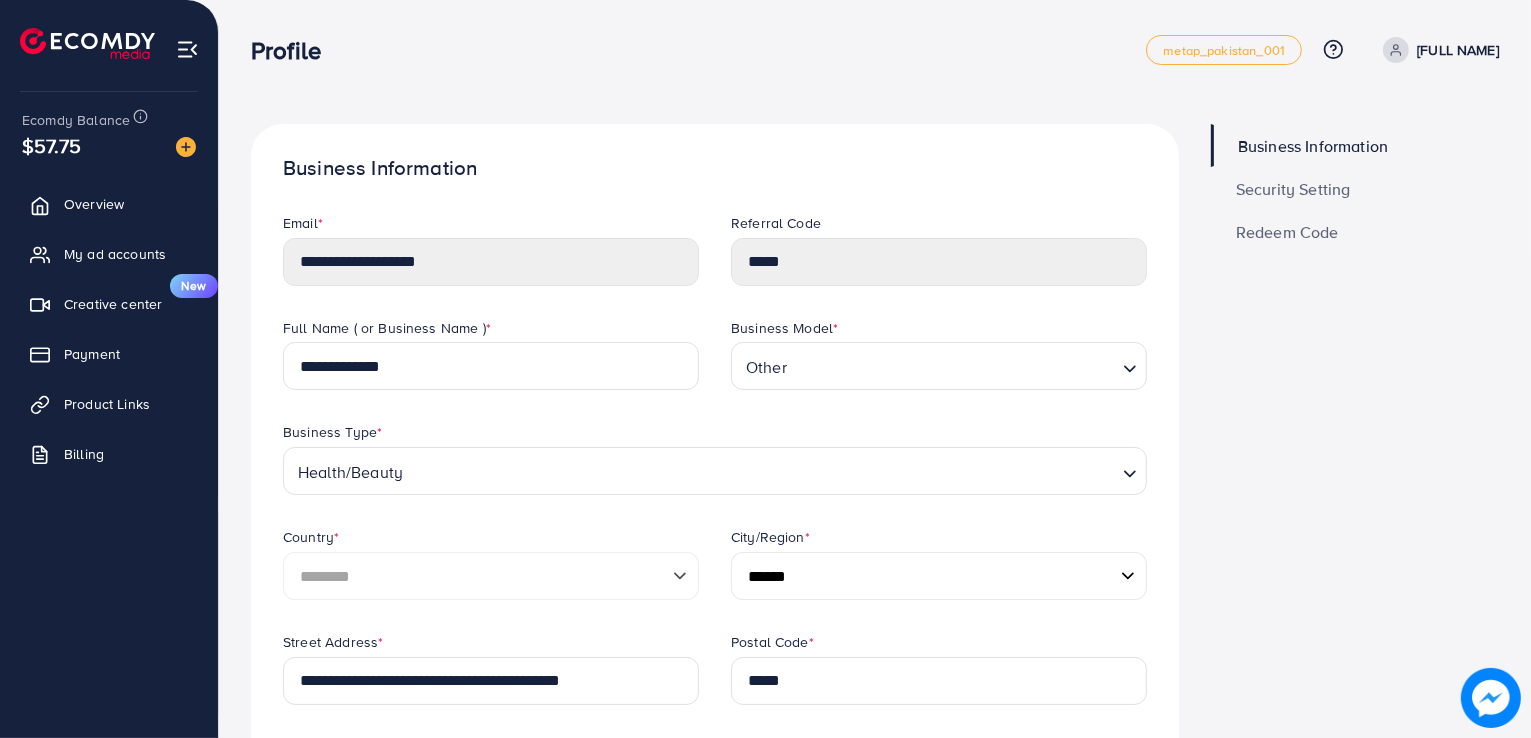 click on "$57.75" at bounding box center [109, 145] 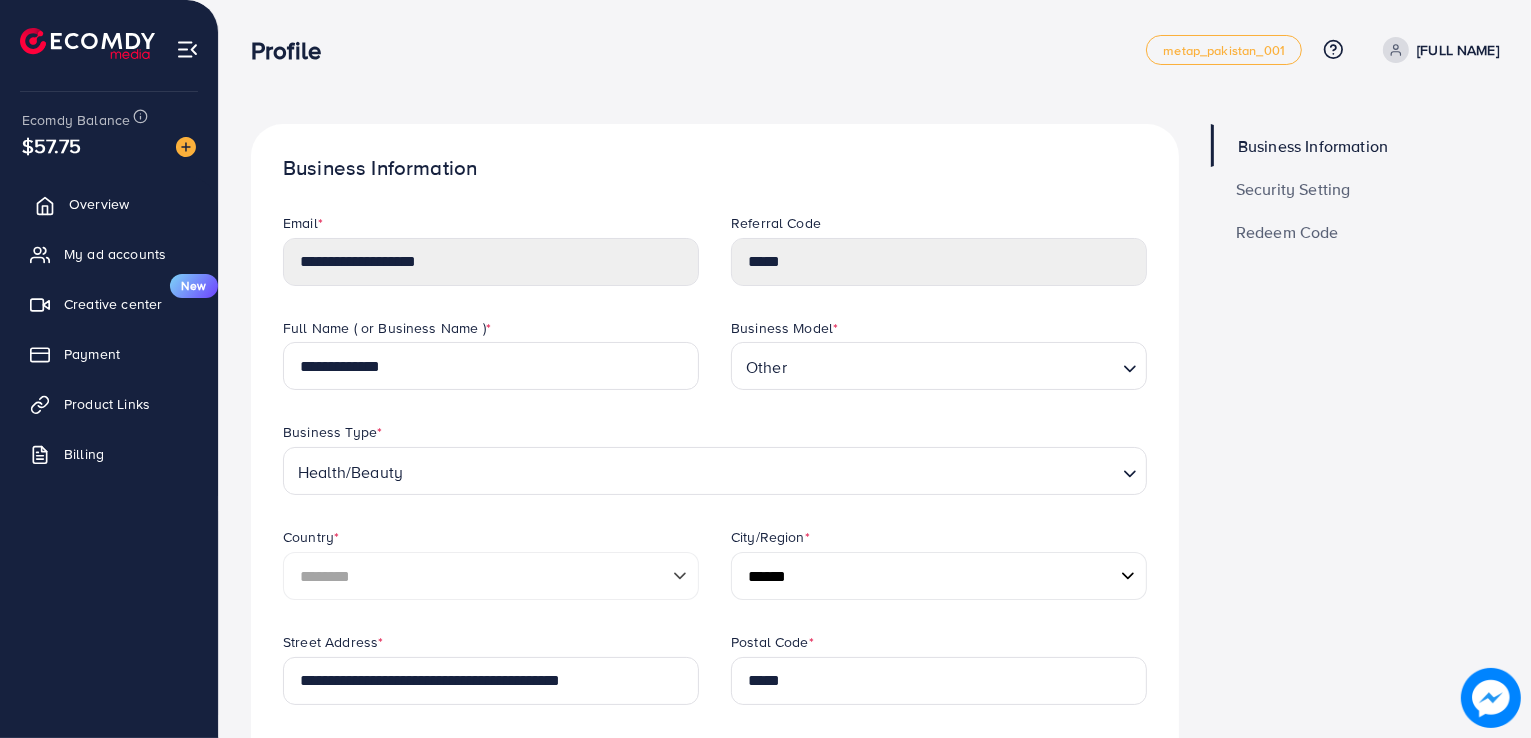 click on "Overview" at bounding box center (99, 204) 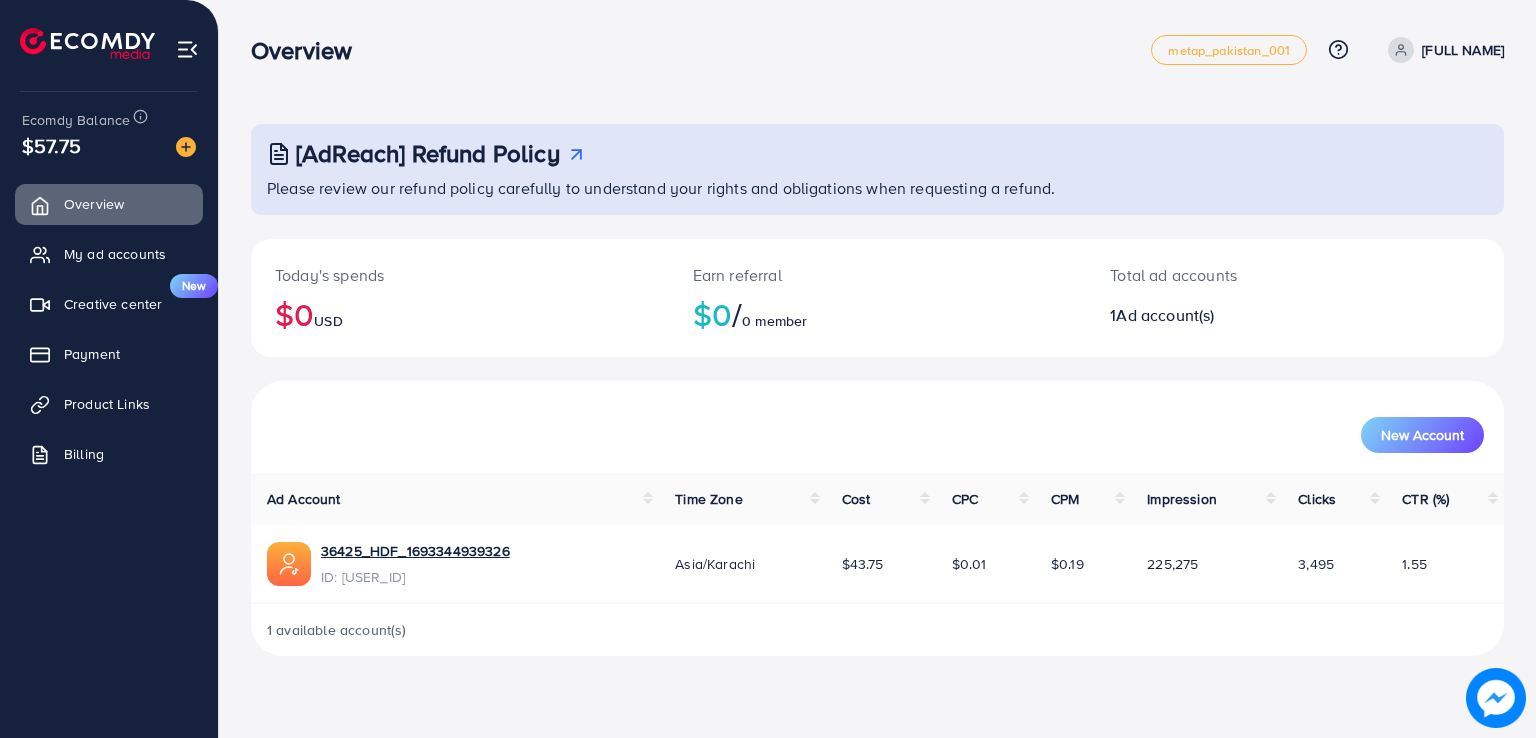 click on "$57.75" at bounding box center (51, 145) 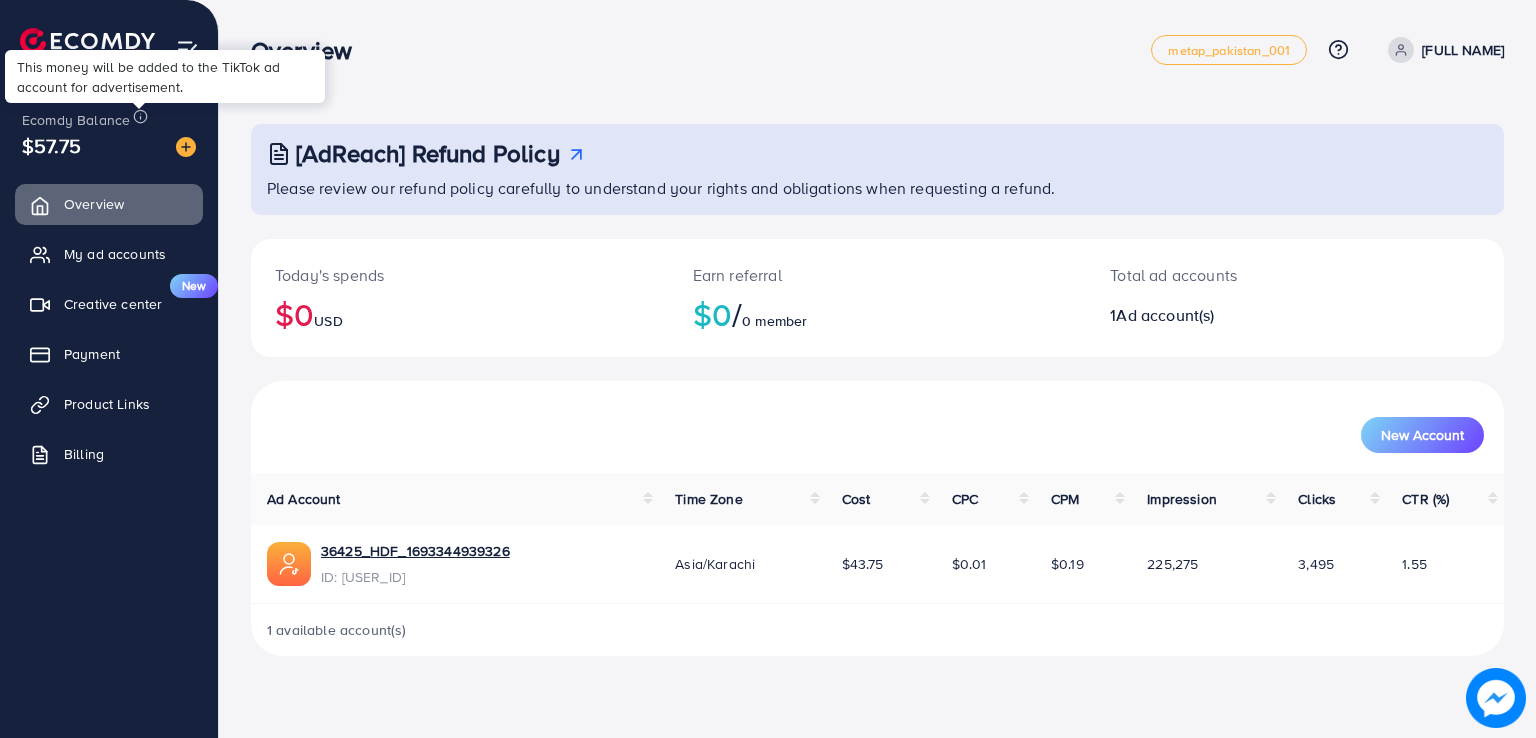 click 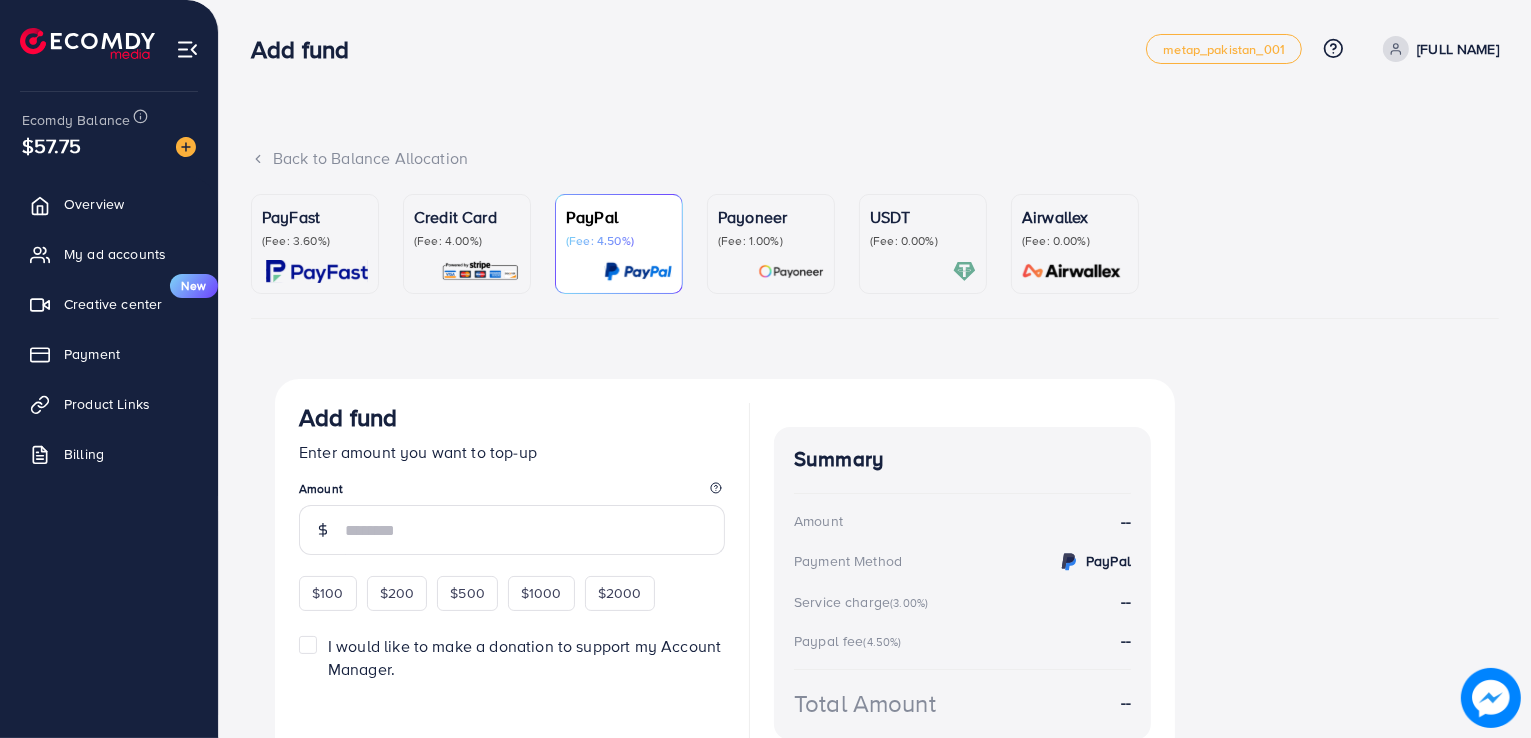 scroll, scrollTop: 0, scrollLeft: 0, axis: both 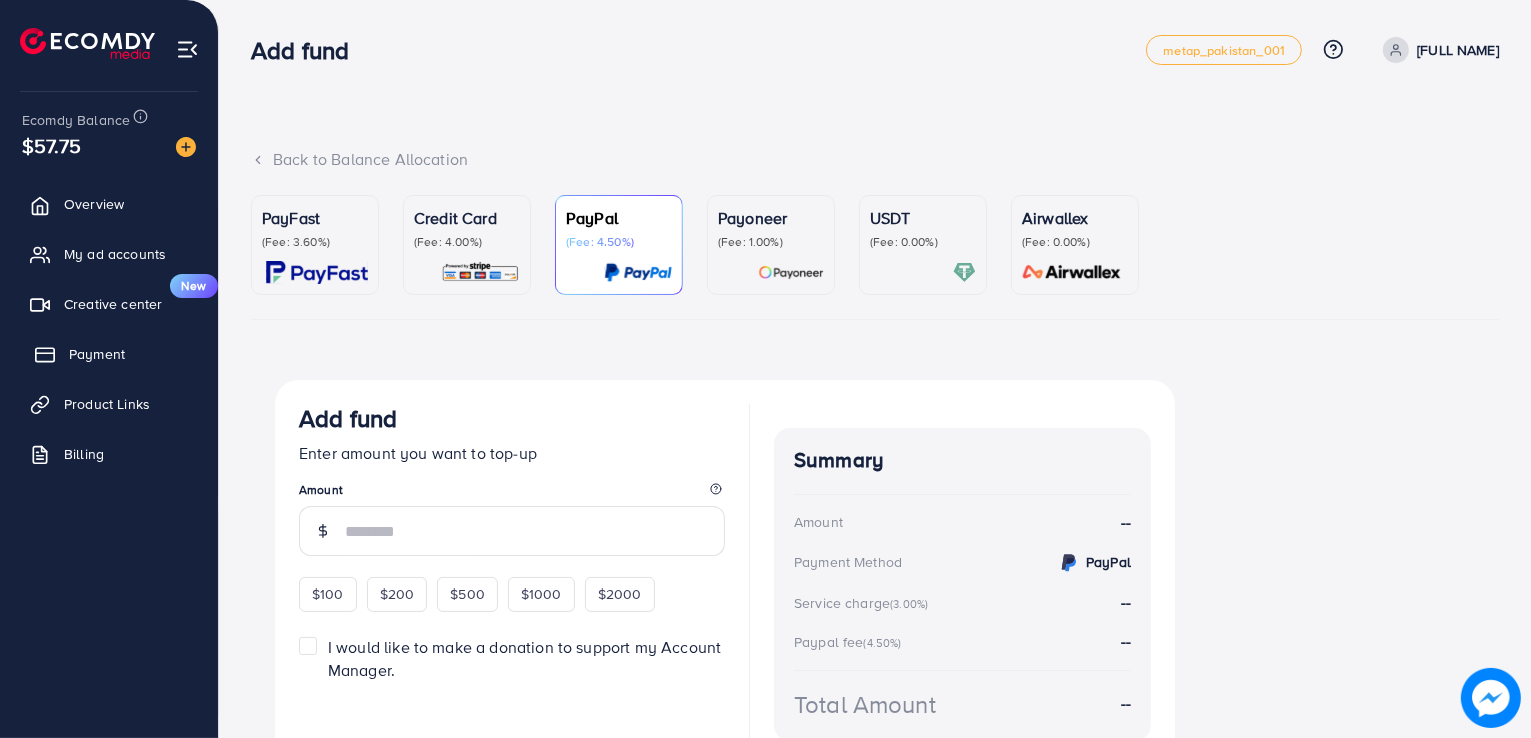 click on "Payment" at bounding box center (97, 354) 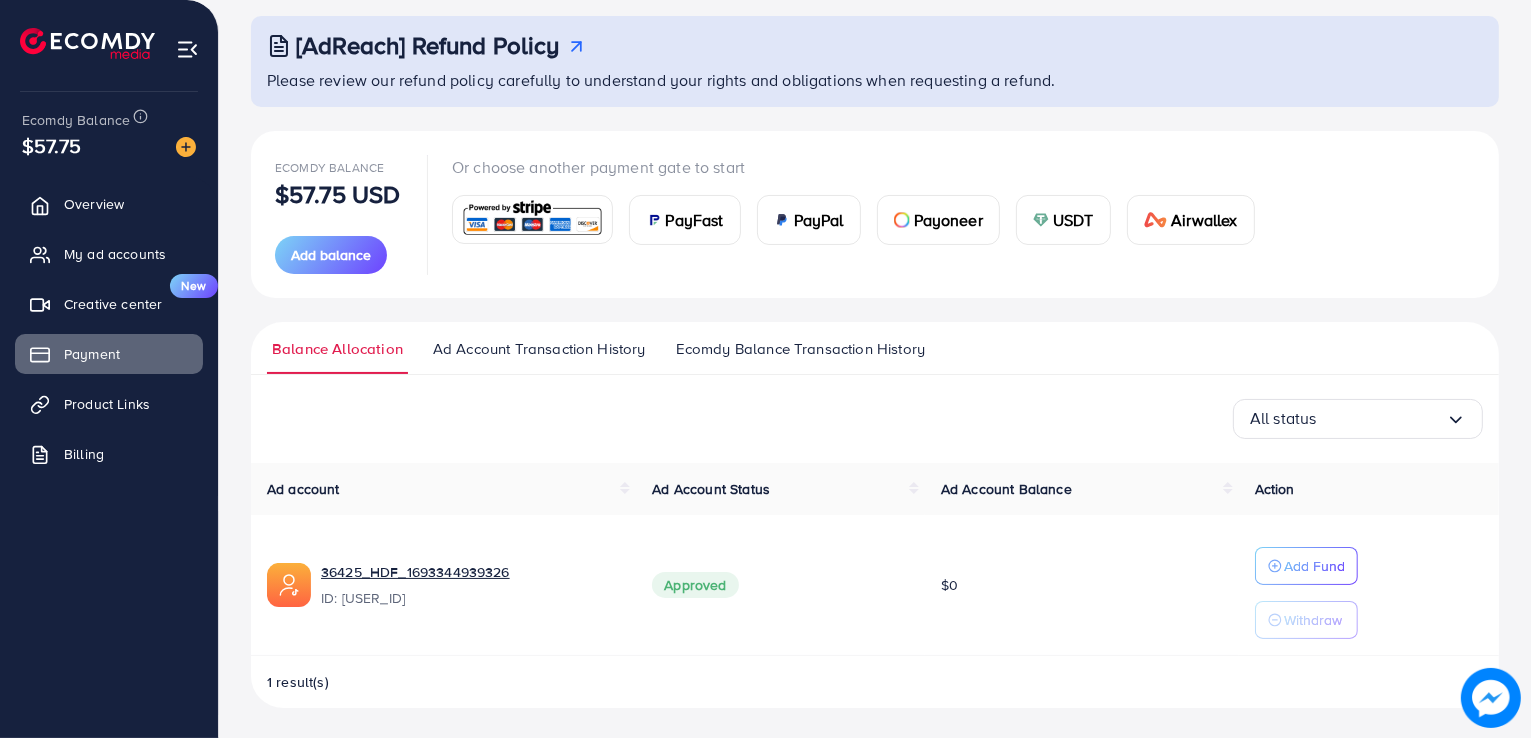 scroll, scrollTop: 109, scrollLeft: 0, axis: vertical 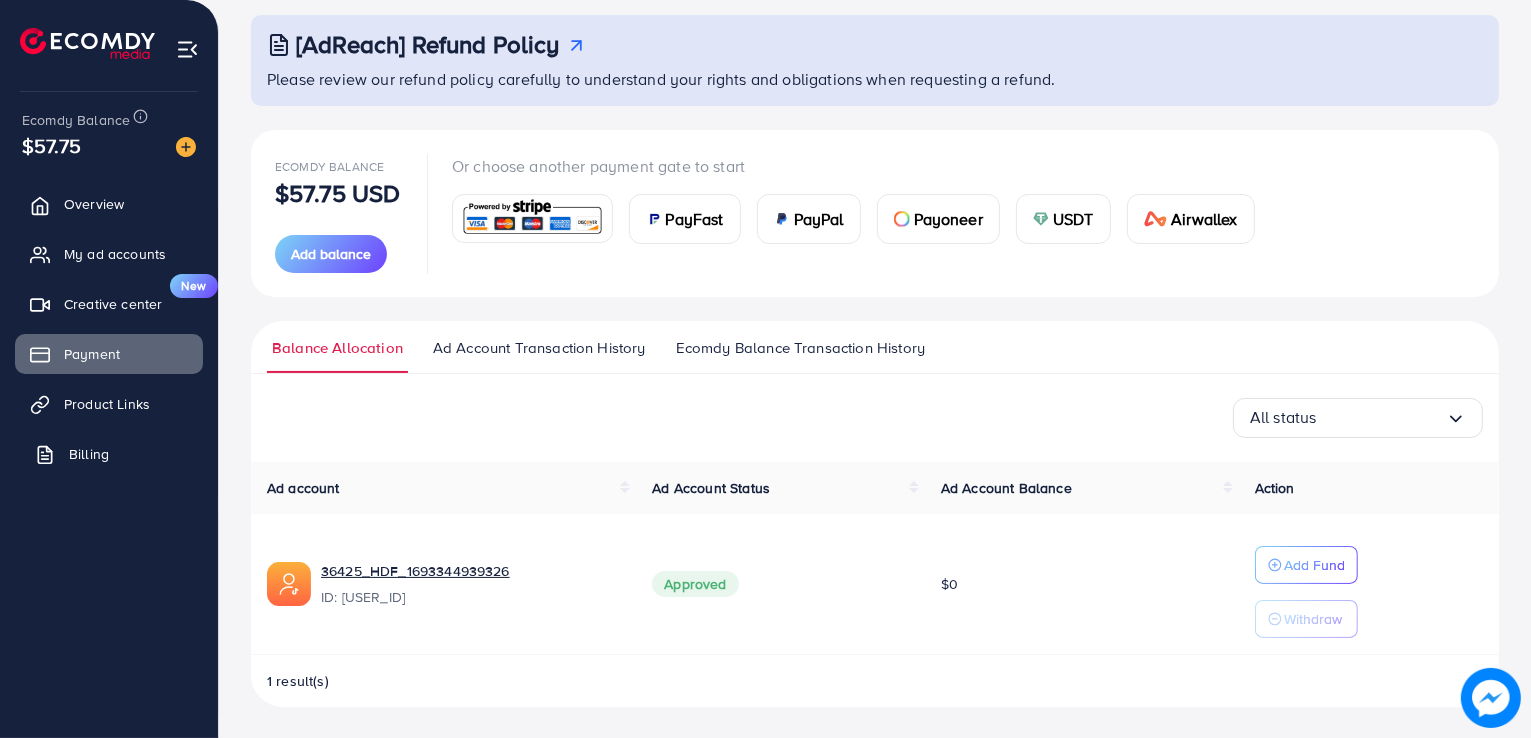 click on "Billing" at bounding box center (89, 454) 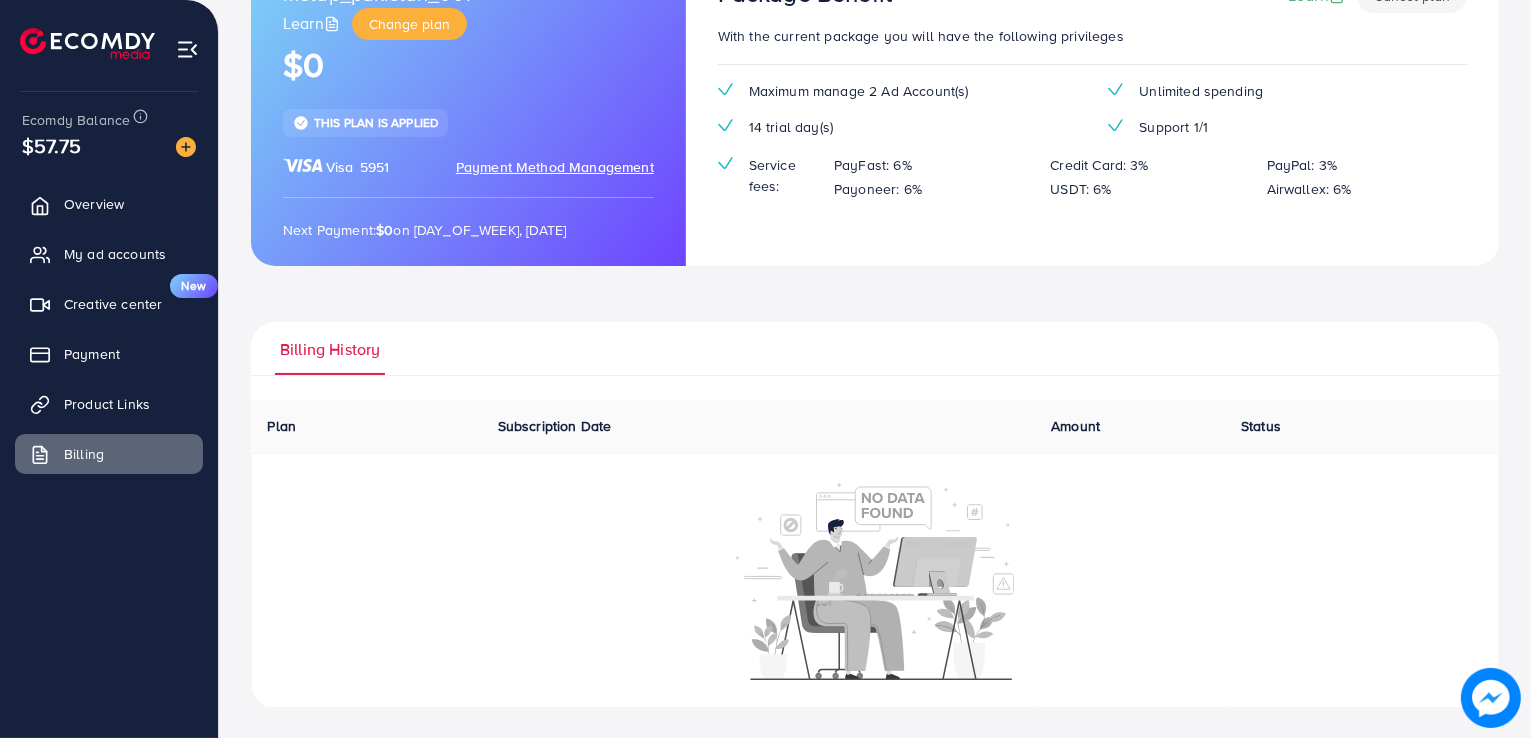 scroll, scrollTop: 0, scrollLeft: 0, axis: both 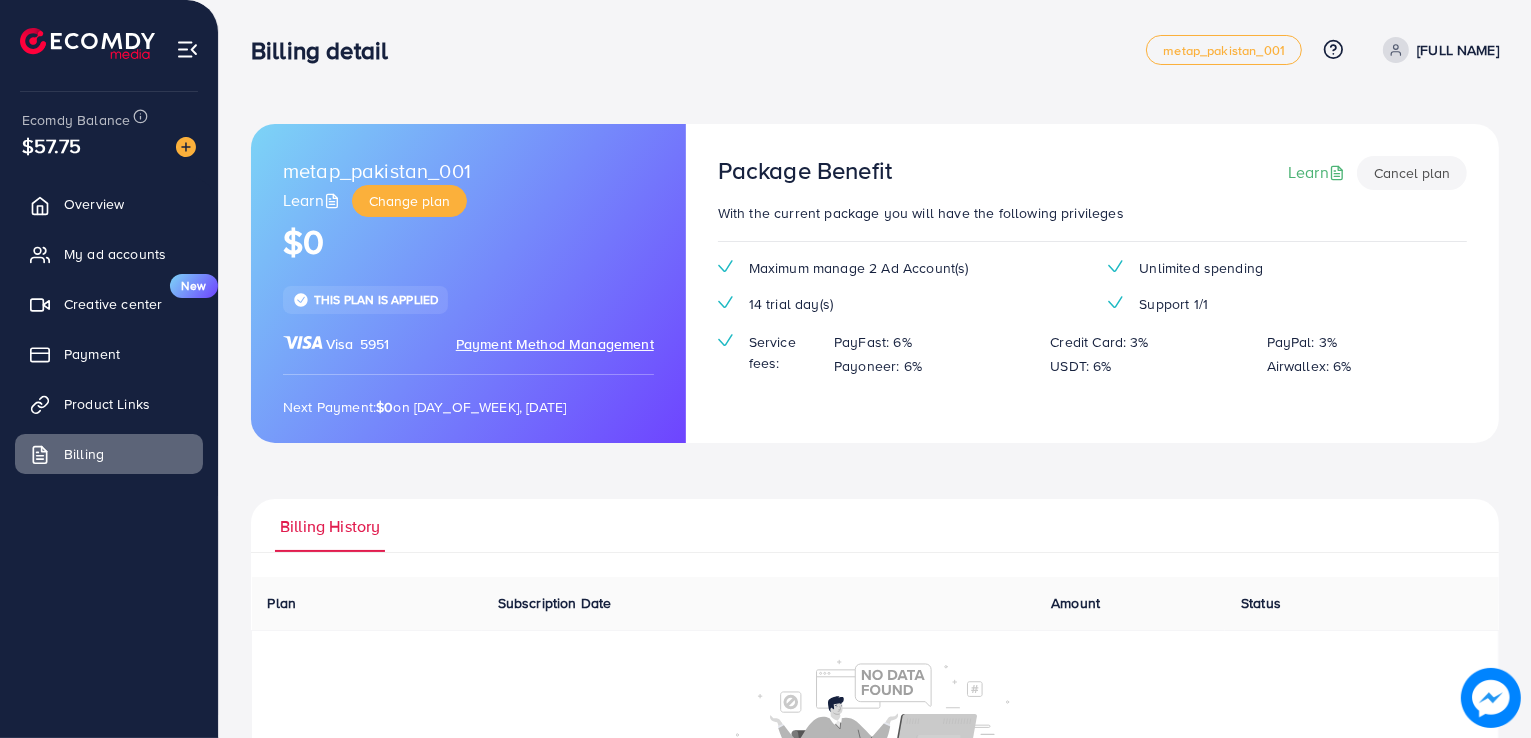 click at bounding box center (187, 49) 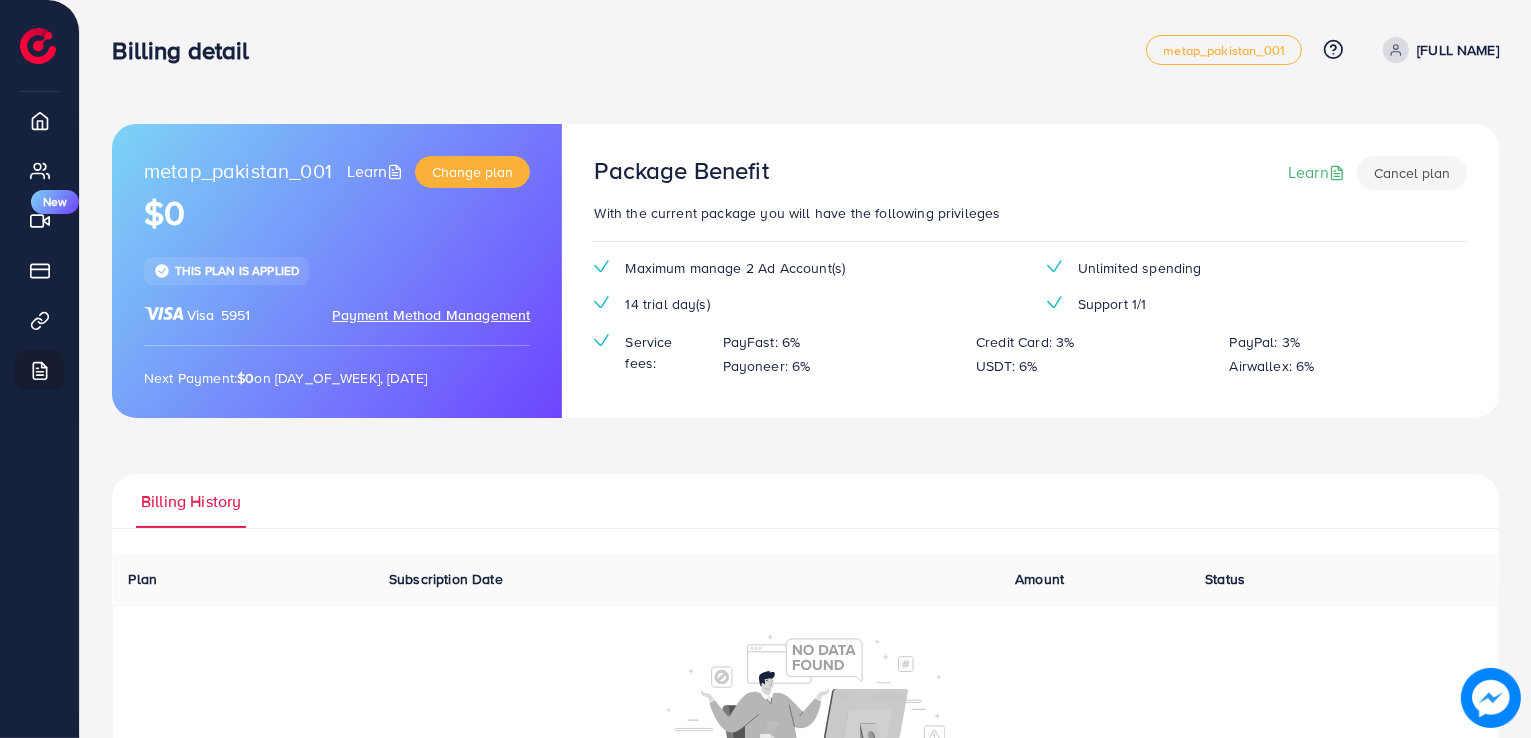 click at bounding box center (1491, 698) 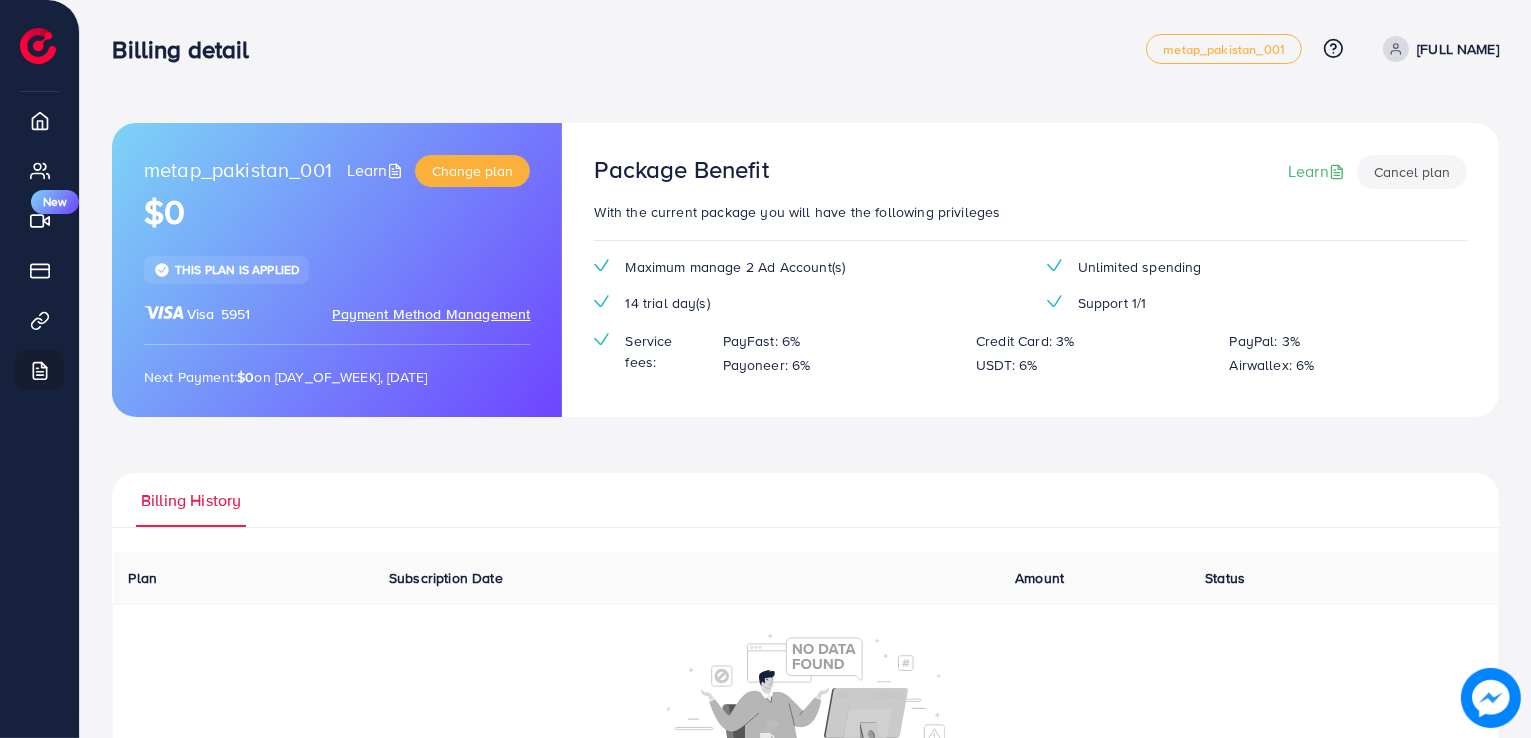 scroll, scrollTop: 0, scrollLeft: 0, axis: both 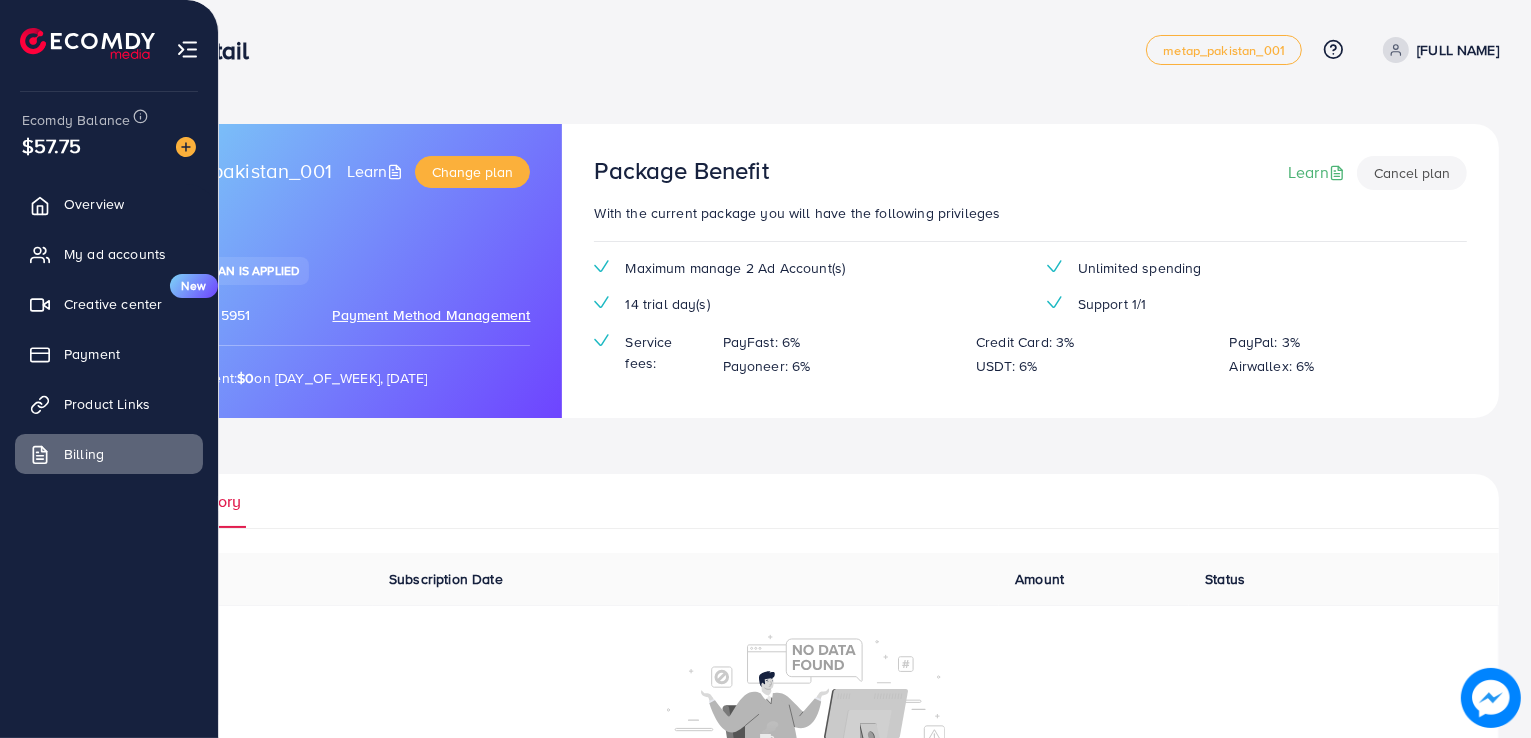 click on "Ecomdy Balance" at bounding box center (76, 120) 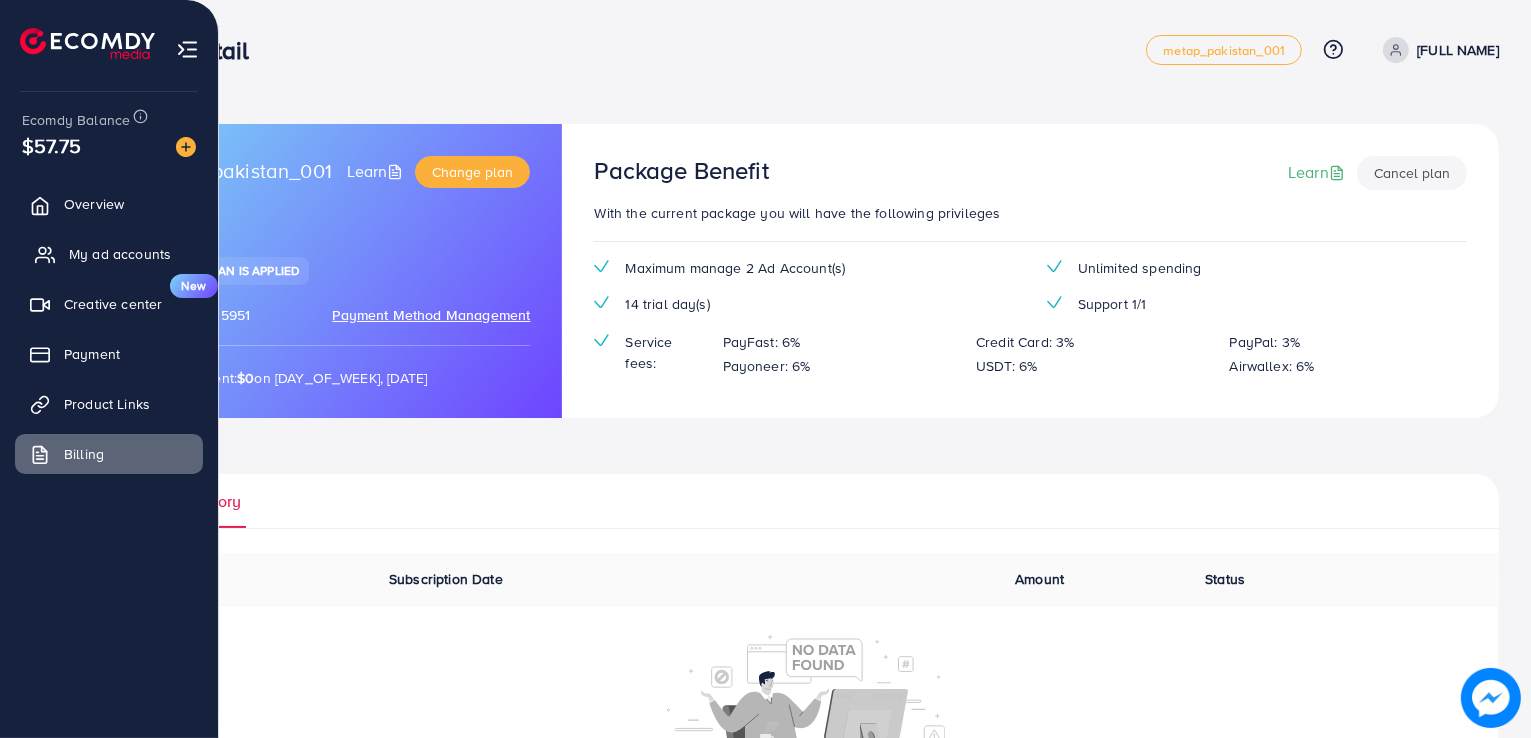 click on "My ad accounts" at bounding box center [120, 254] 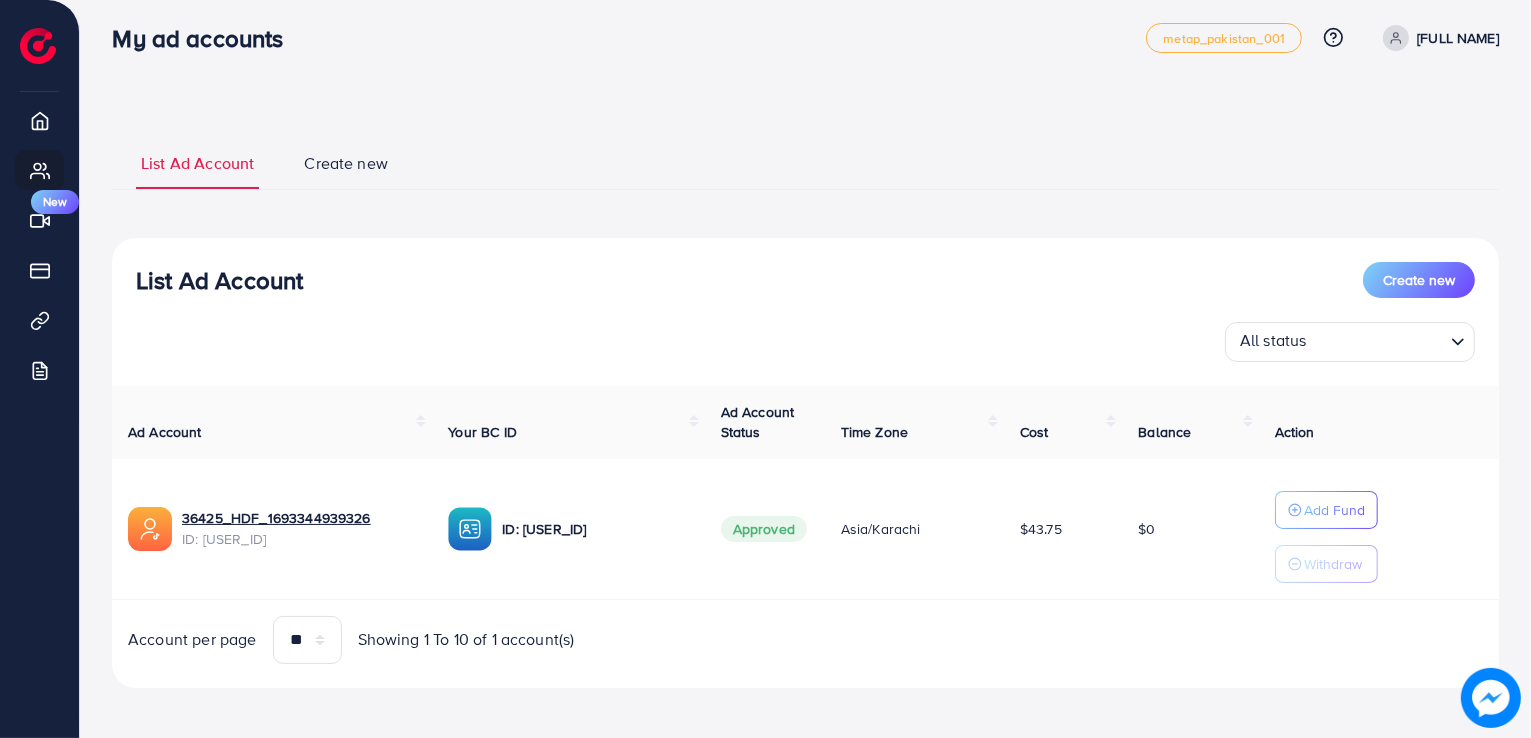 scroll, scrollTop: 16, scrollLeft: 0, axis: vertical 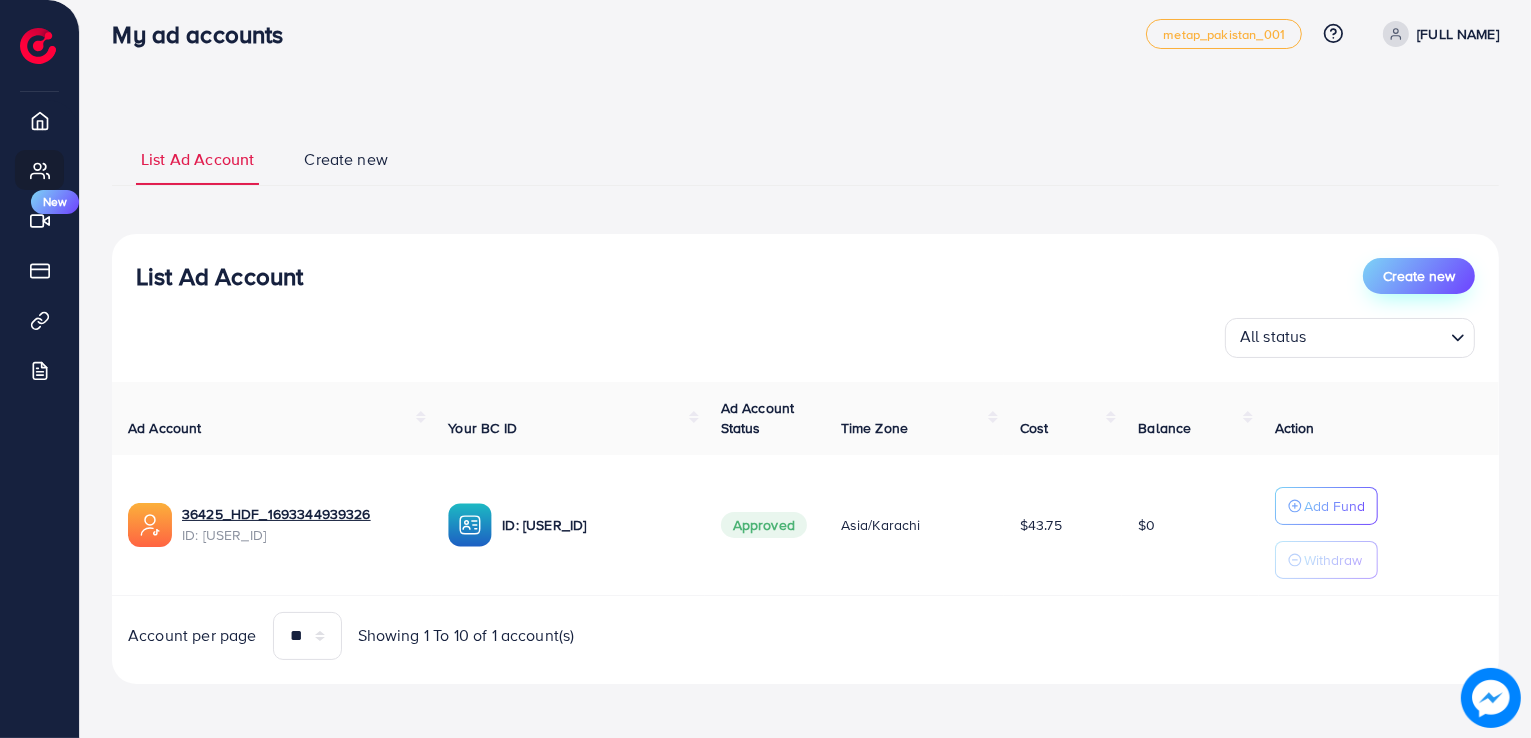 click on "Create new" at bounding box center (1419, 276) 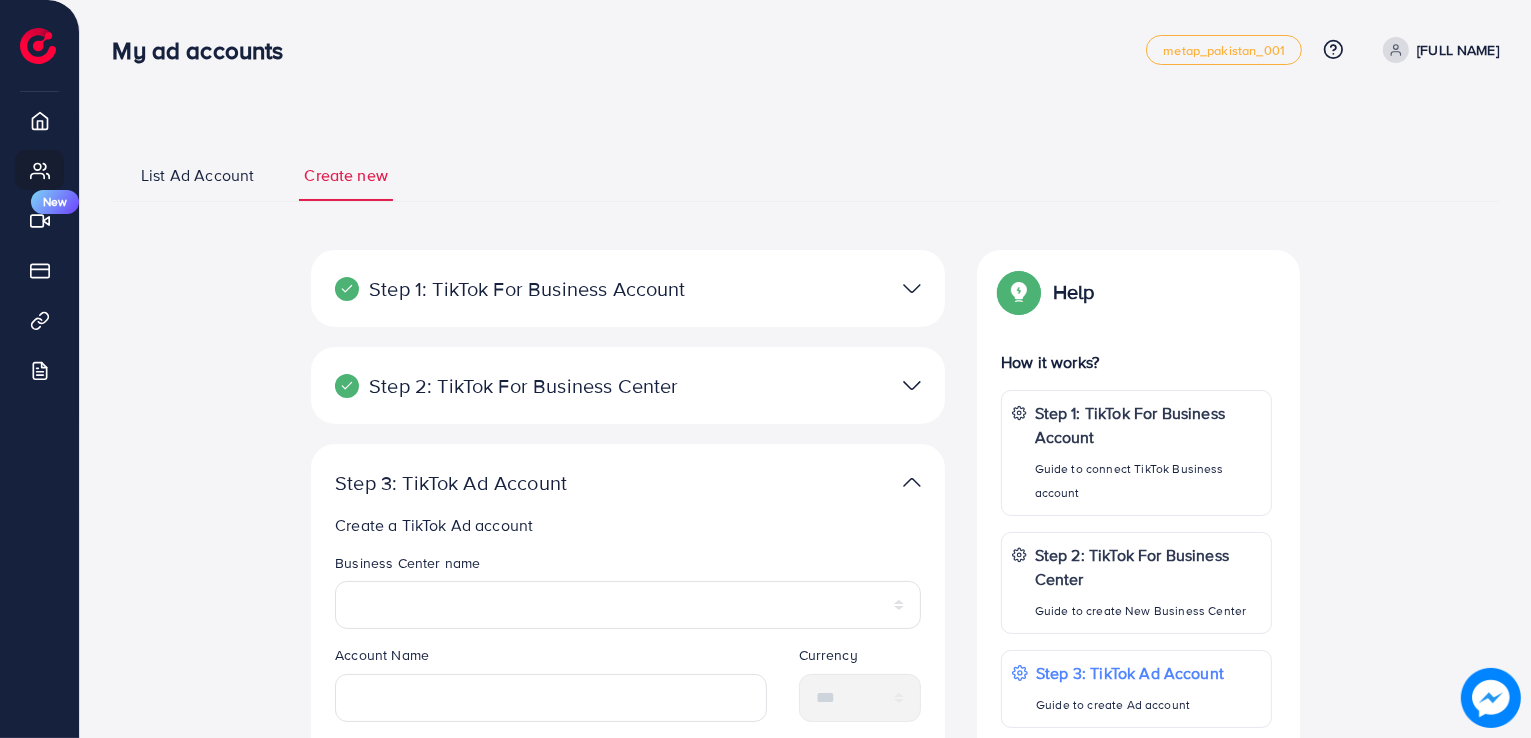 click at bounding box center [834, 288] 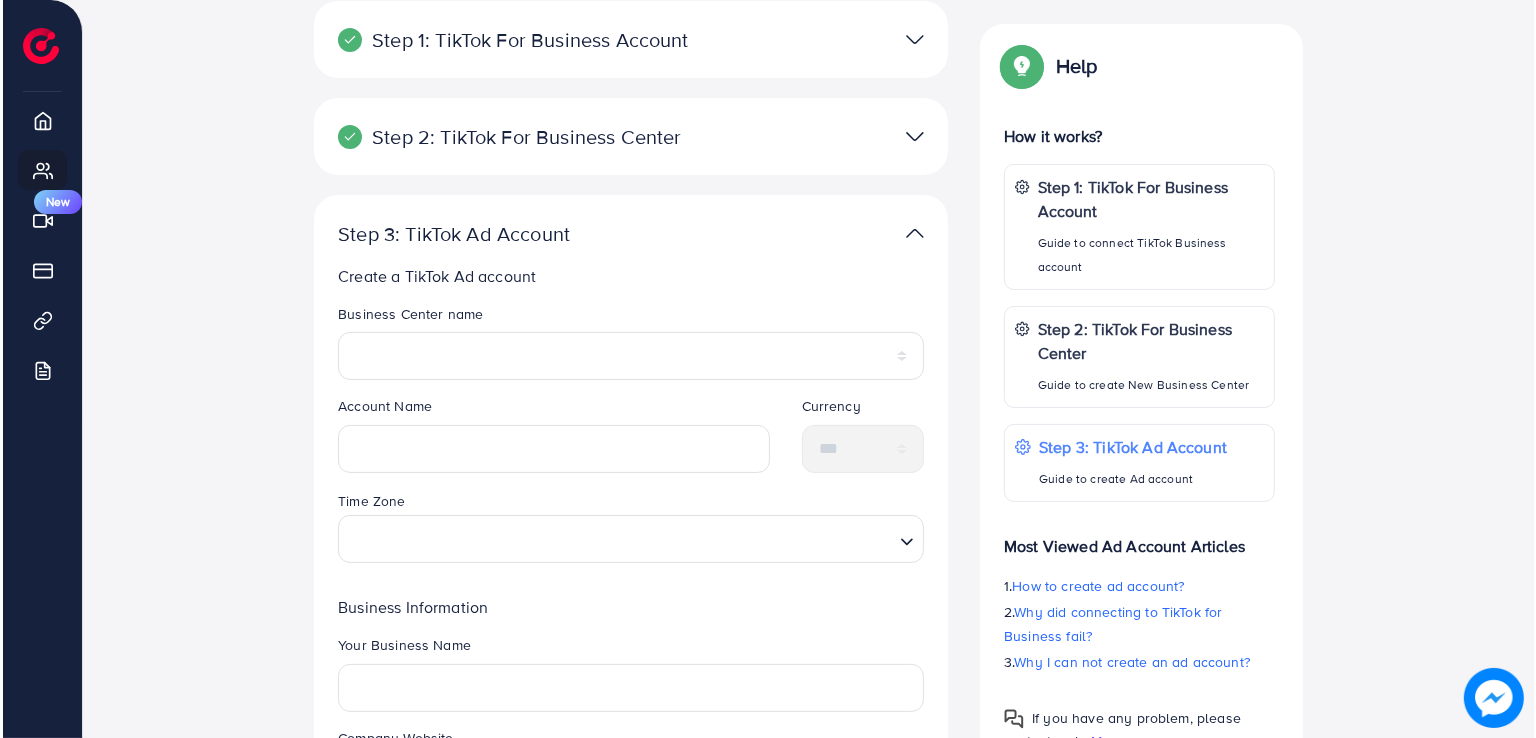 scroll, scrollTop: 87, scrollLeft: 0, axis: vertical 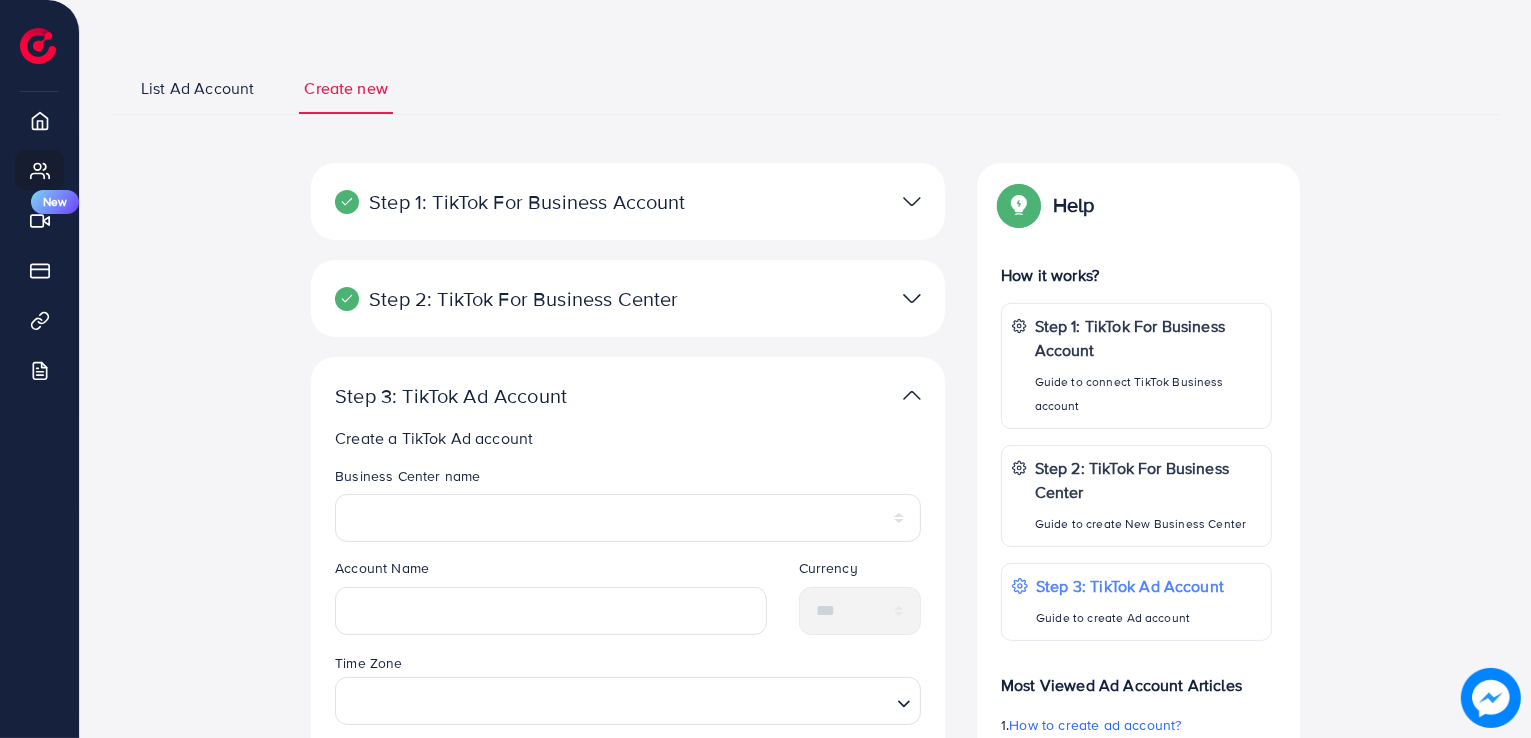 click at bounding box center [912, 298] 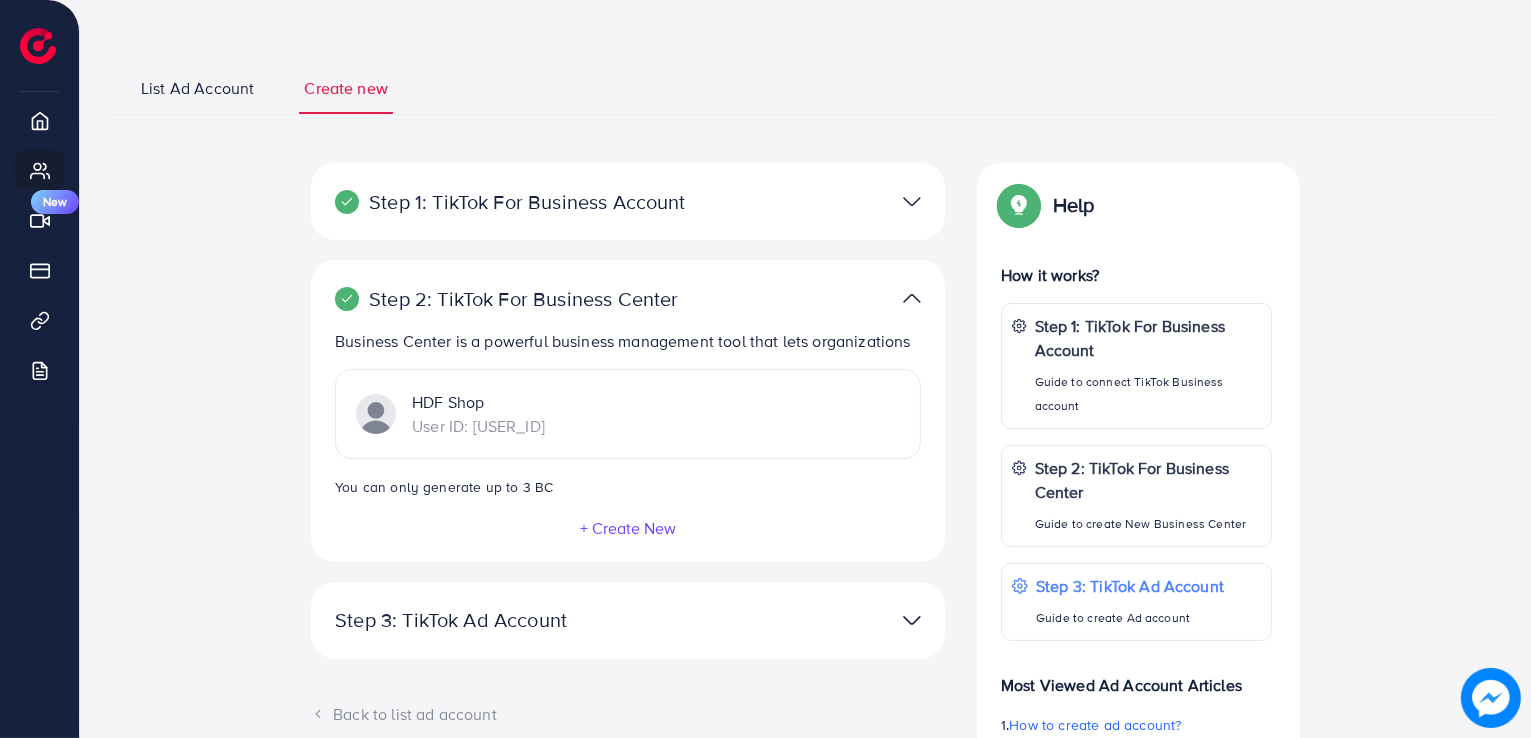click on "+ Create New" at bounding box center (628, 528) 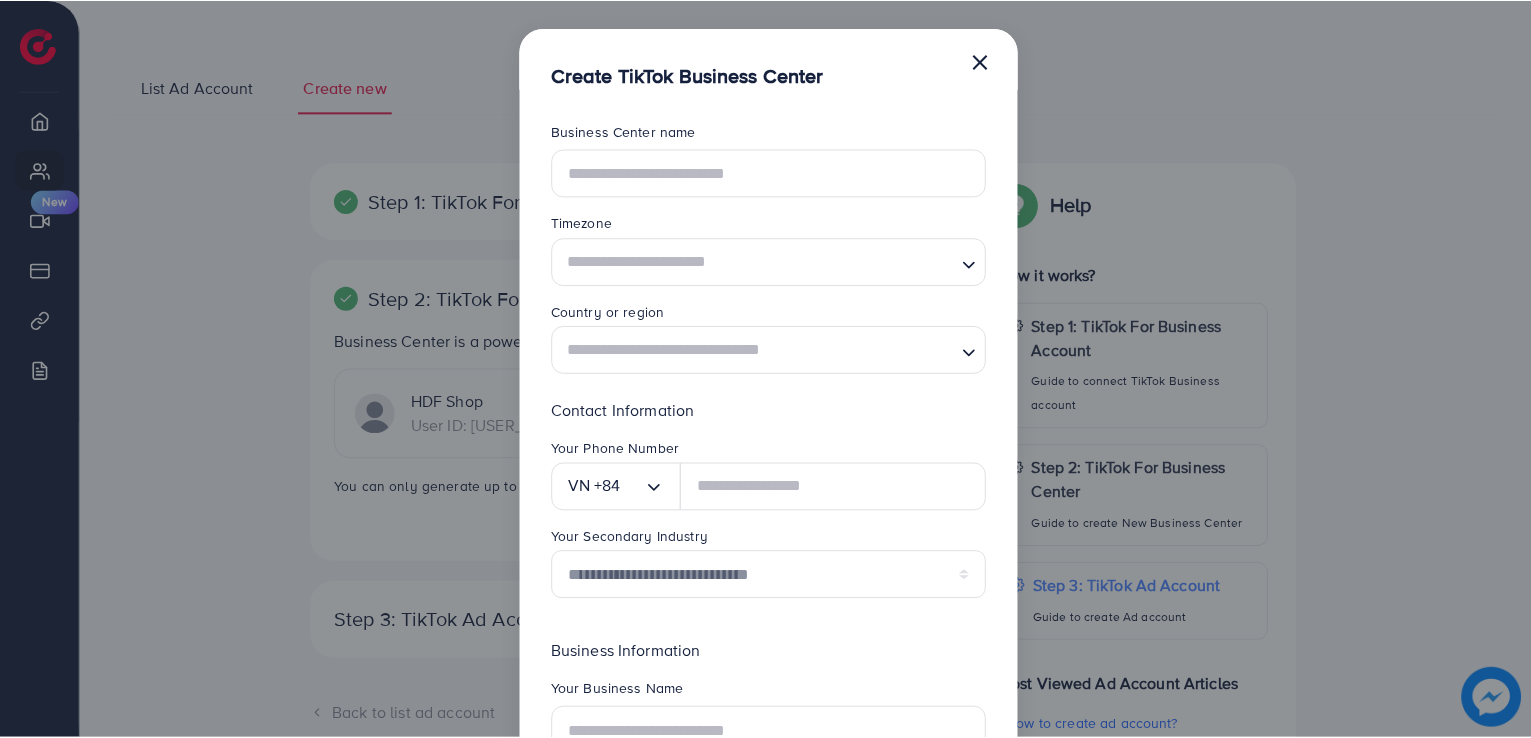 scroll, scrollTop: 0, scrollLeft: 0, axis: both 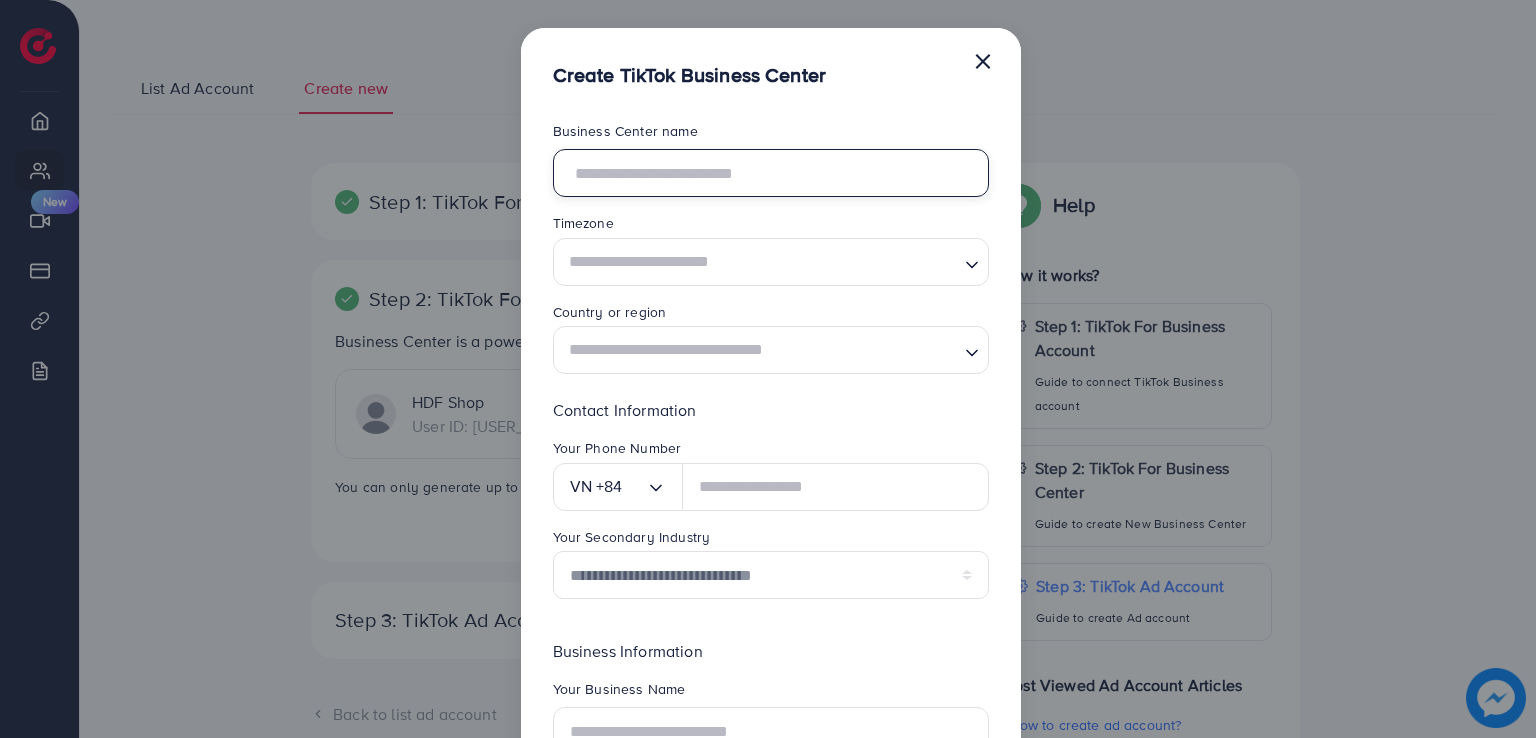 click at bounding box center [771, 173] 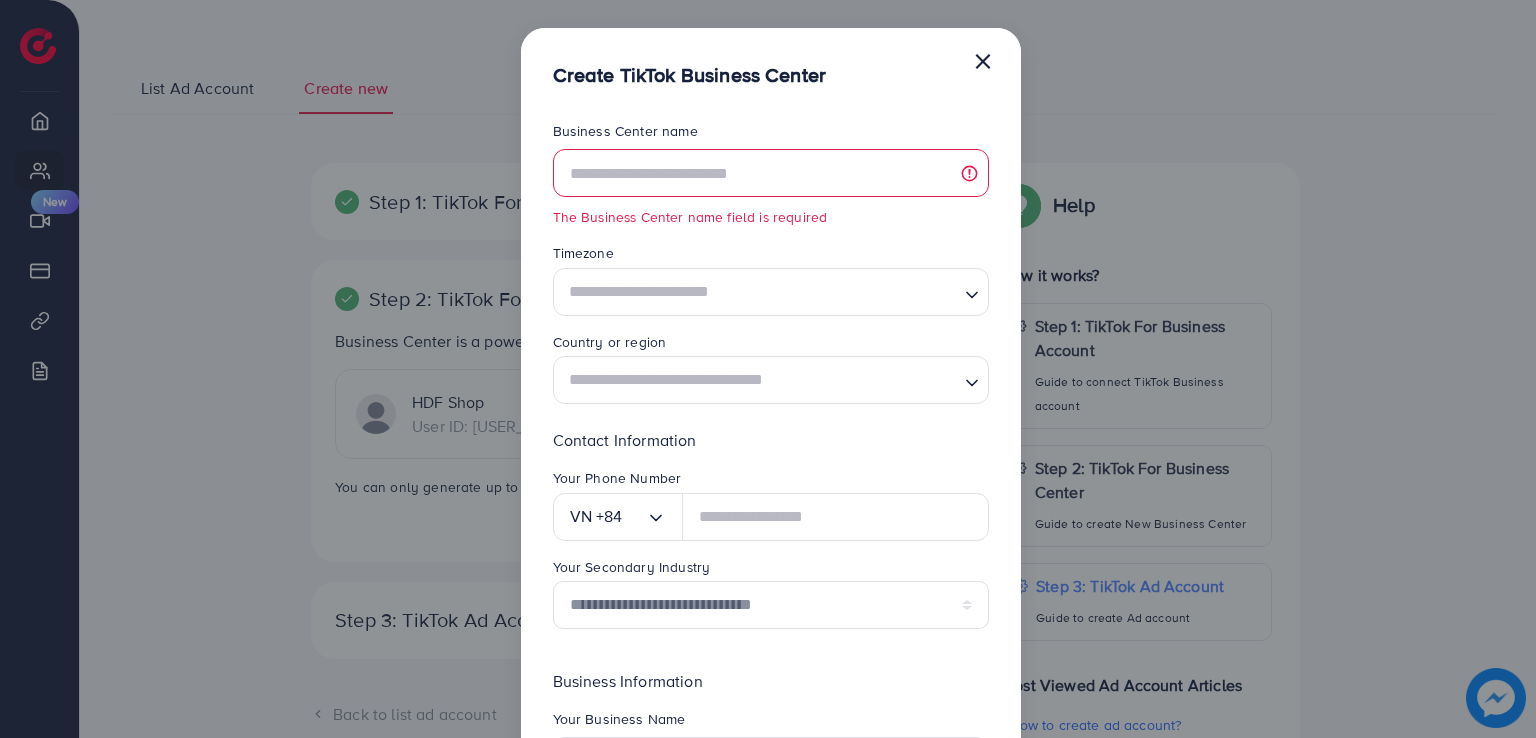click on "Create TikTok Business Center ×" at bounding box center [771, 58] 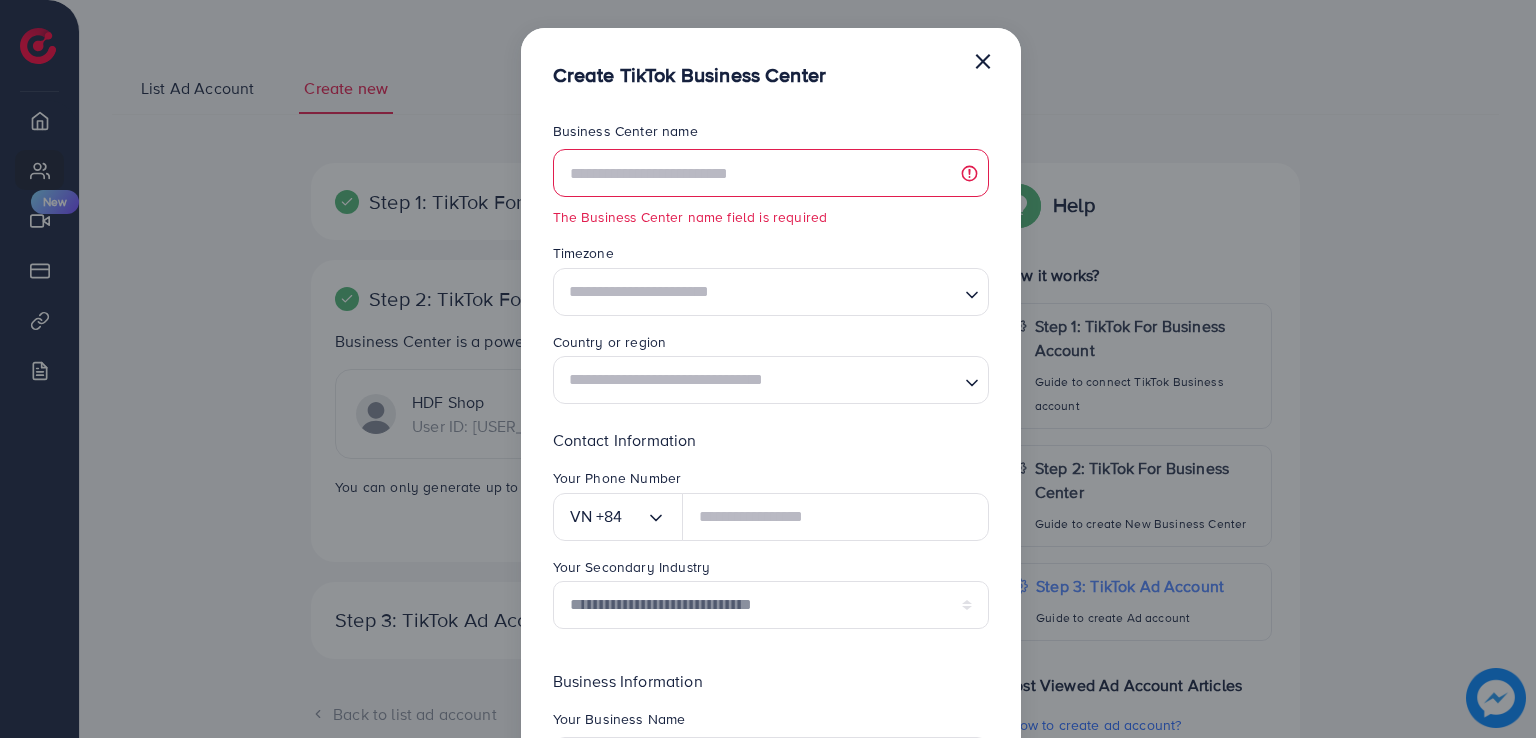 click on "×" at bounding box center [983, 60] 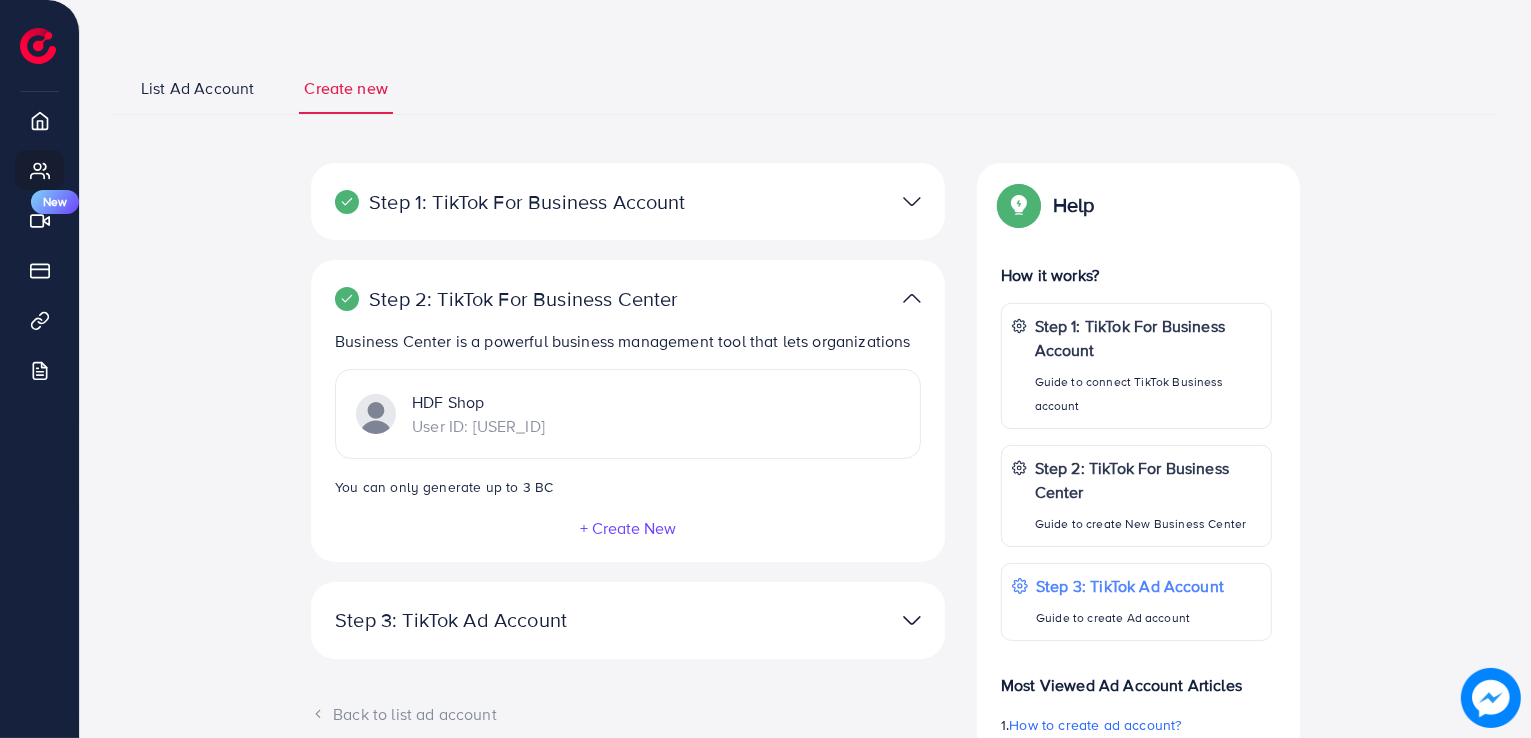 click at bounding box center (912, 201) 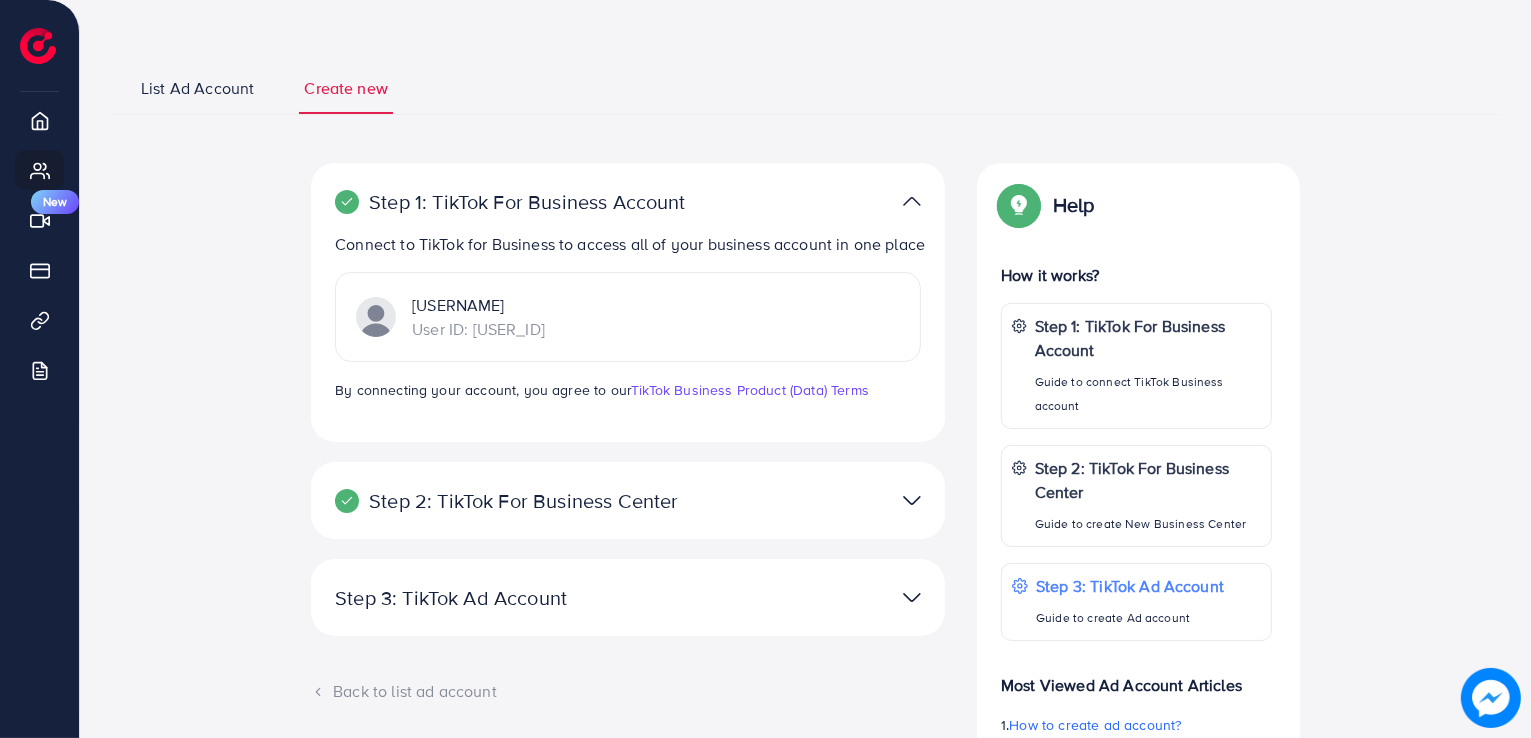 click on "User ID: [USER_ID]" at bounding box center [478, 329] 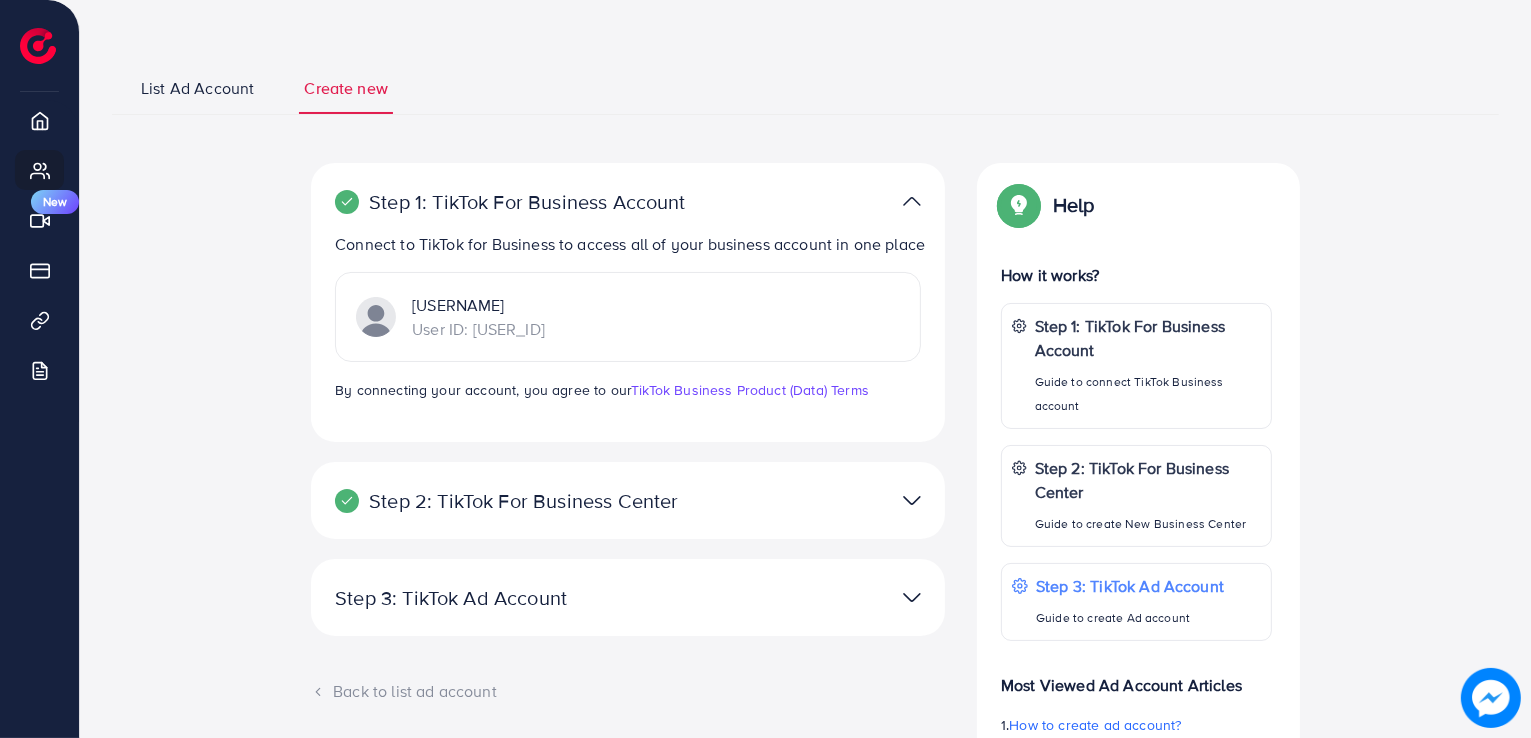 click on "User ID: [USER_ID]" at bounding box center (478, 329) 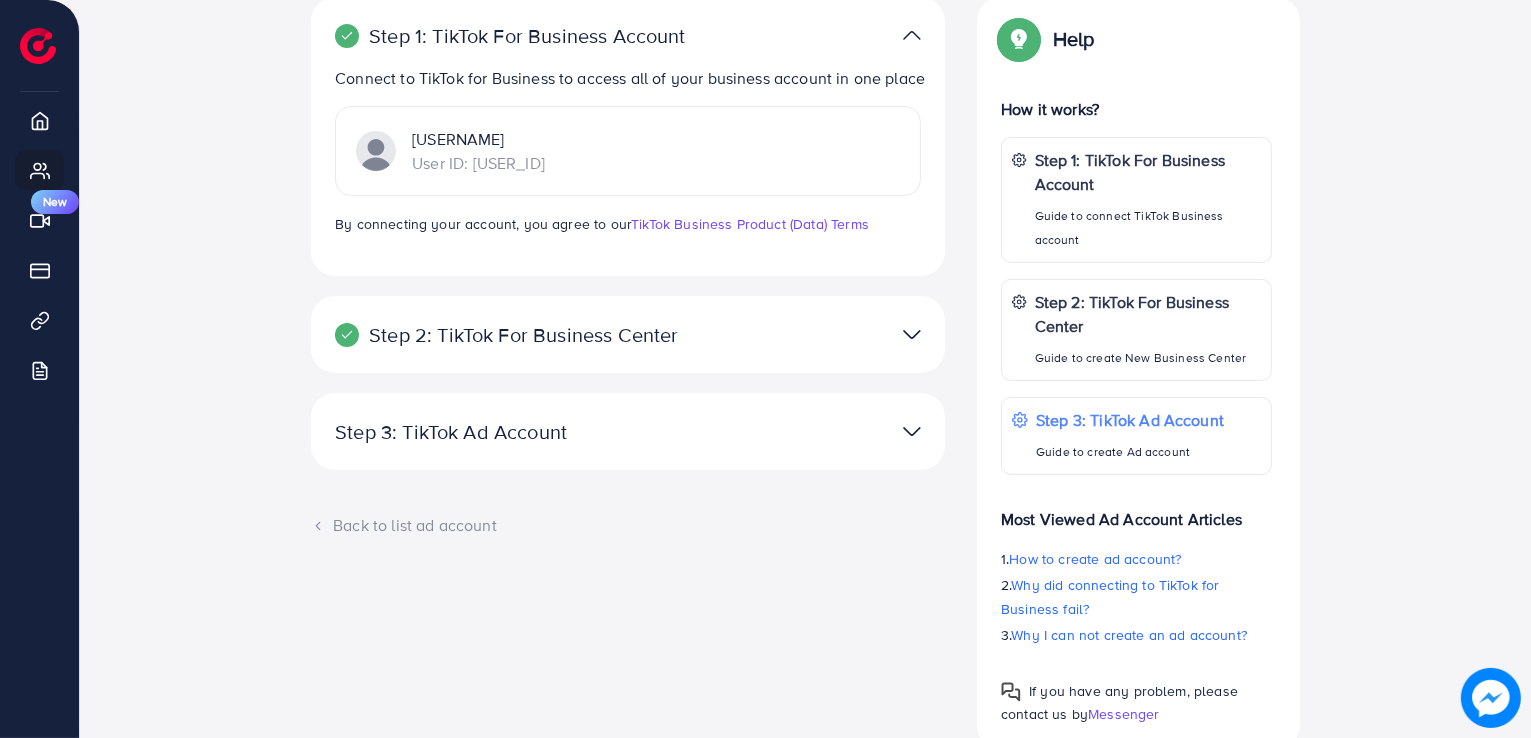 scroll, scrollTop: 287, scrollLeft: 0, axis: vertical 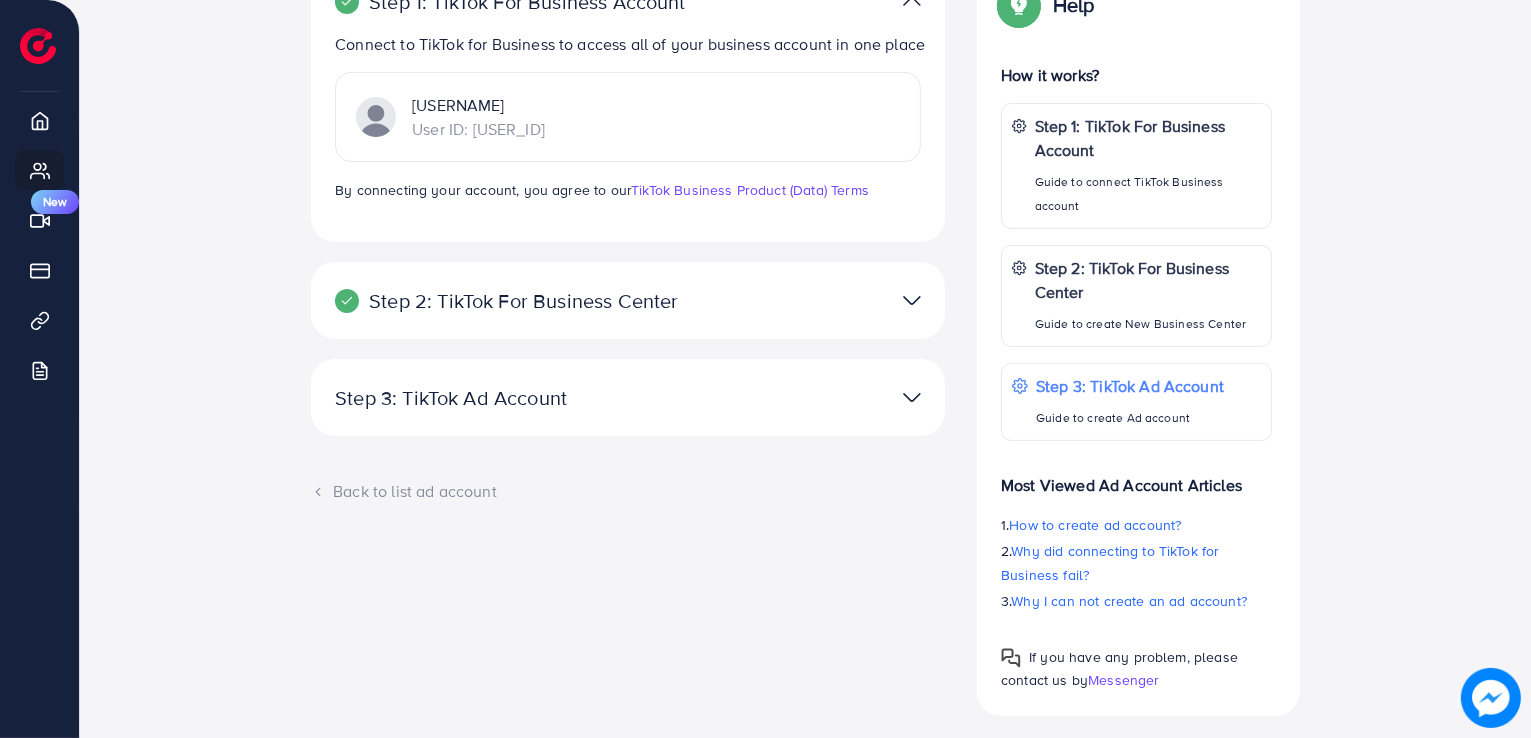 click at bounding box center [834, 300] 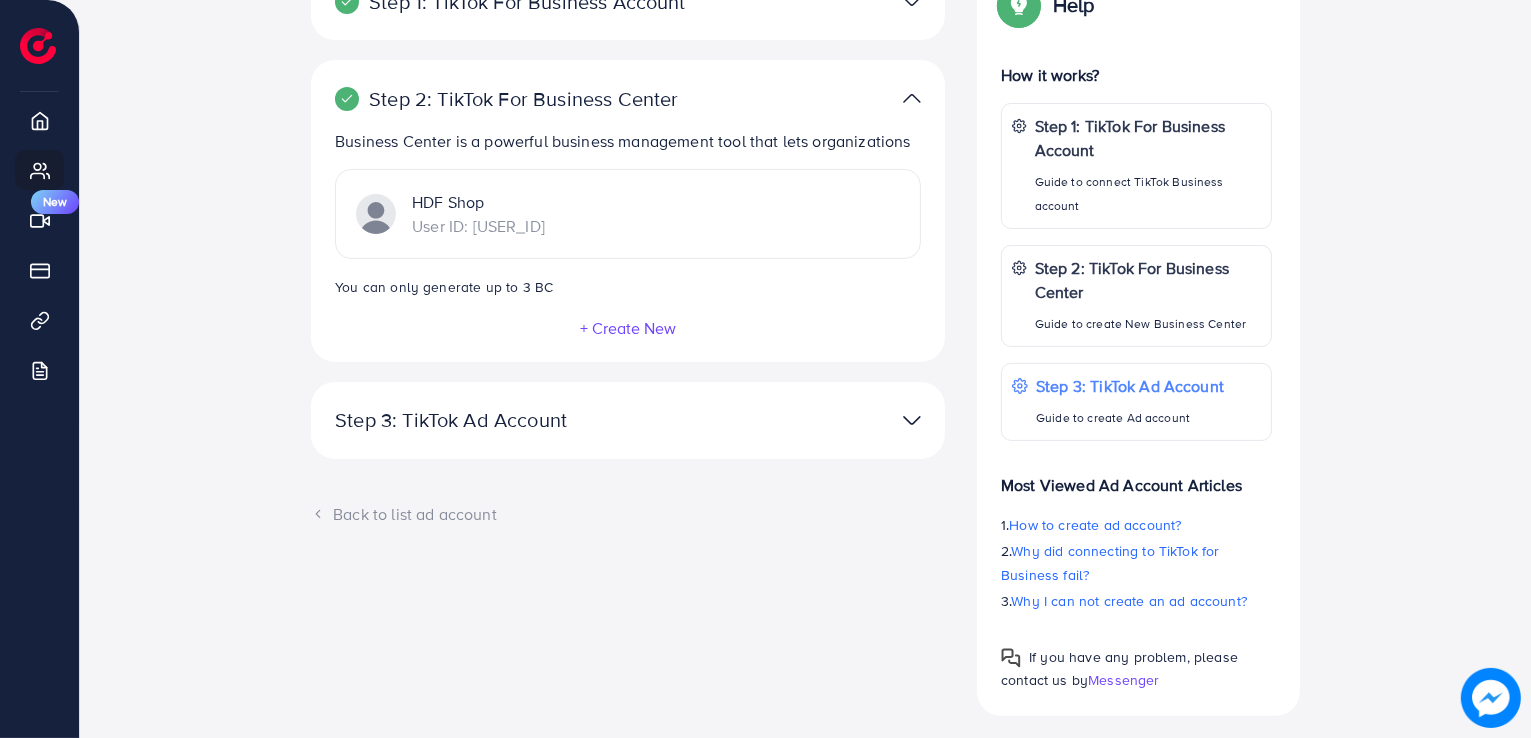 click at bounding box center [912, 98] 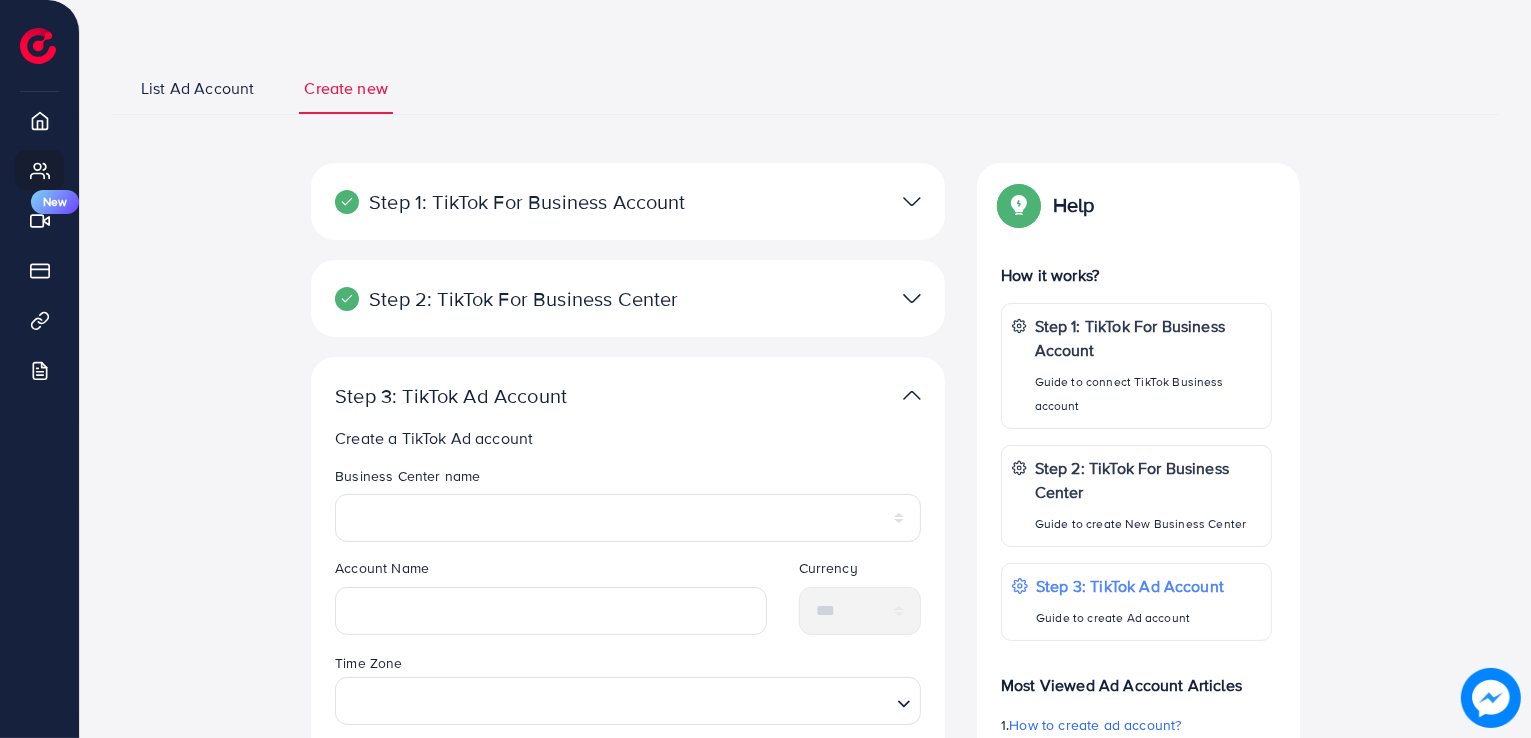 scroll, scrollTop: 387, scrollLeft: 0, axis: vertical 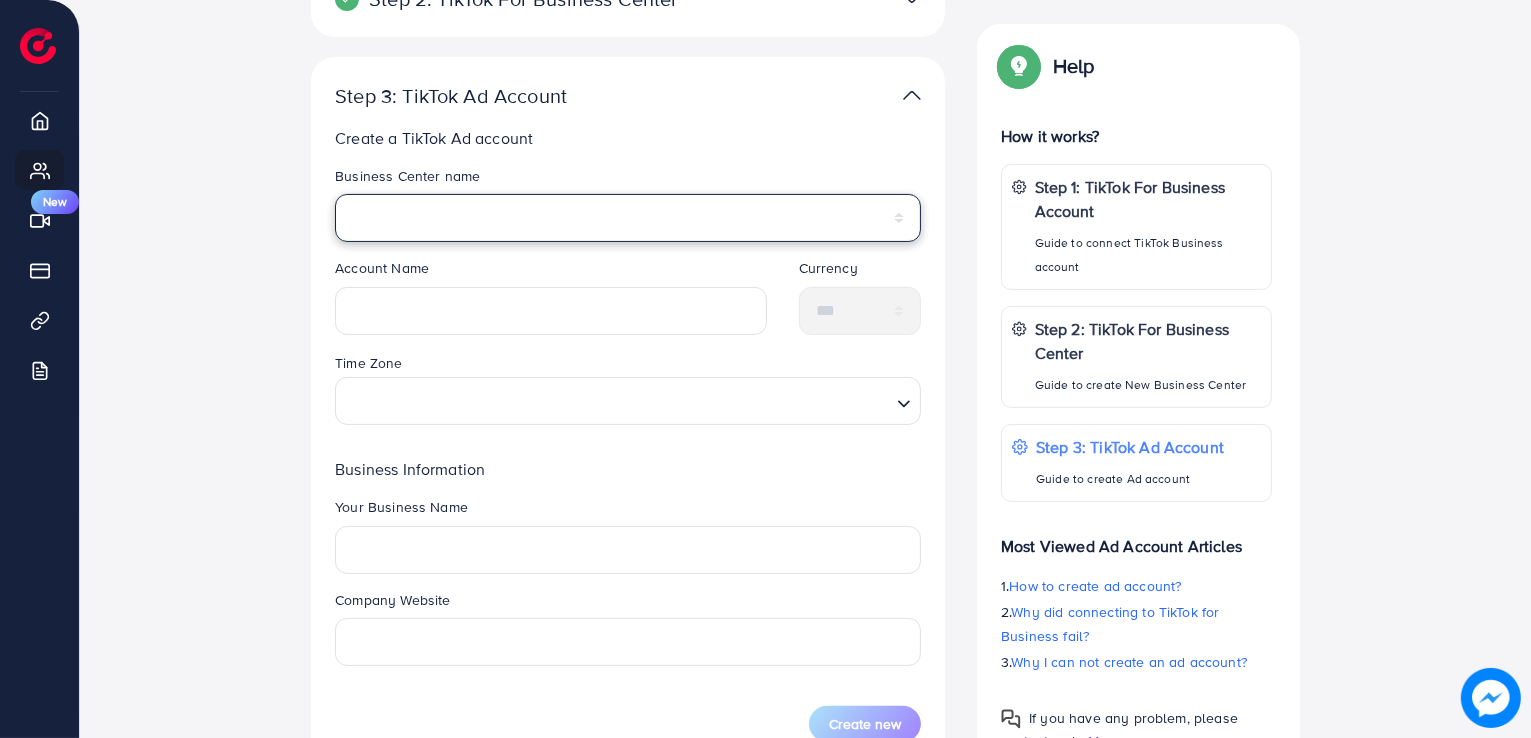 click on "********" at bounding box center (628, 218) 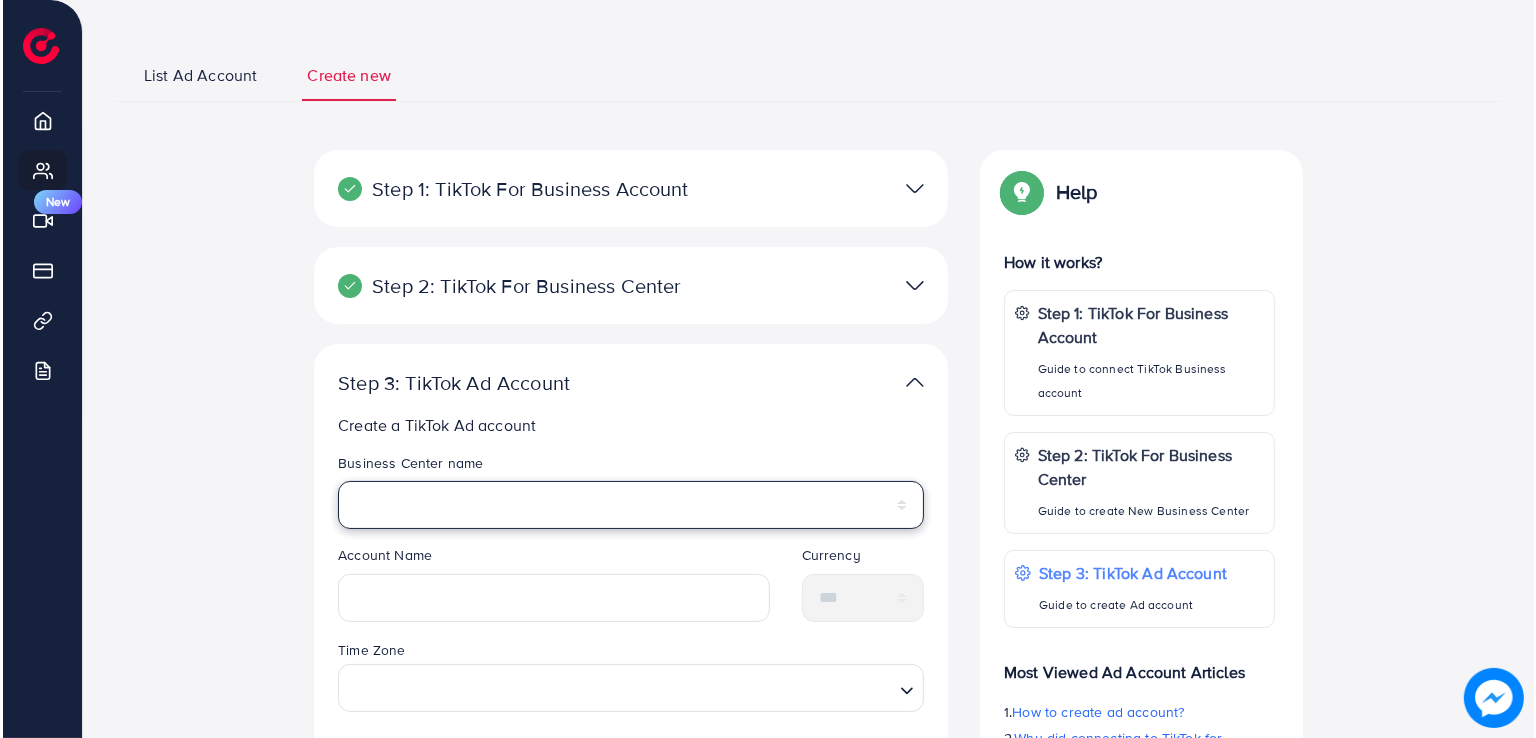 scroll, scrollTop: 87, scrollLeft: 0, axis: vertical 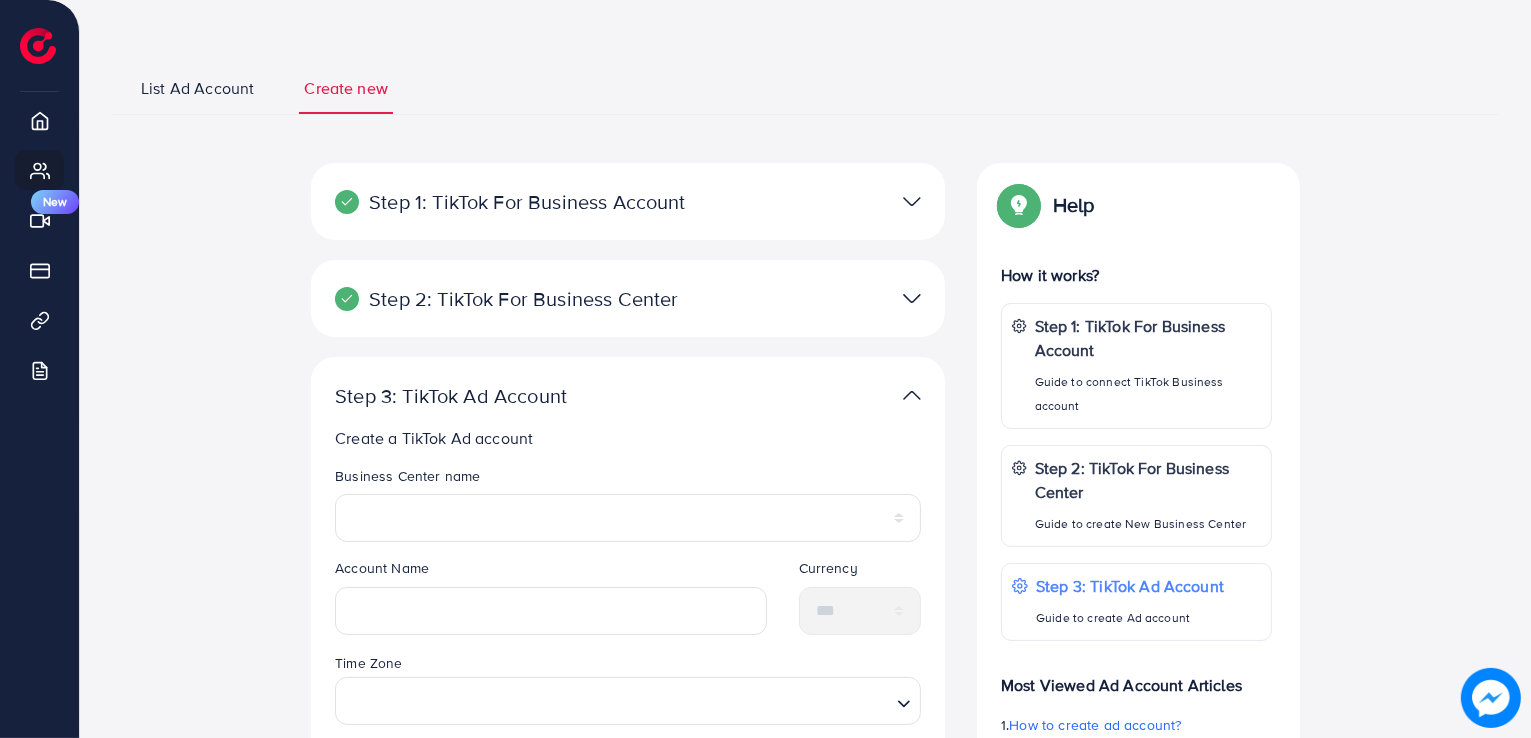 click at bounding box center (912, 298) 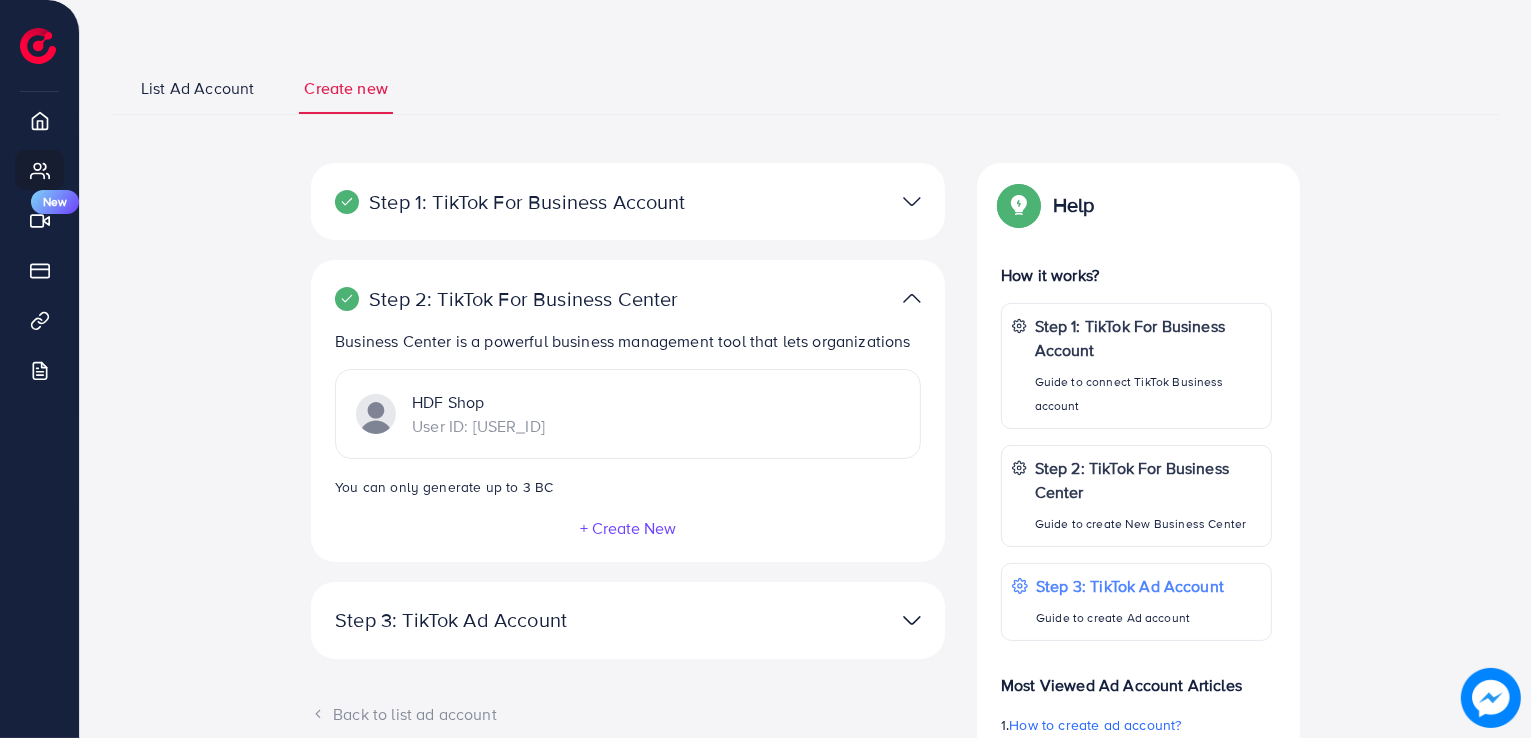click on "+ Create New" at bounding box center [628, 528] 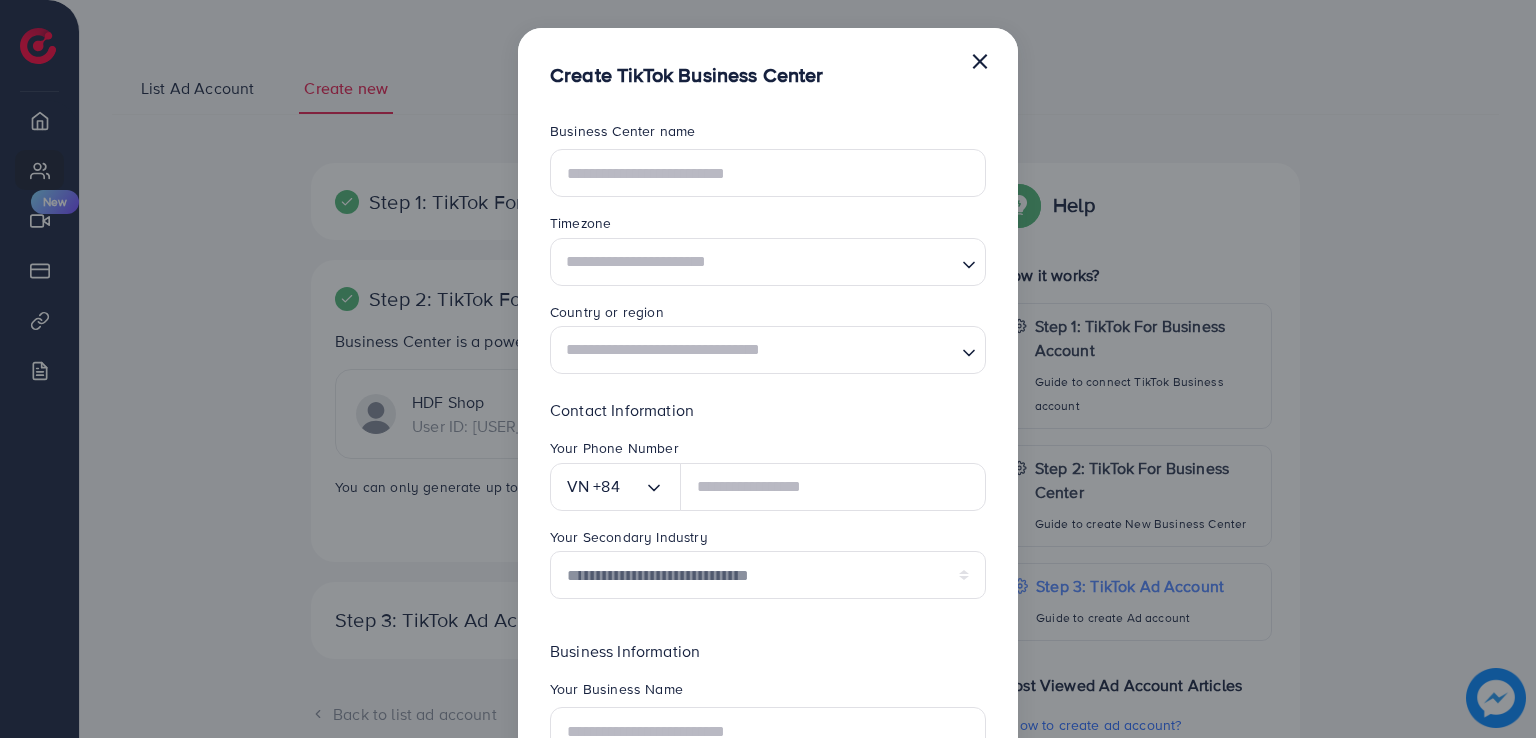 scroll, scrollTop: 0, scrollLeft: 0, axis: both 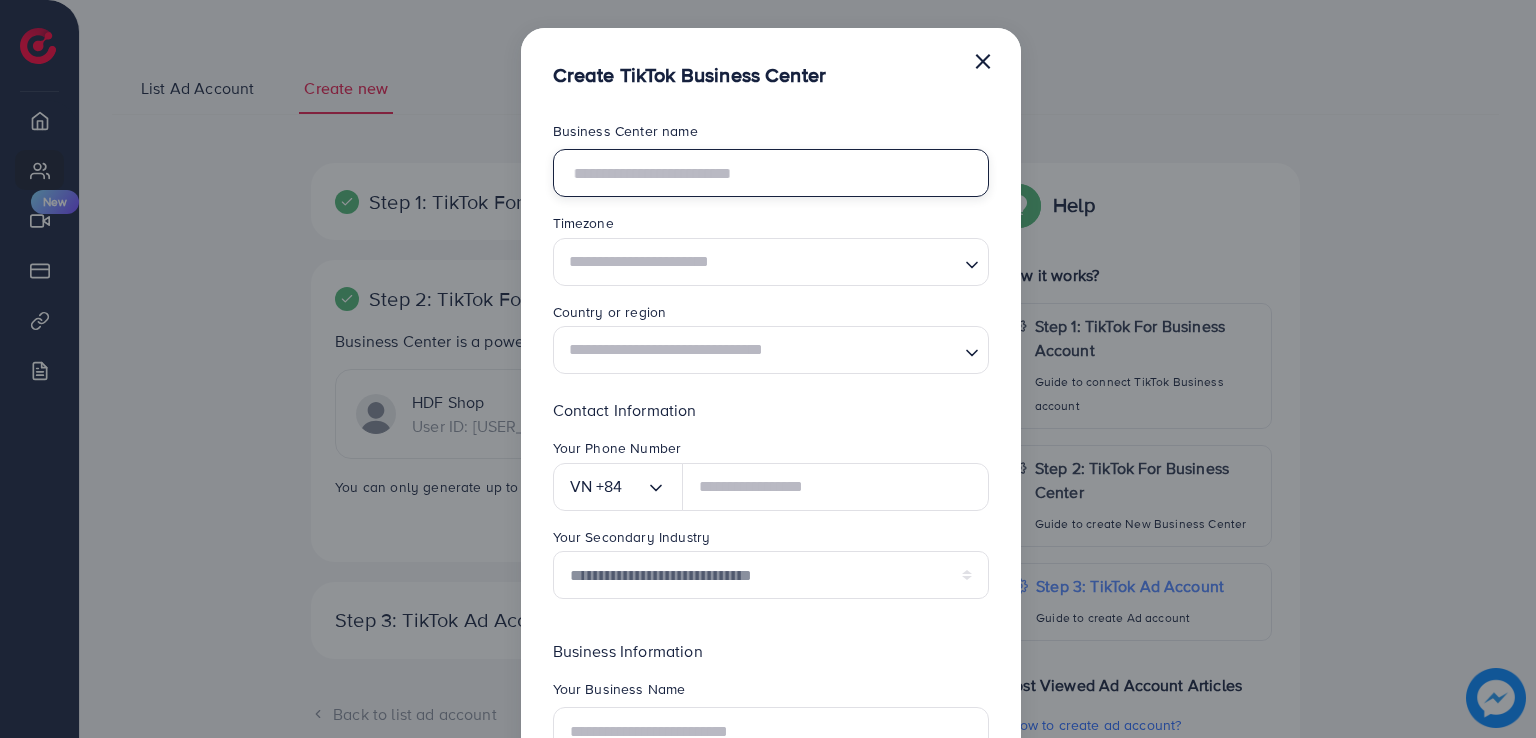 click at bounding box center (771, 173) 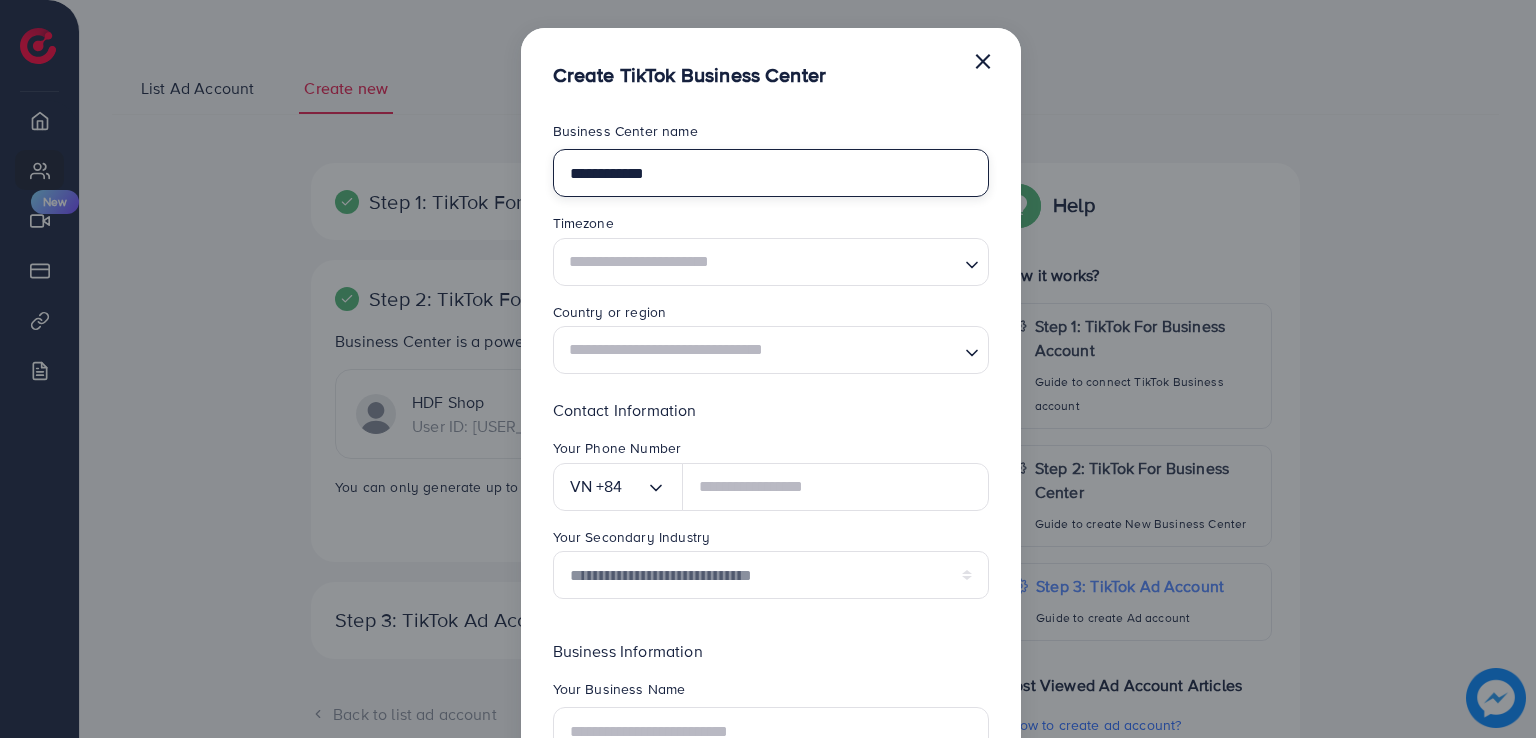type on "**********" 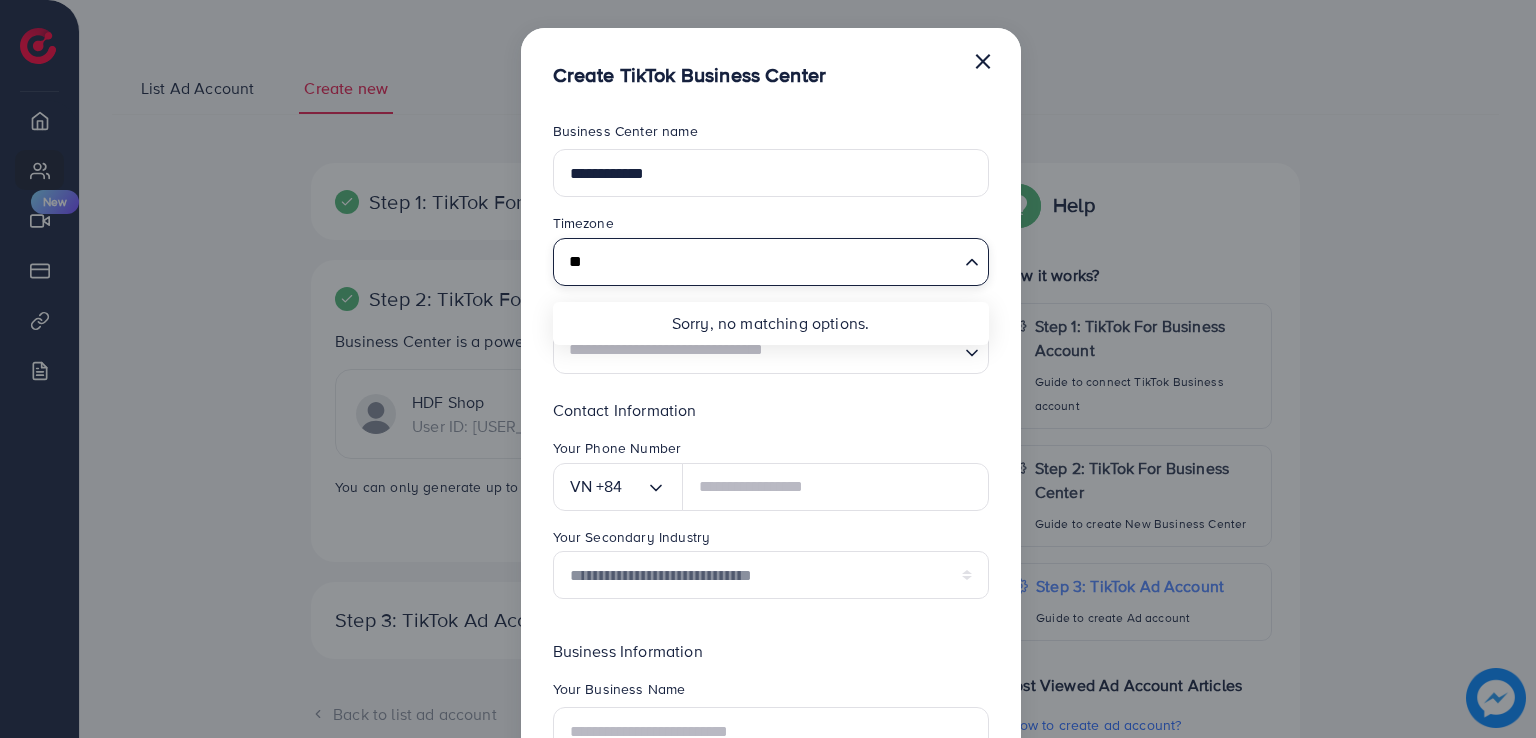 type on "*" 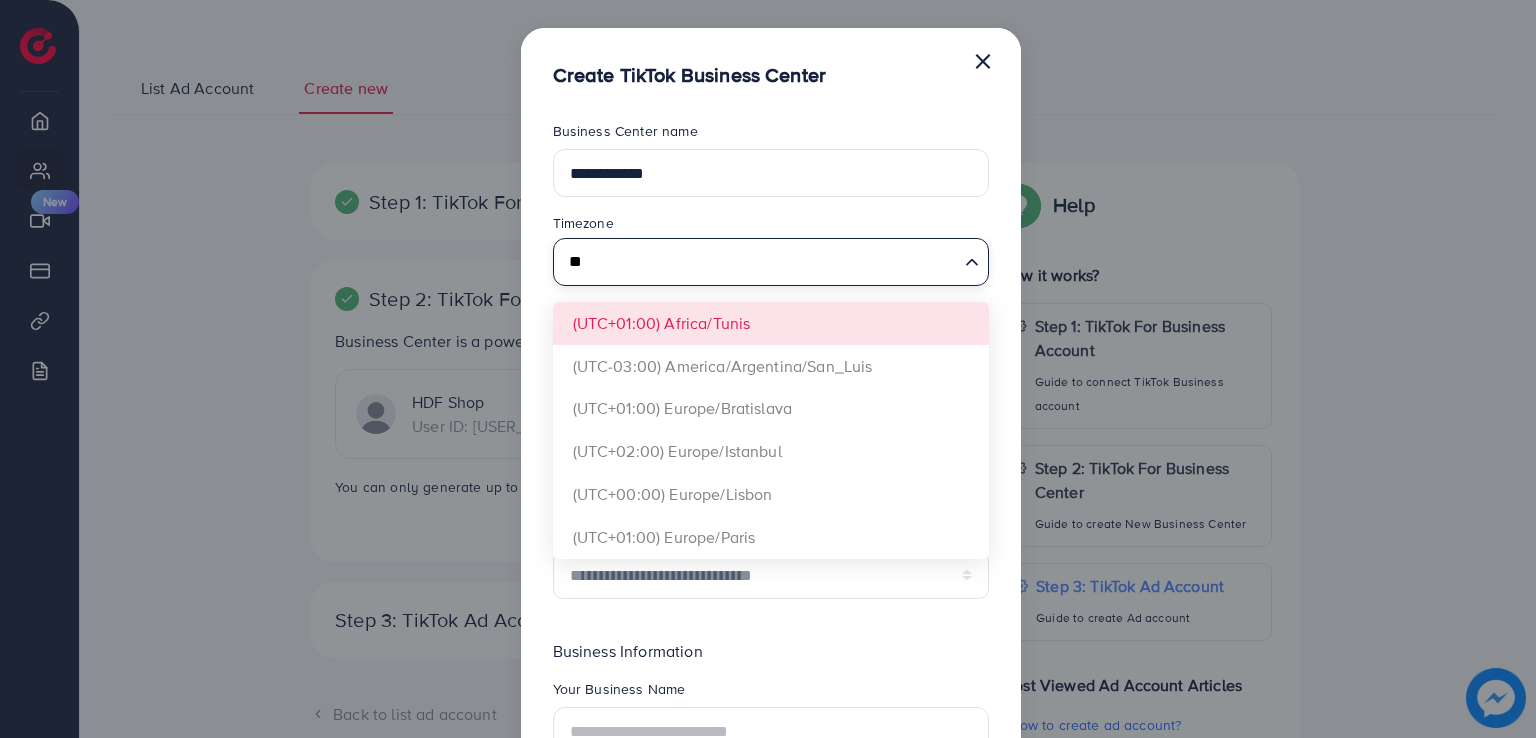 type on "*" 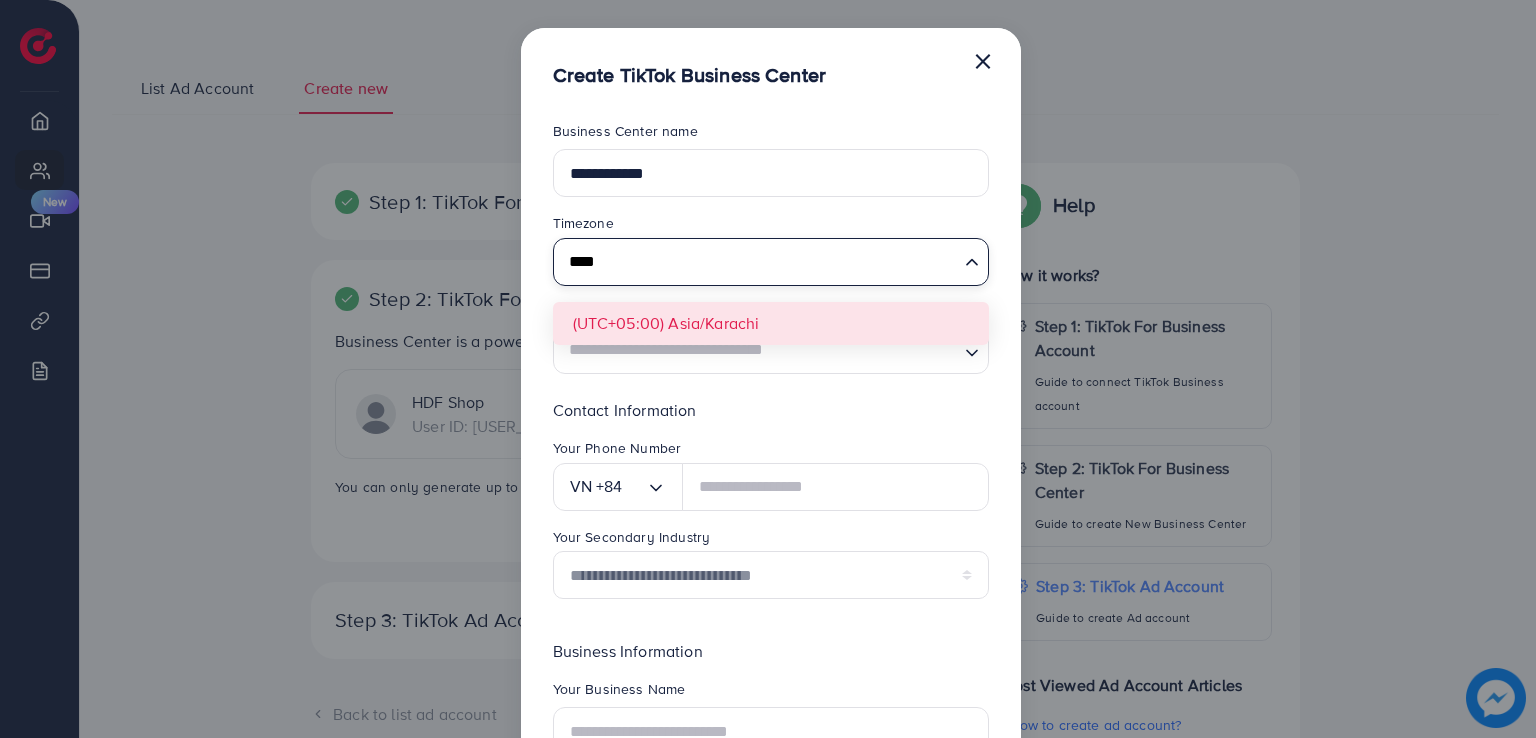type on "****" 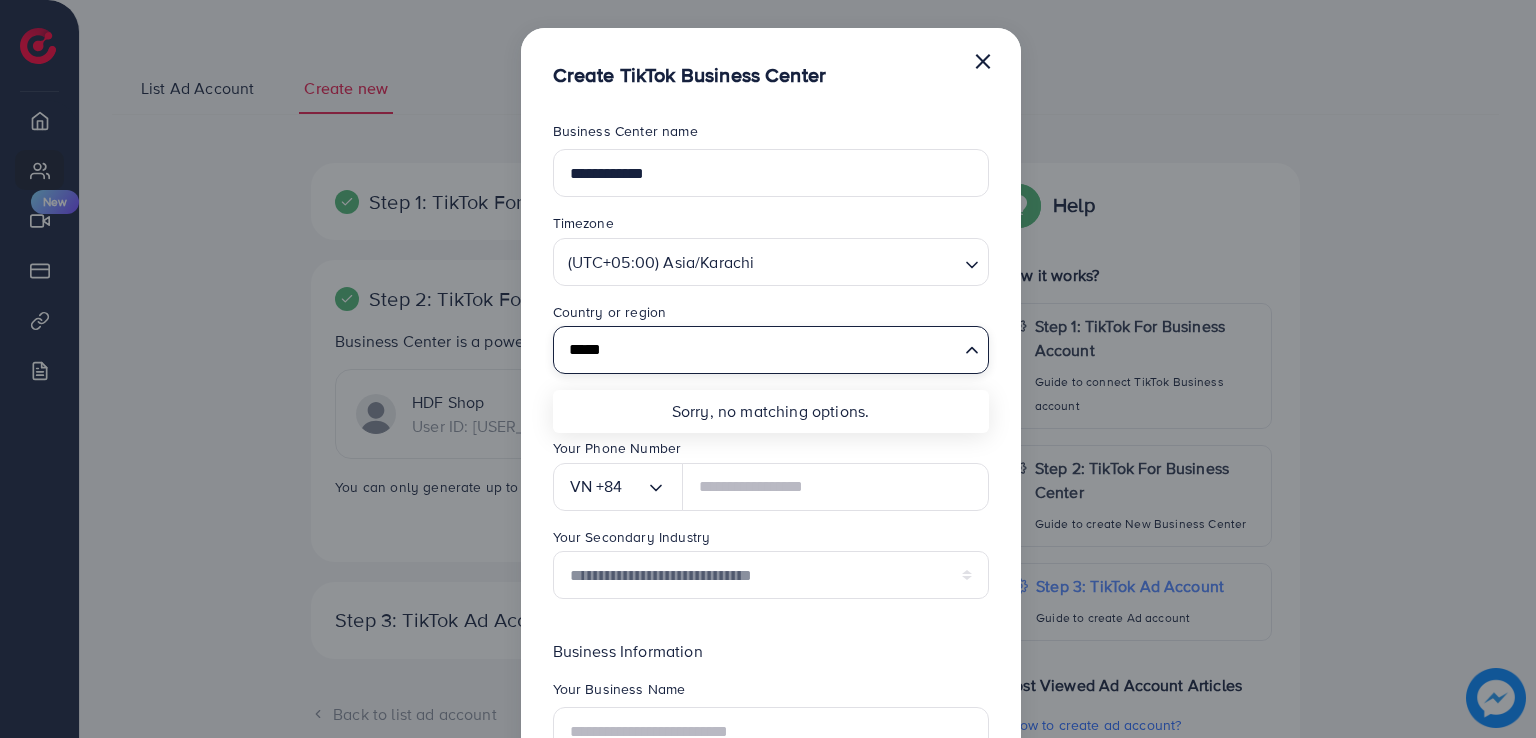 type on "*****" 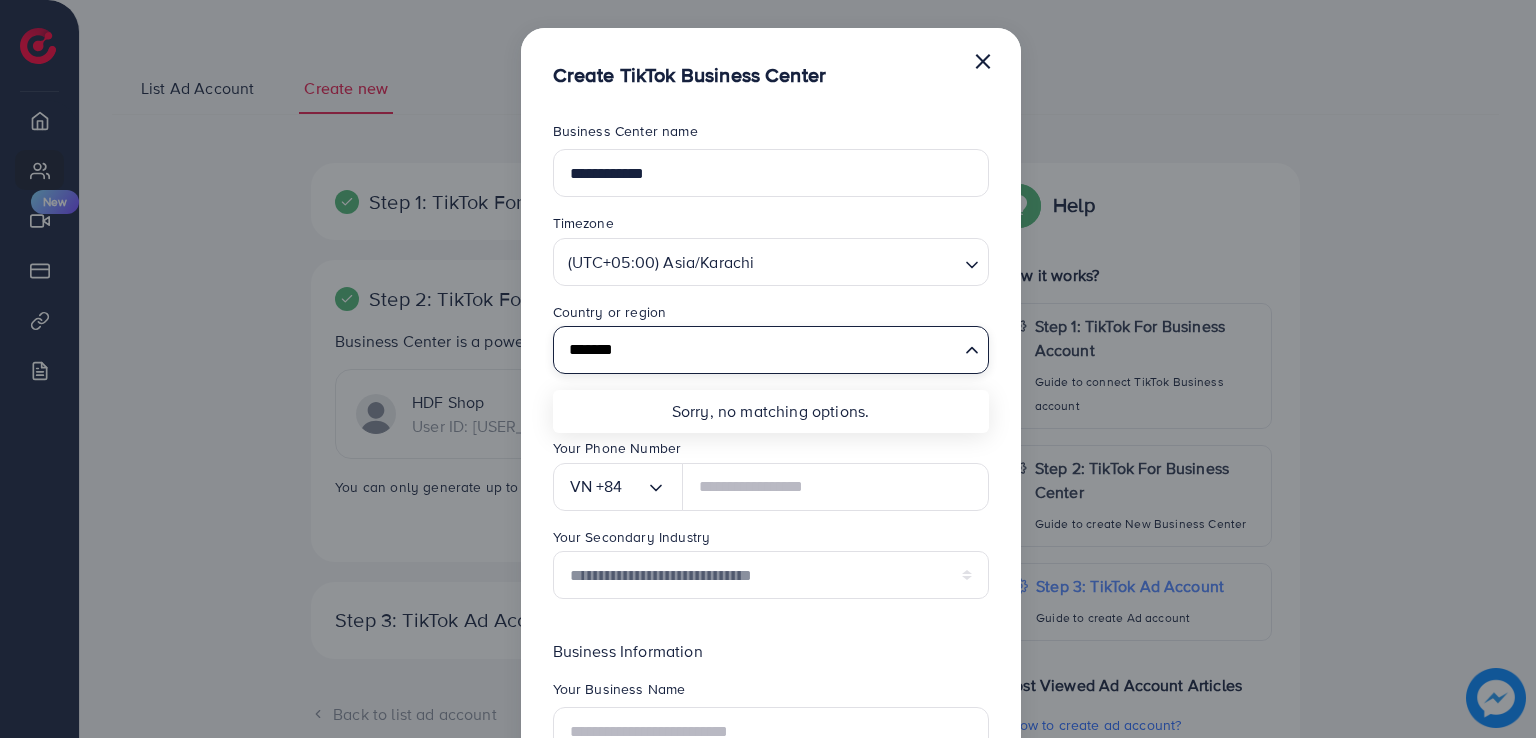 type on "********" 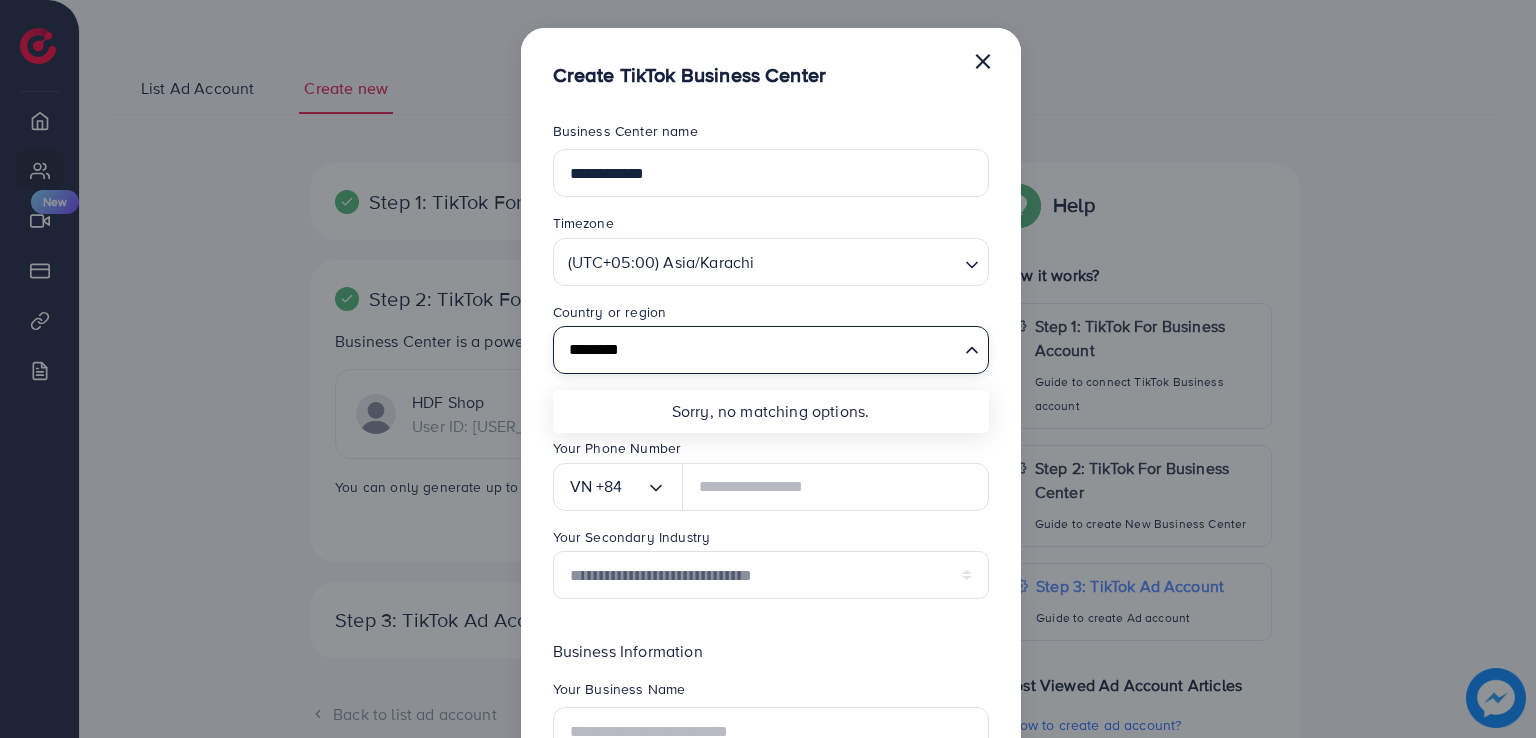 type 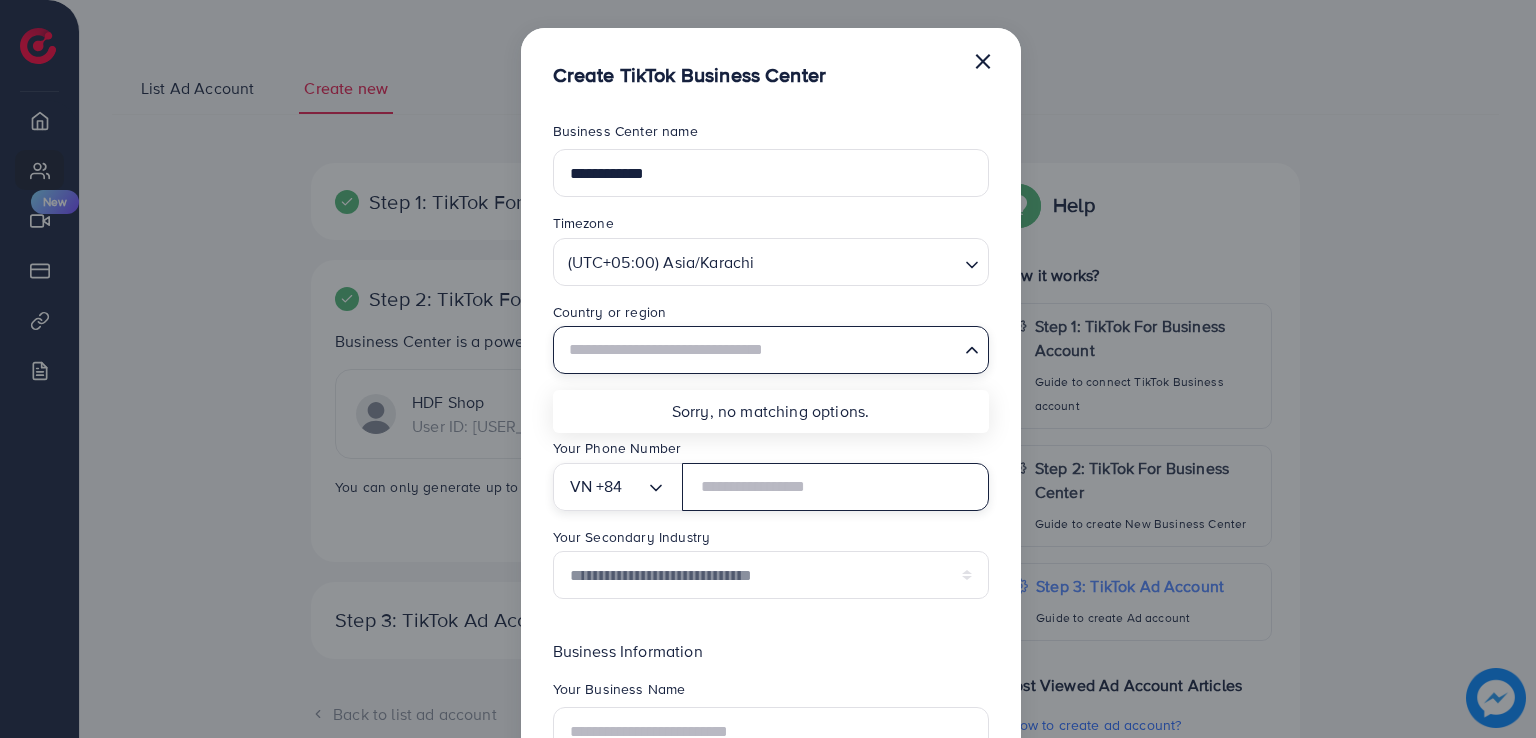 type on "**********" 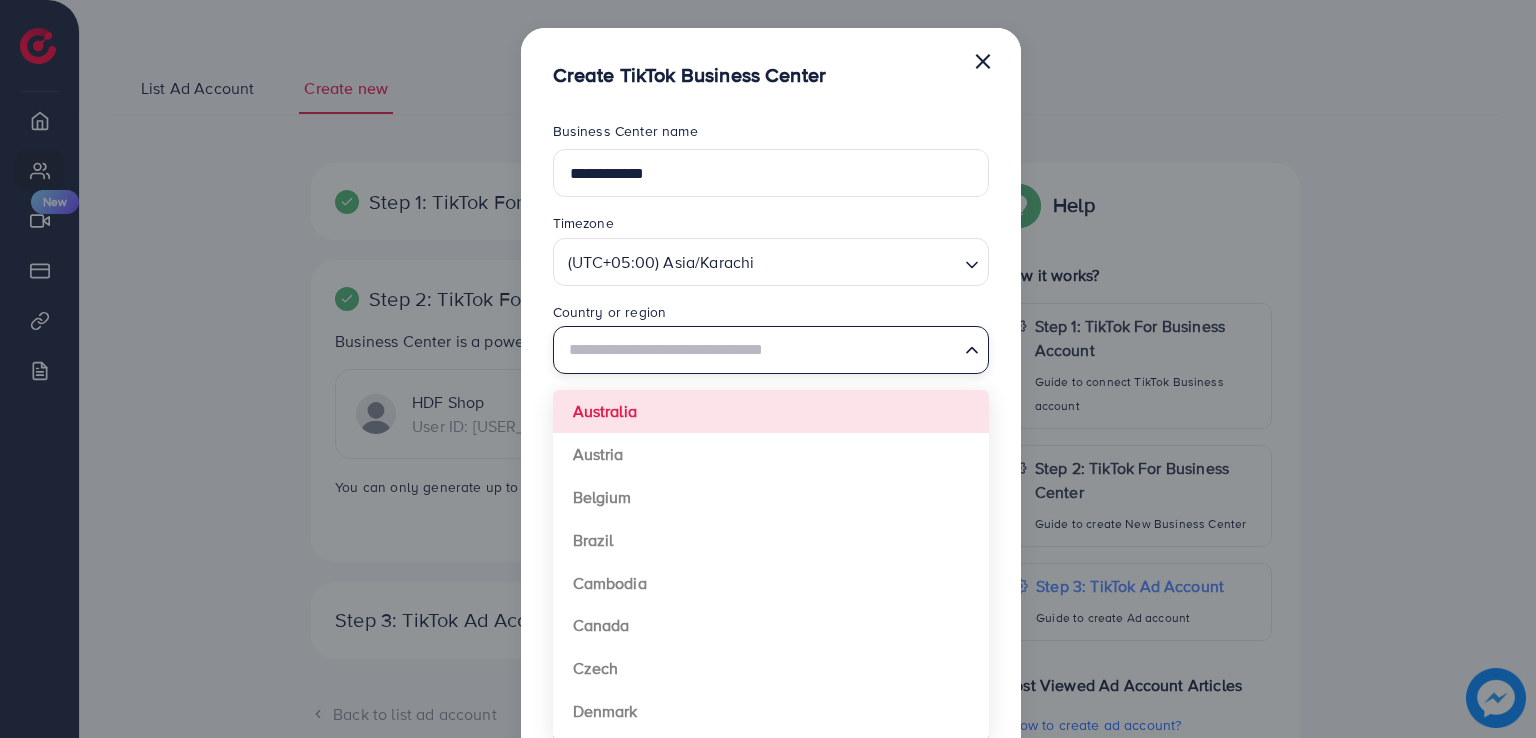 click at bounding box center [759, 350] 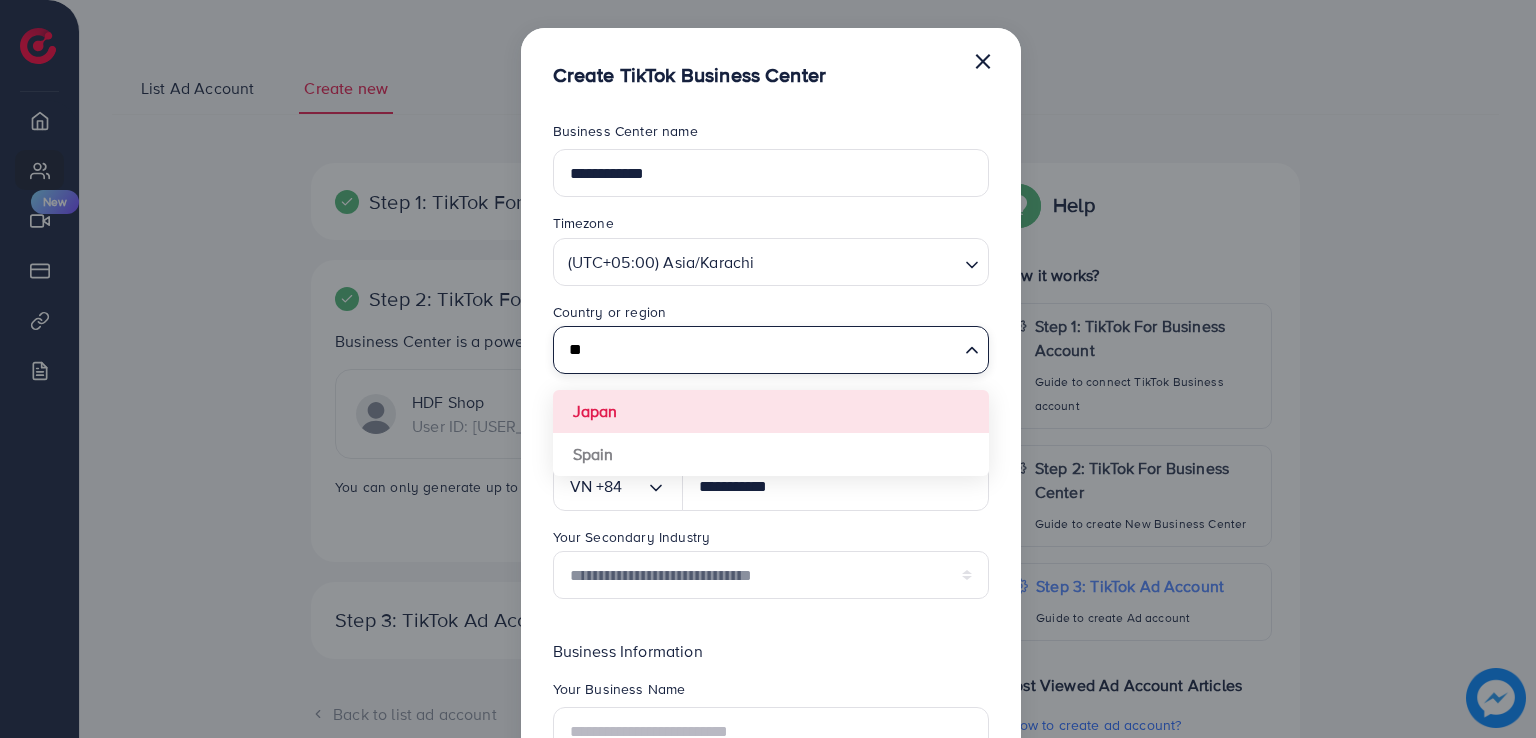 type on "*" 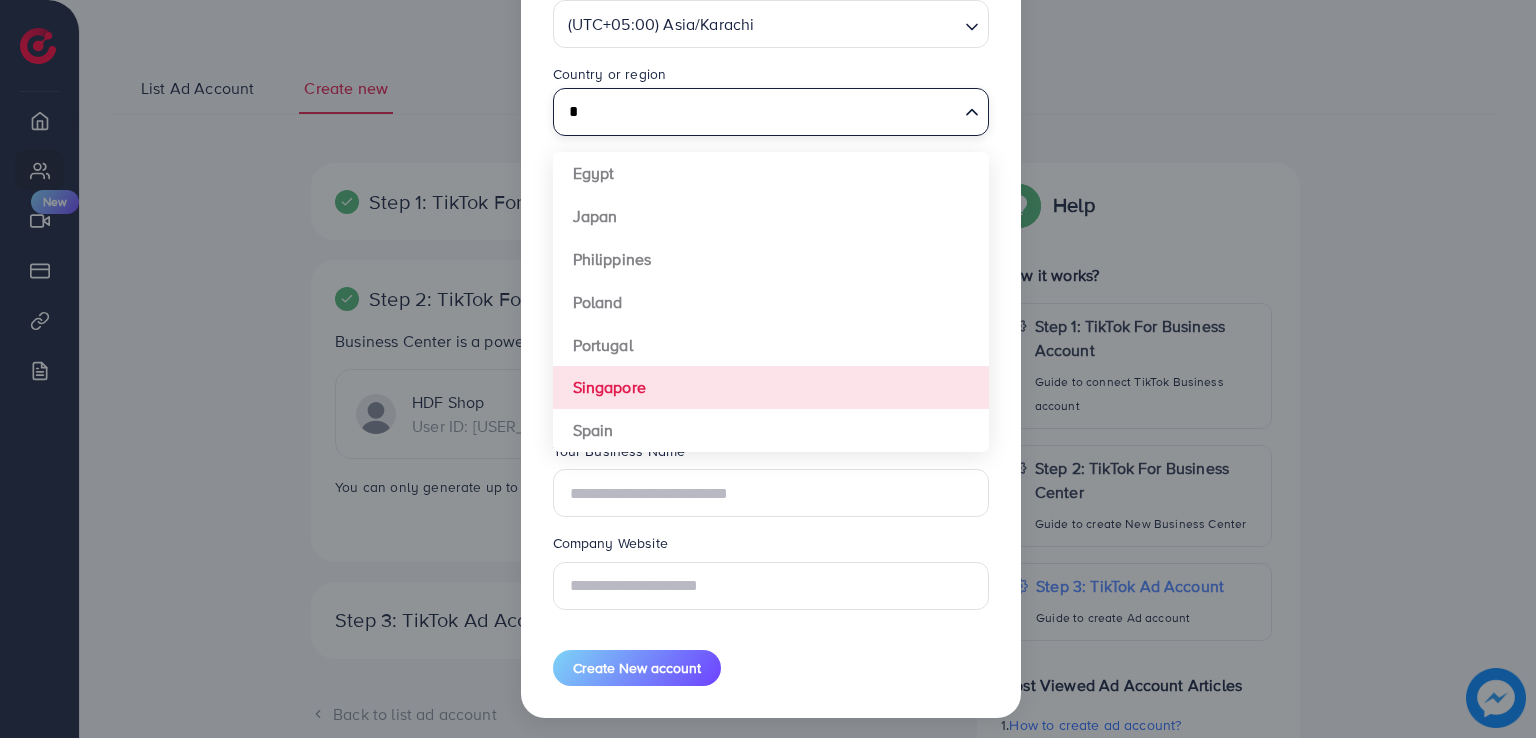 scroll, scrollTop: 246, scrollLeft: 0, axis: vertical 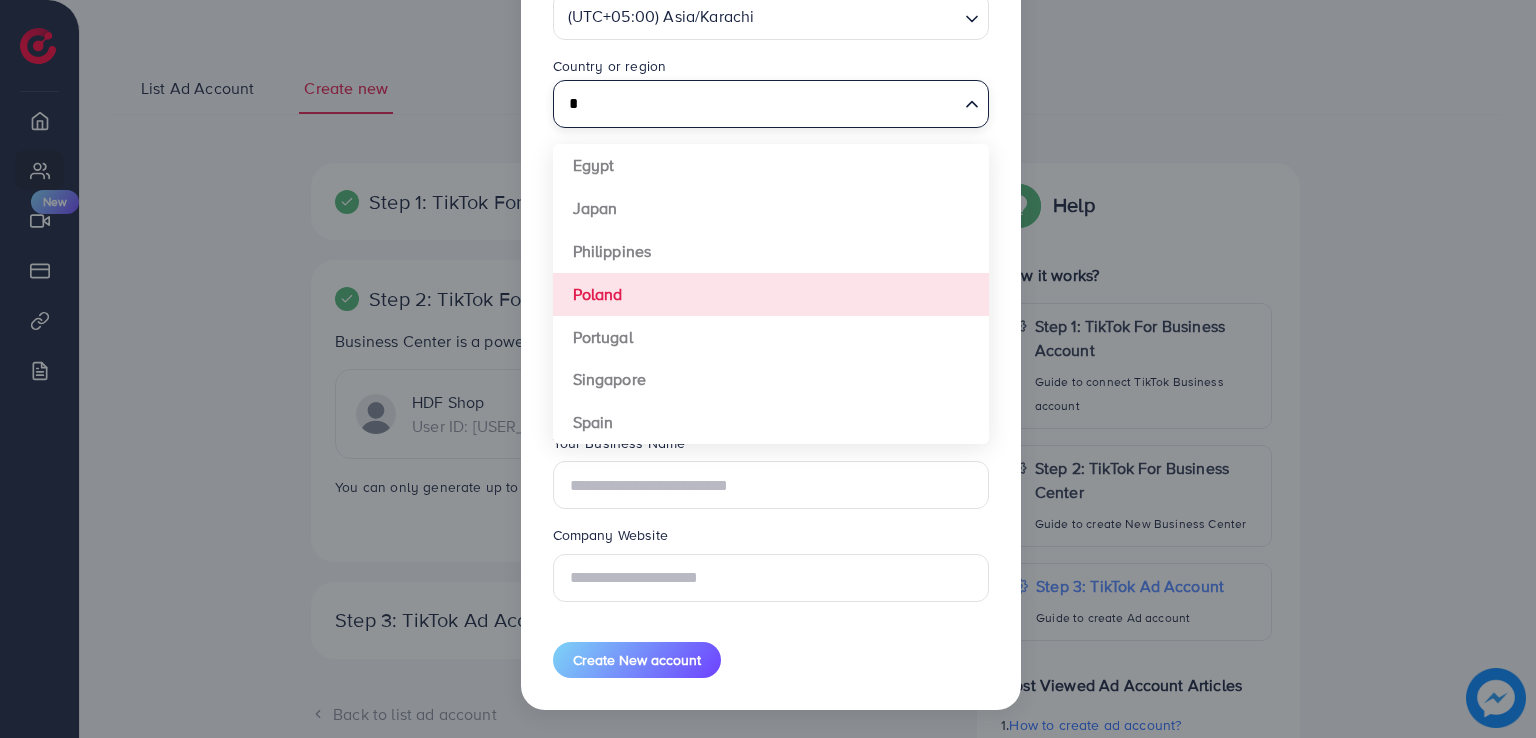type on "*" 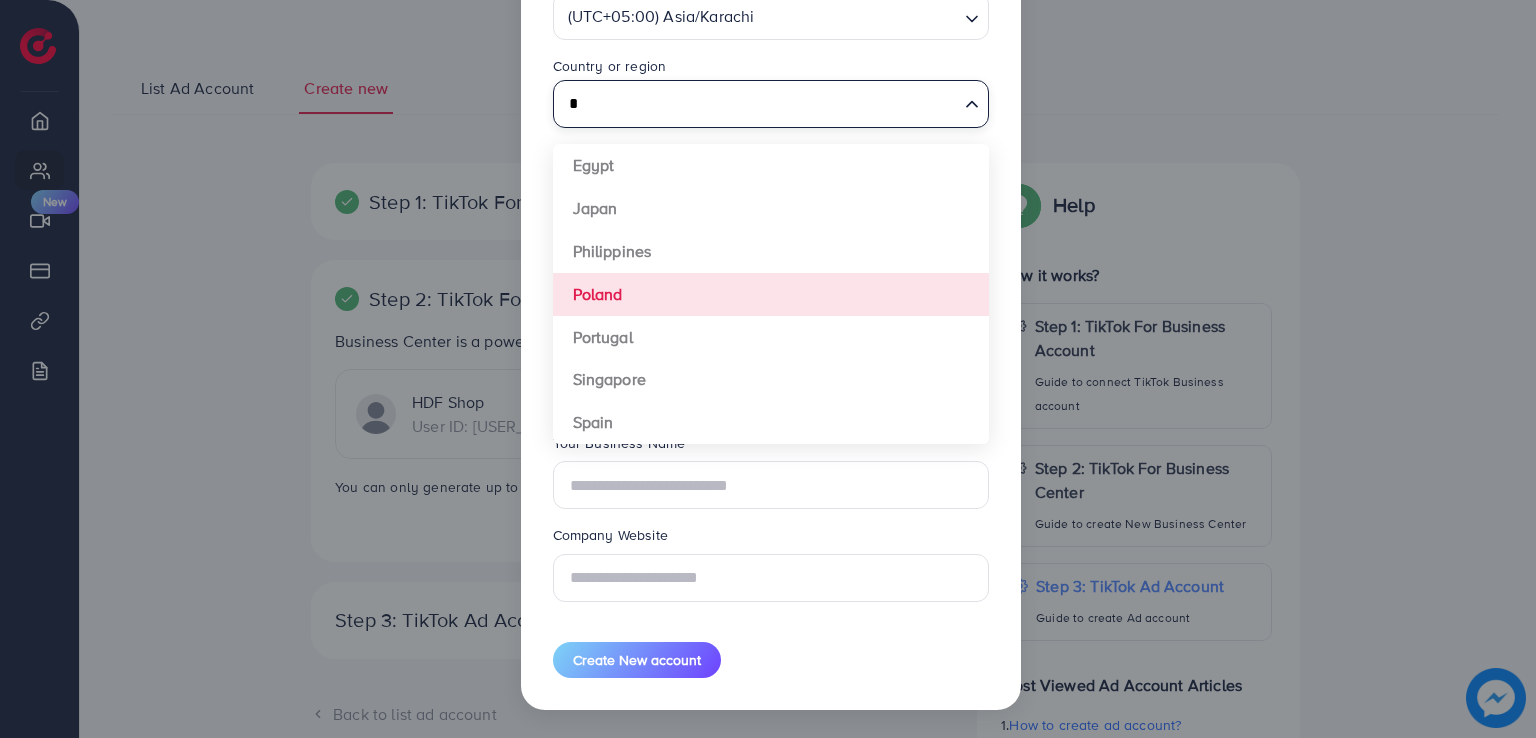 type 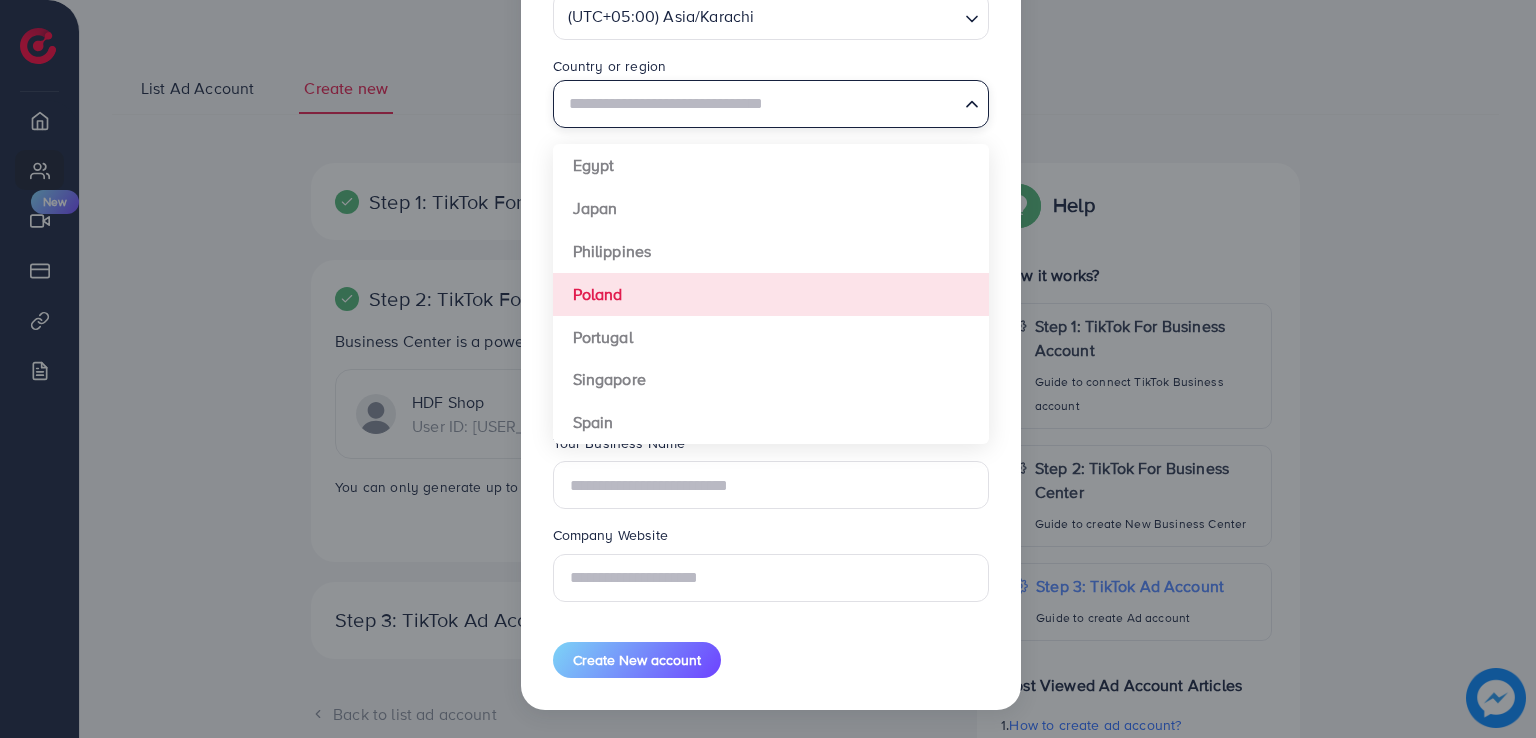 click on "**********" at bounding box center (771, 276) 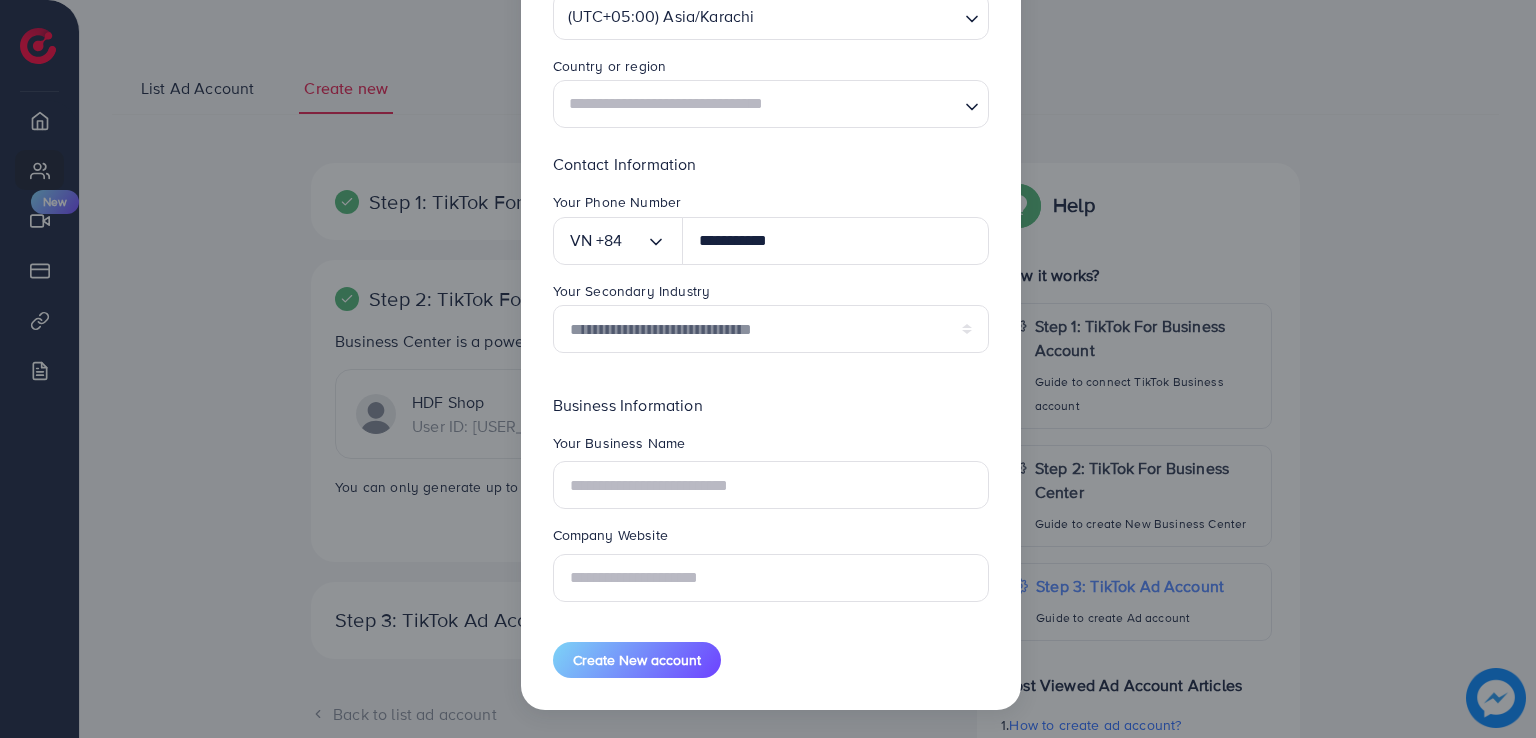 click on "Loading..." at bounding box center [973, 102] 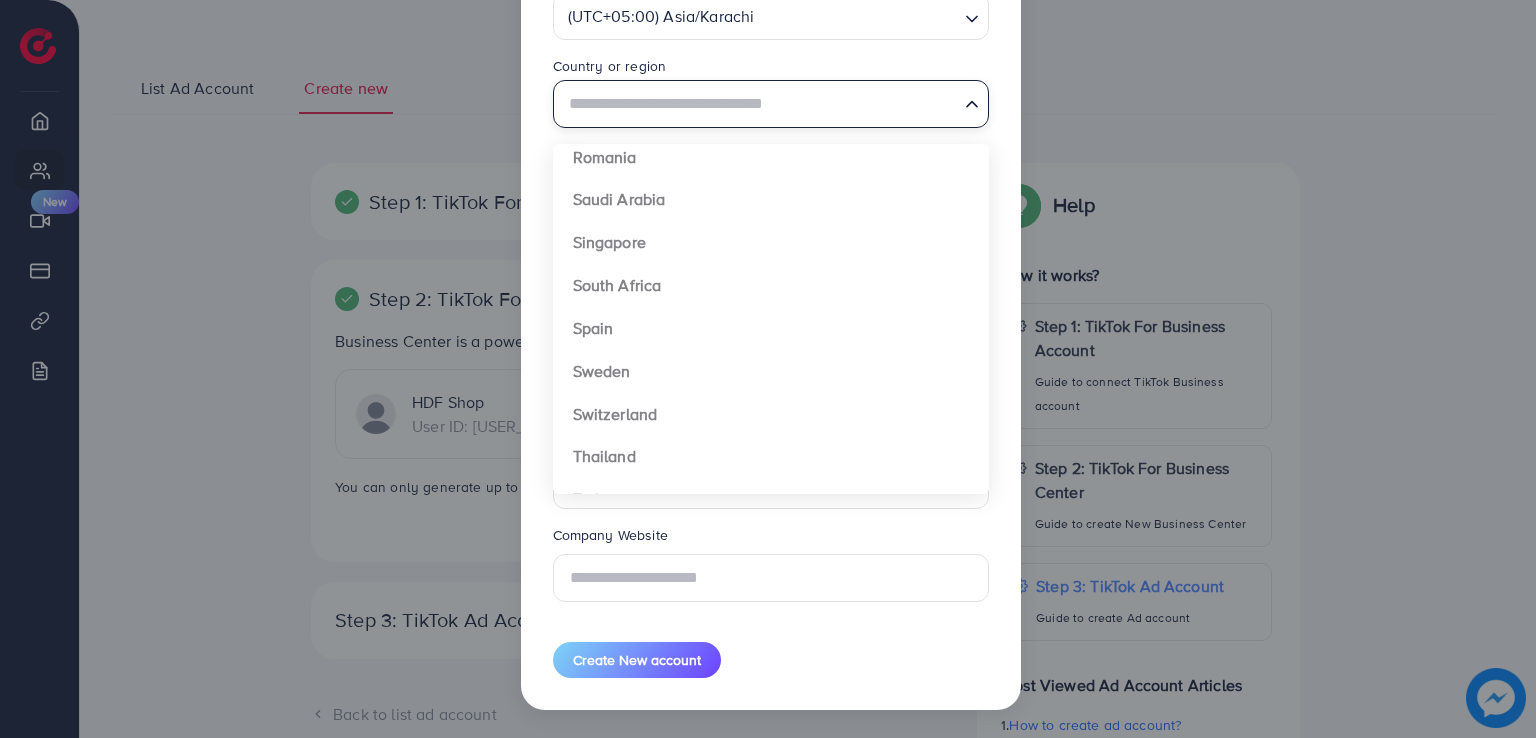 scroll, scrollTop: 1492, scrollLeft: 0, axis: vertical 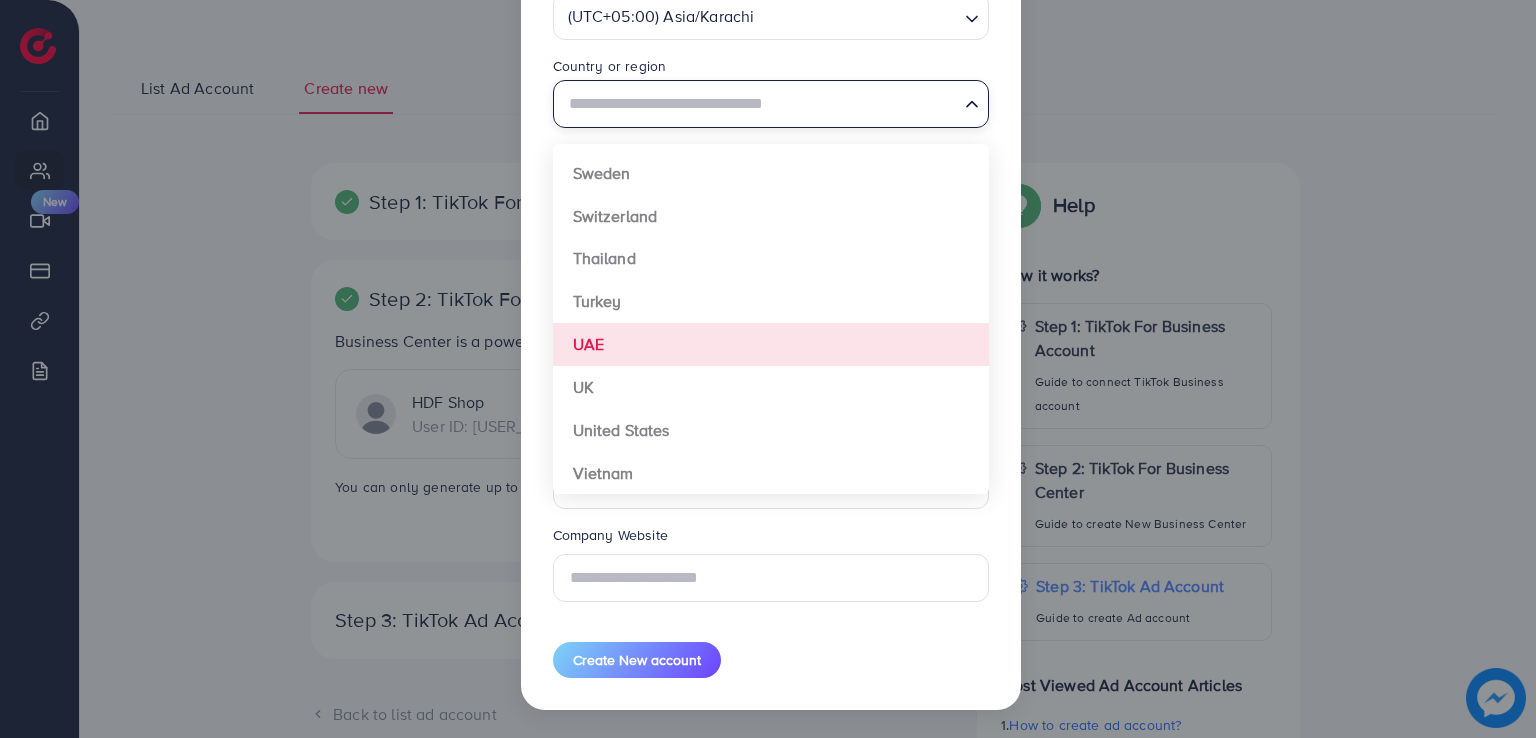 click on "**********" at bounding box center [768, 369] 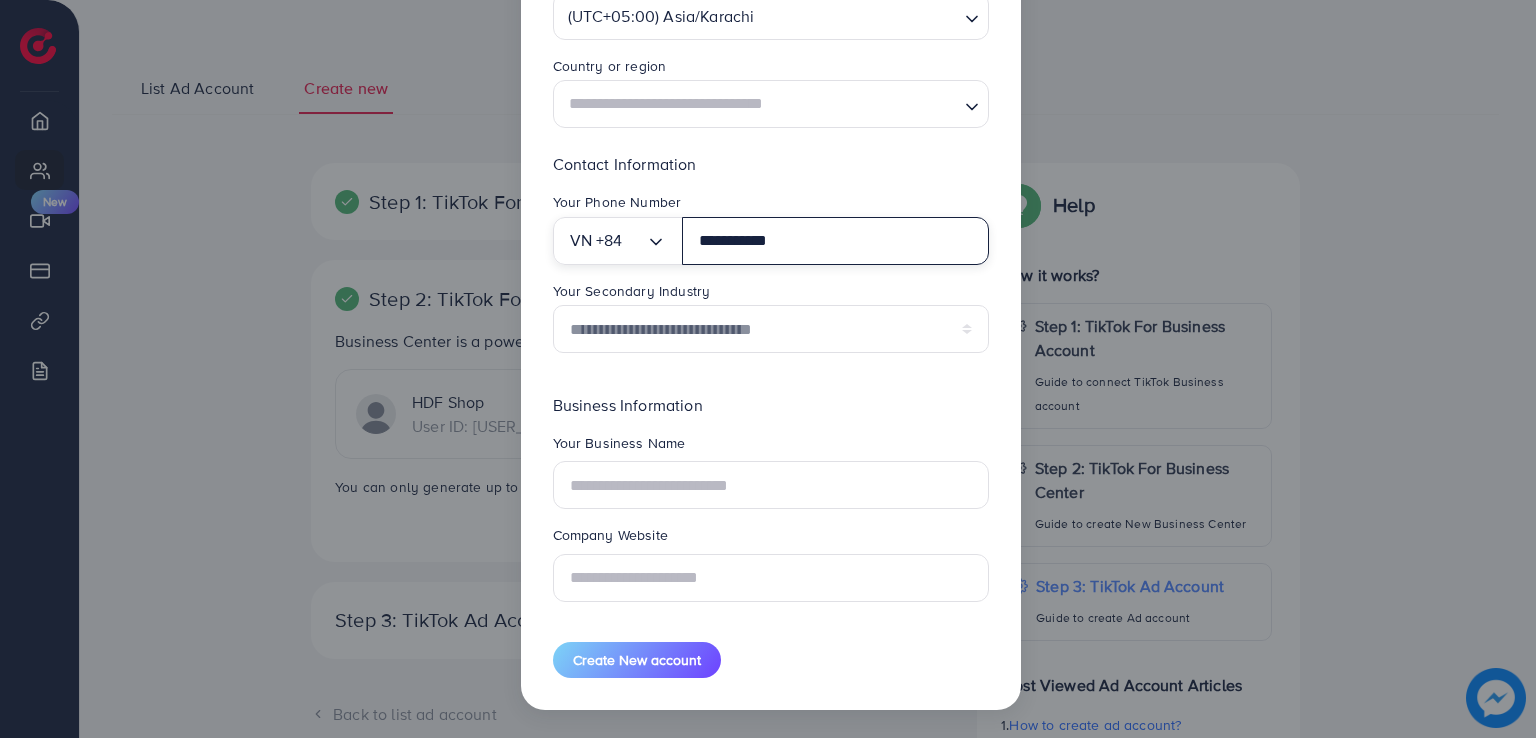 click 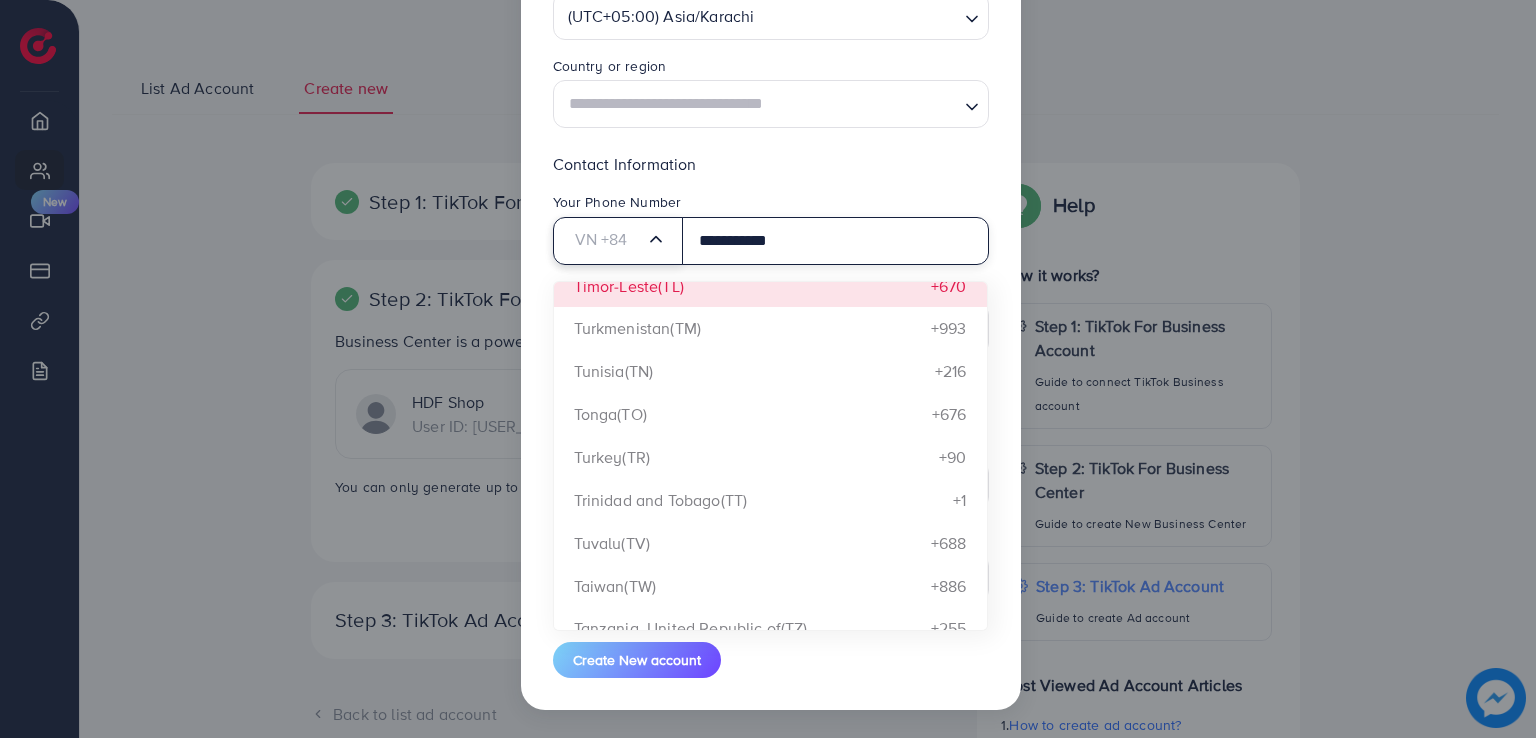 scroll, scrollTop: 8784, scrollLeft: 0, axis: vertical 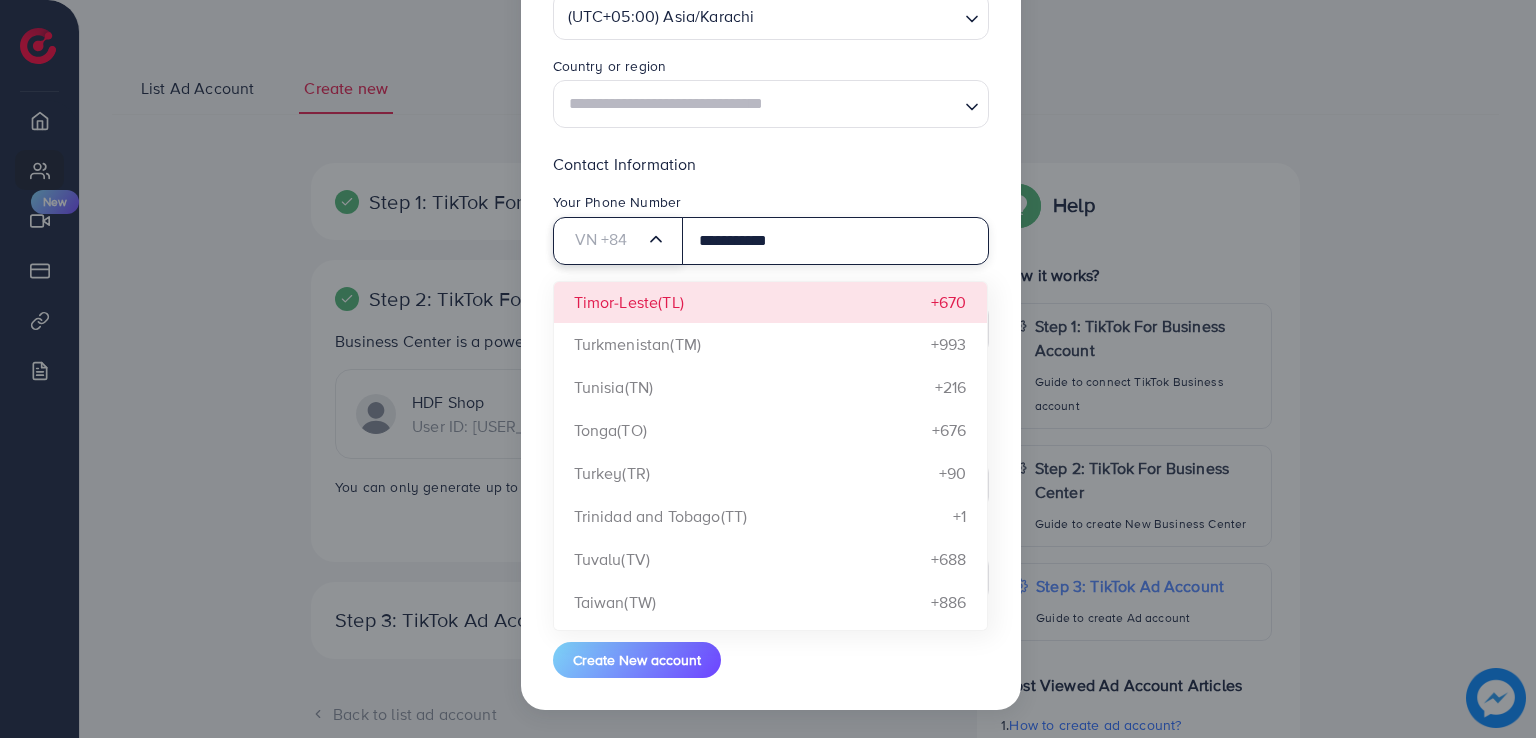 click at bounding box center [608, 241] 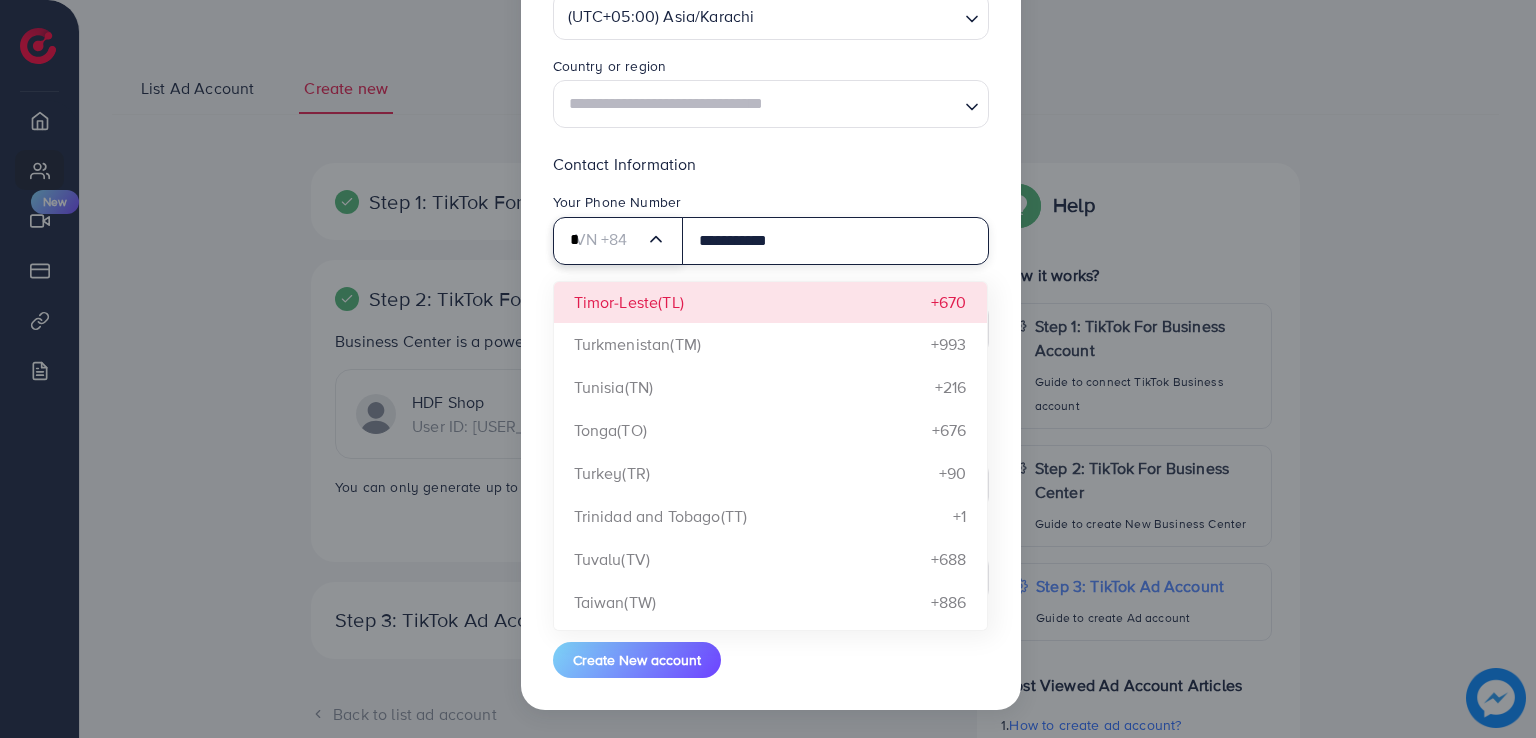scroll, scrollTop: 0, scrollLeft: 0, axis: both 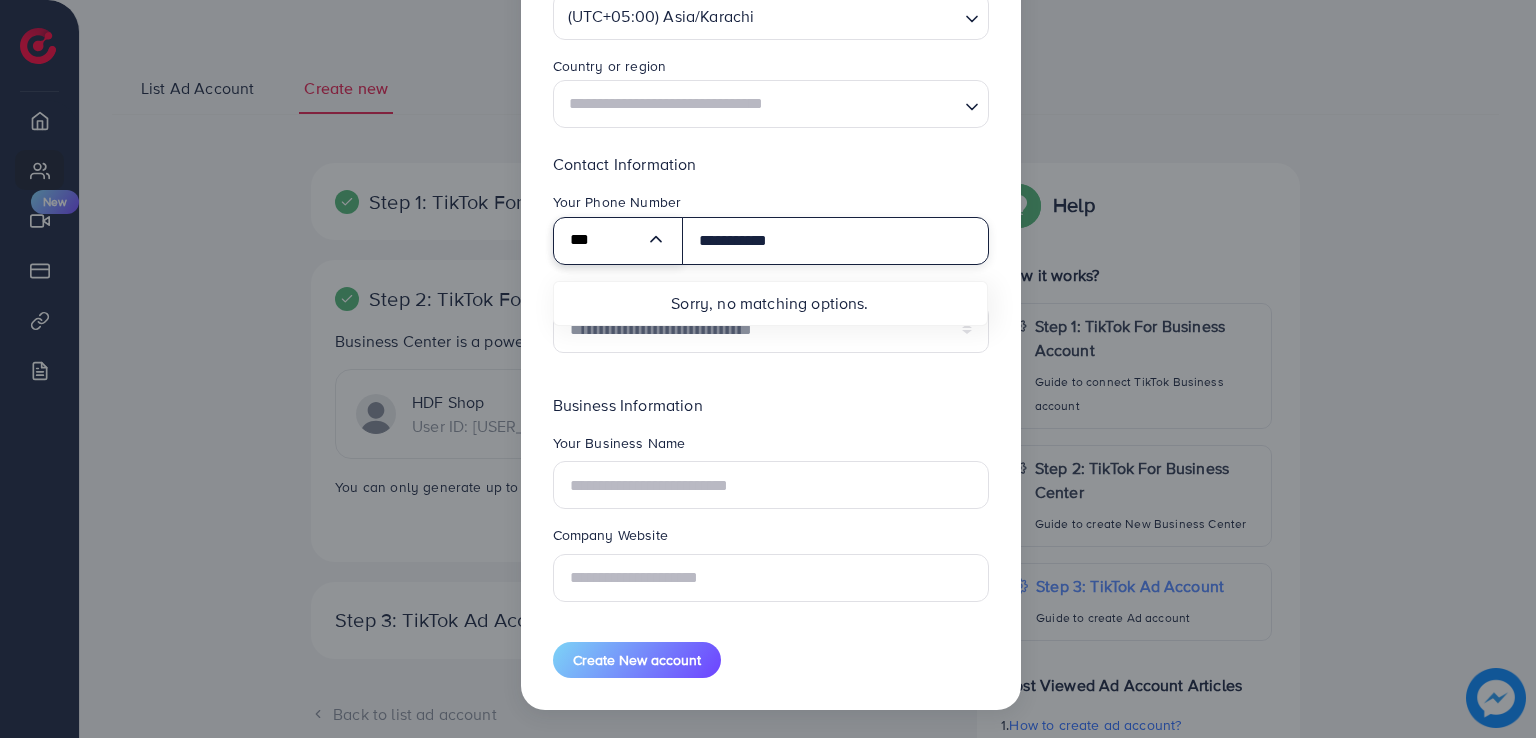 type on "***" 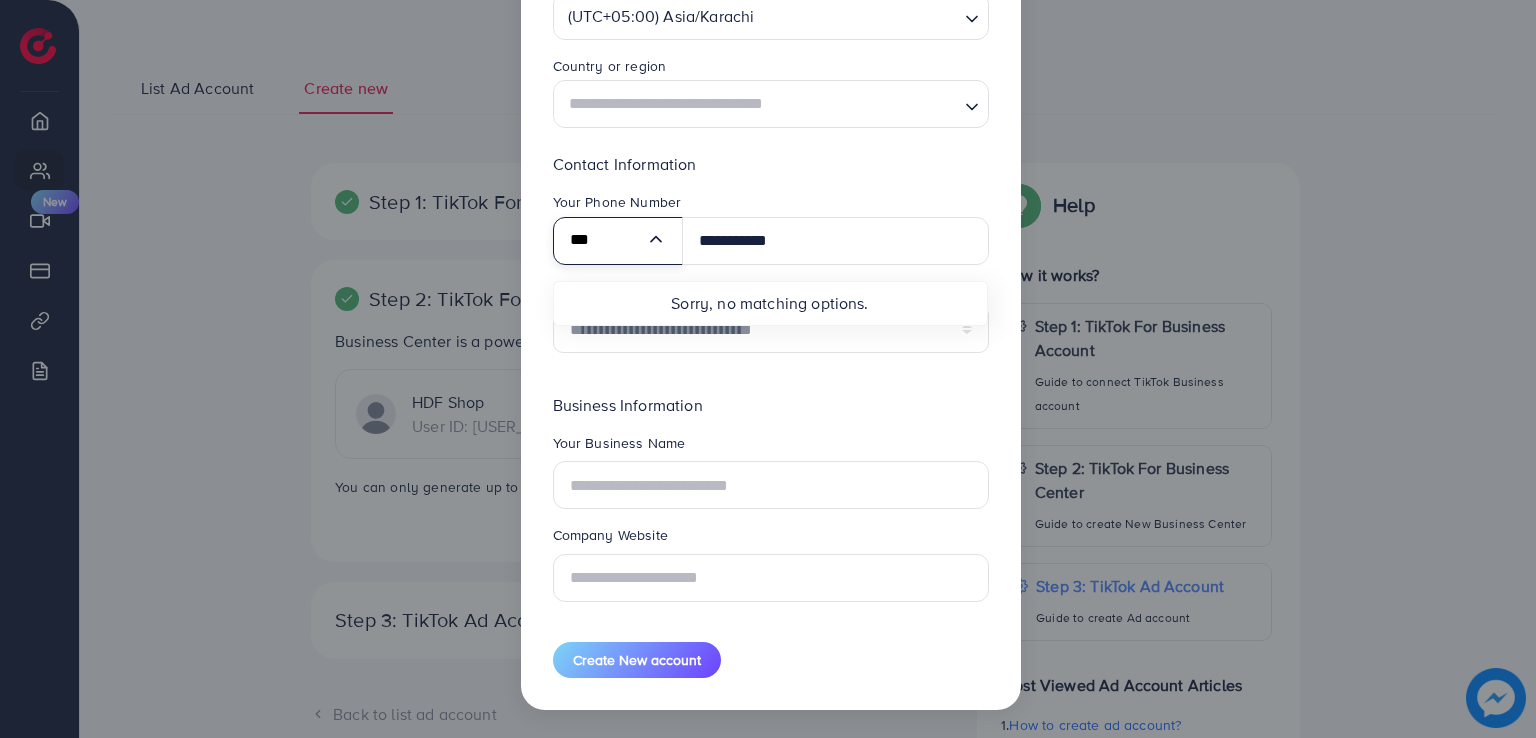 type 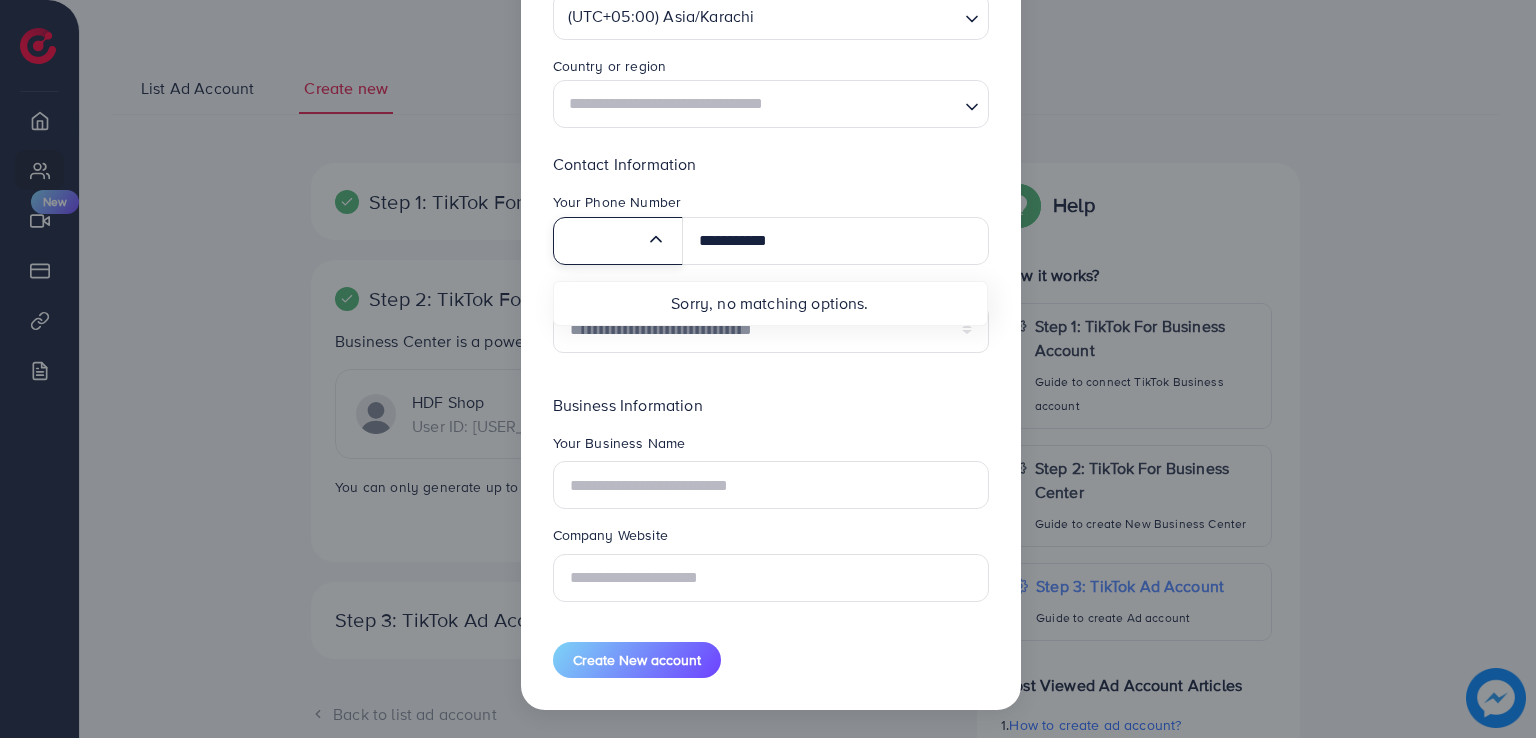 click on "Contact Information" at bounding box center (771, 164) 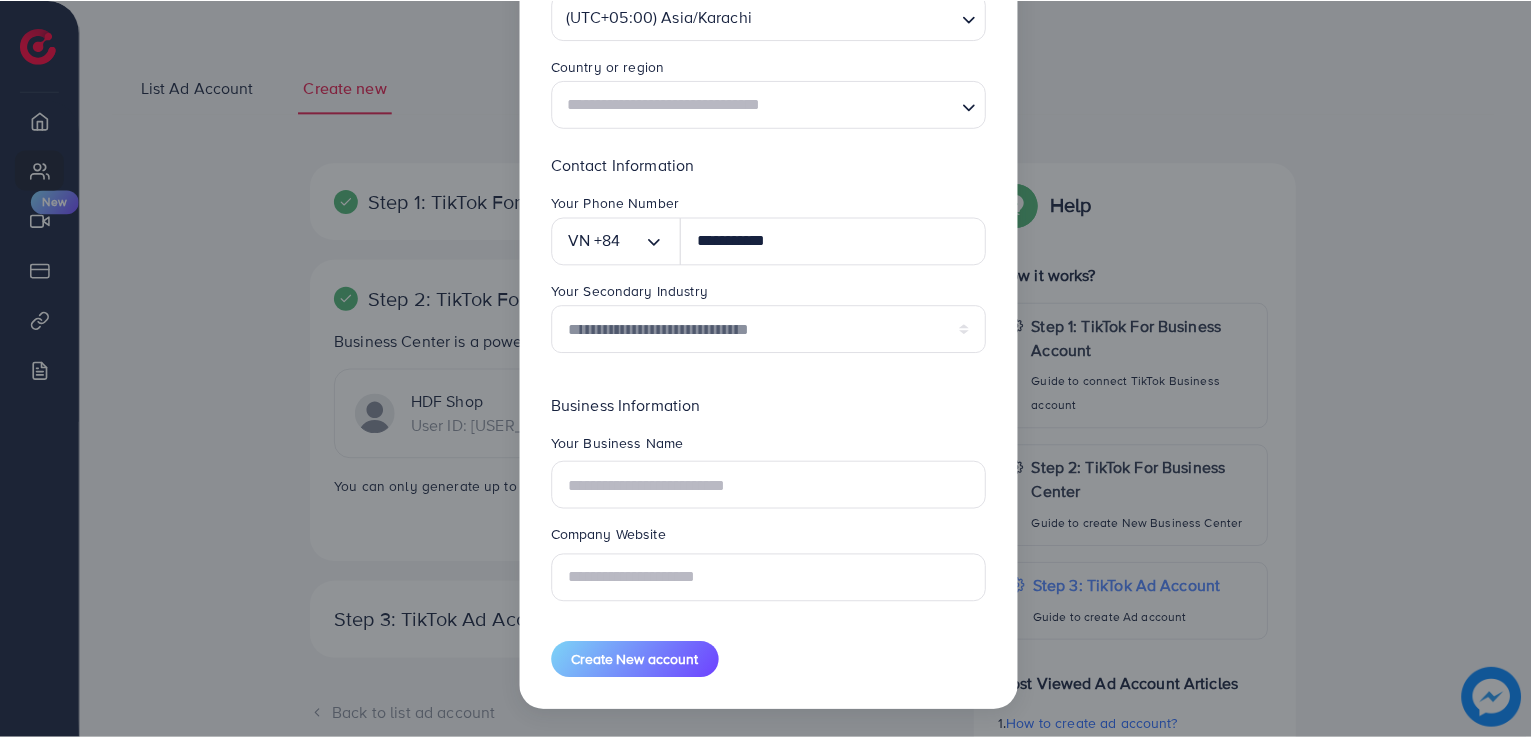 scroll, scrollTop: 0, scrollLeft: 0, axis: both 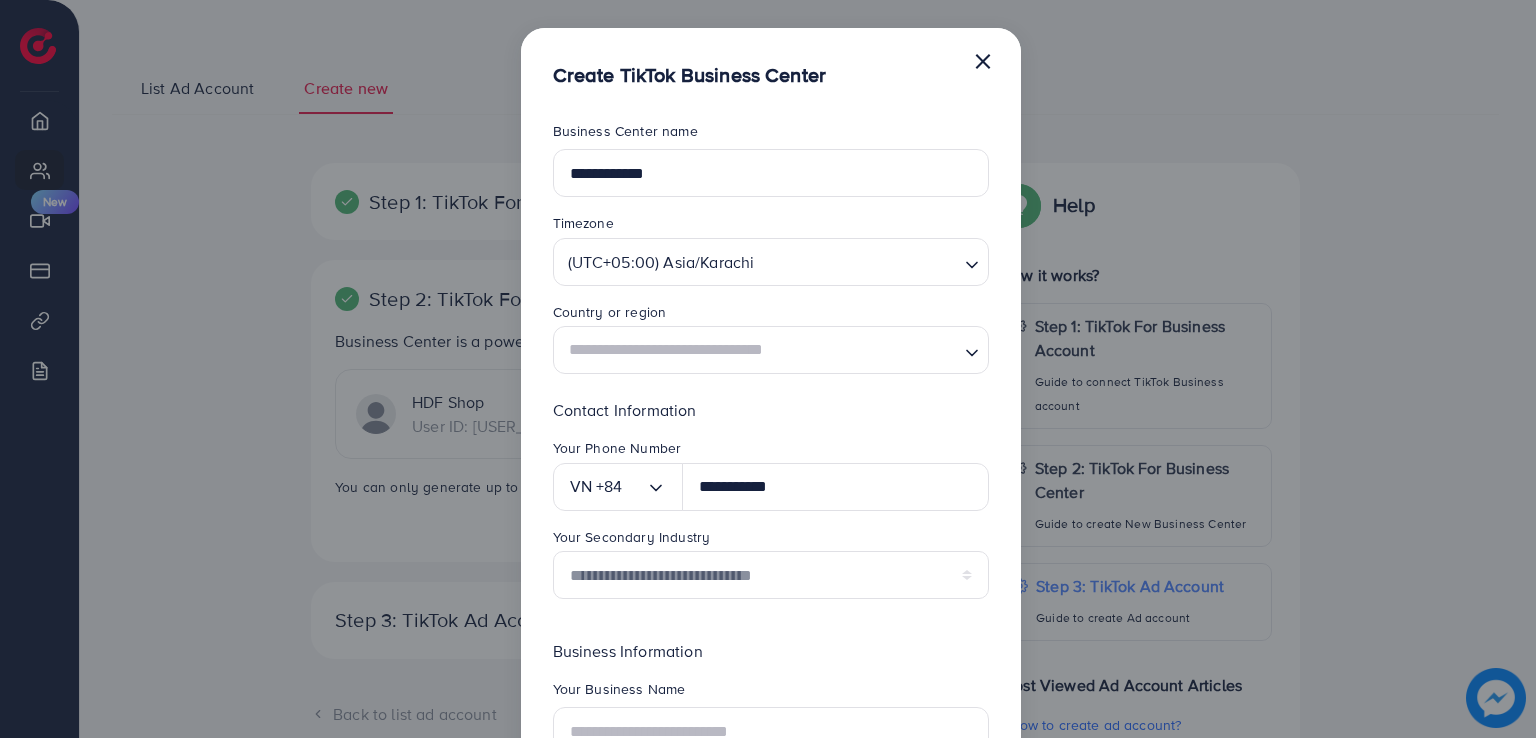 click on "×" at bounding box center (983, 60) 